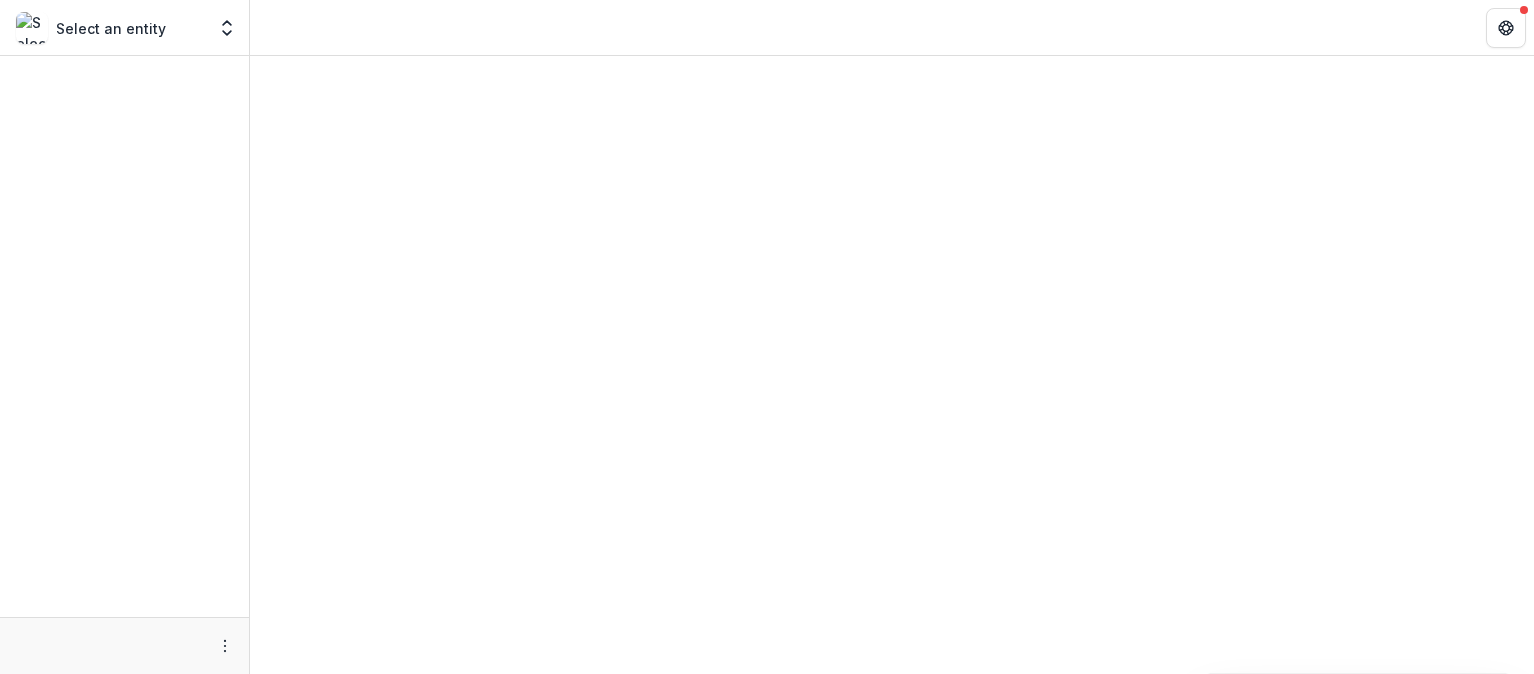 scroll, scrollTop: 0, scrollLeft: 0, axis: both 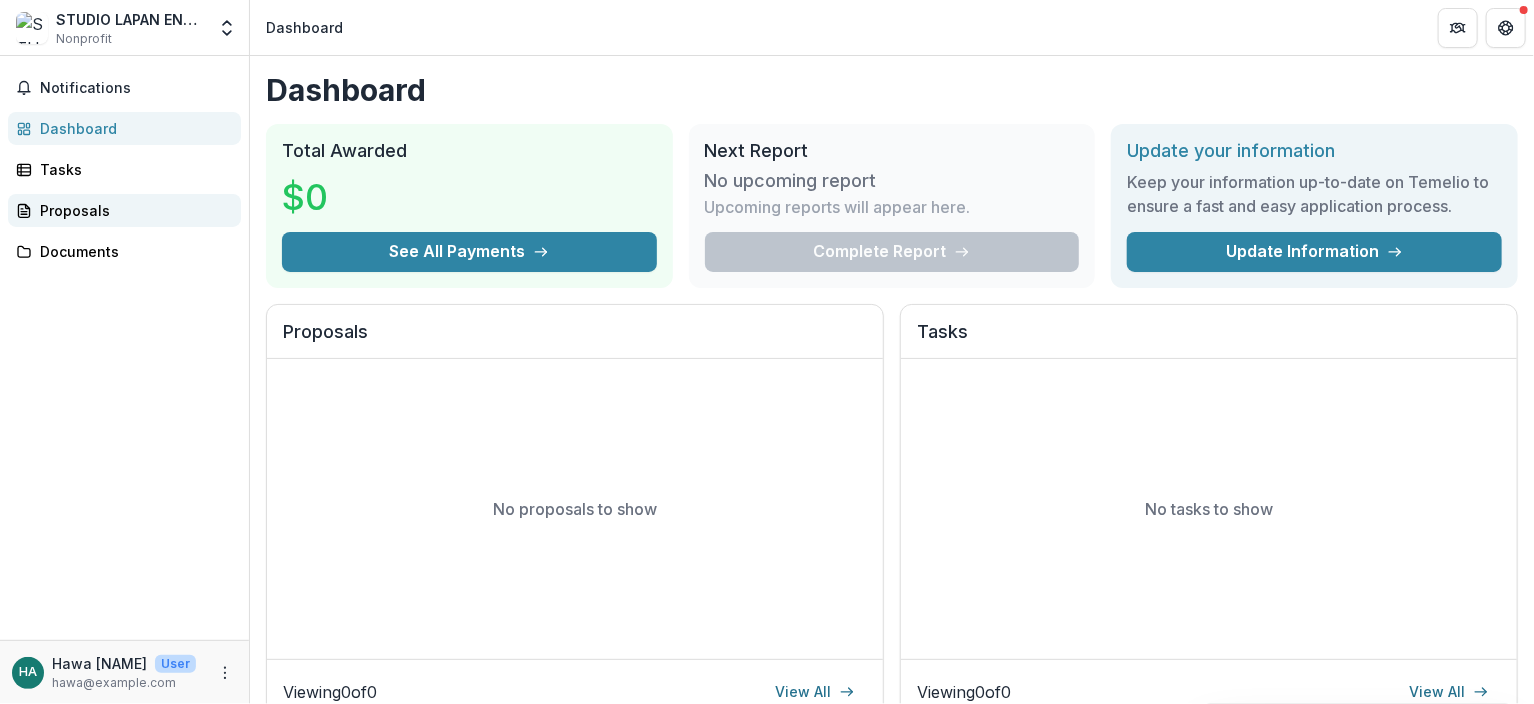 click on "Proposals" at bounding box center [132, 210] 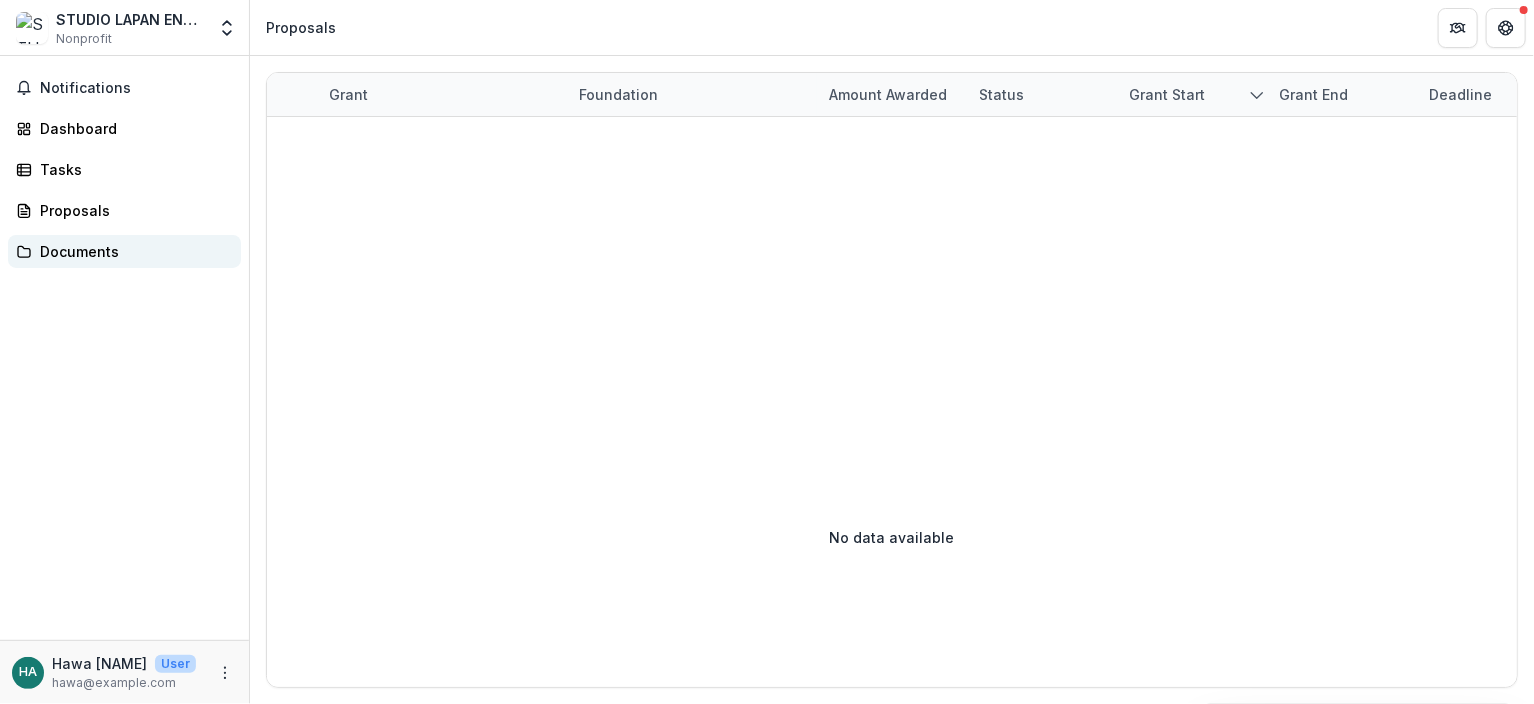 click on "Documents" at bounding box center (124, 251) 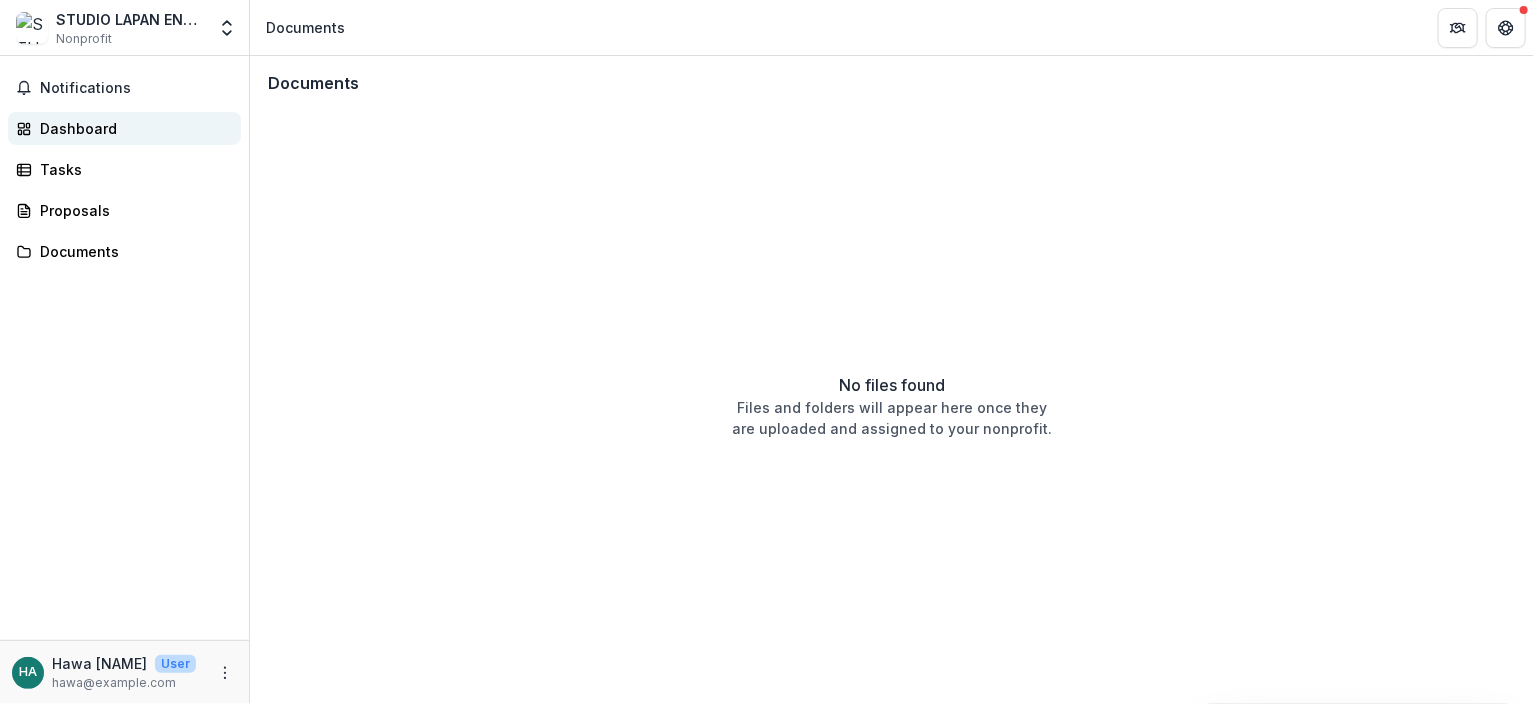click on "Dashboard" at bounding box center (124, 128) 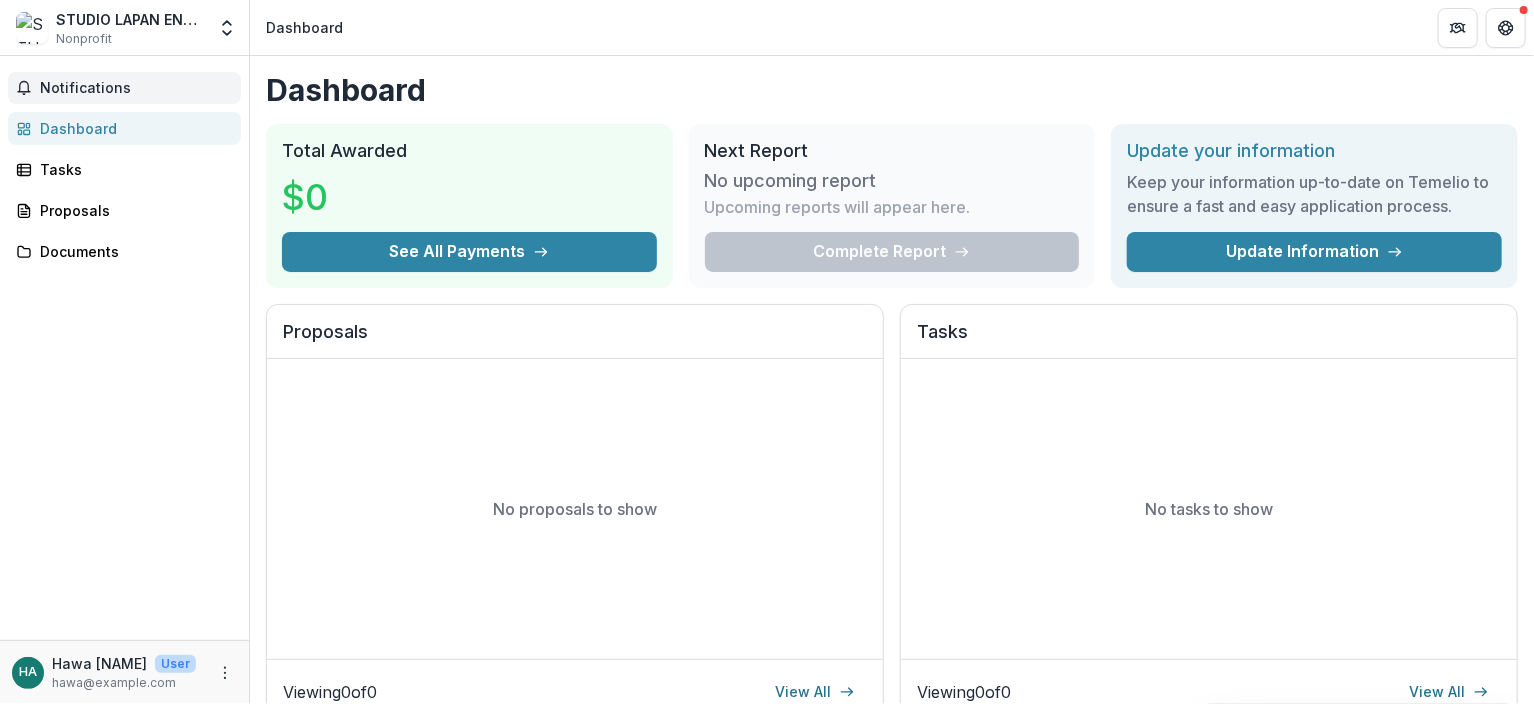 click on "Notifications" at bounding box center (136, 88) 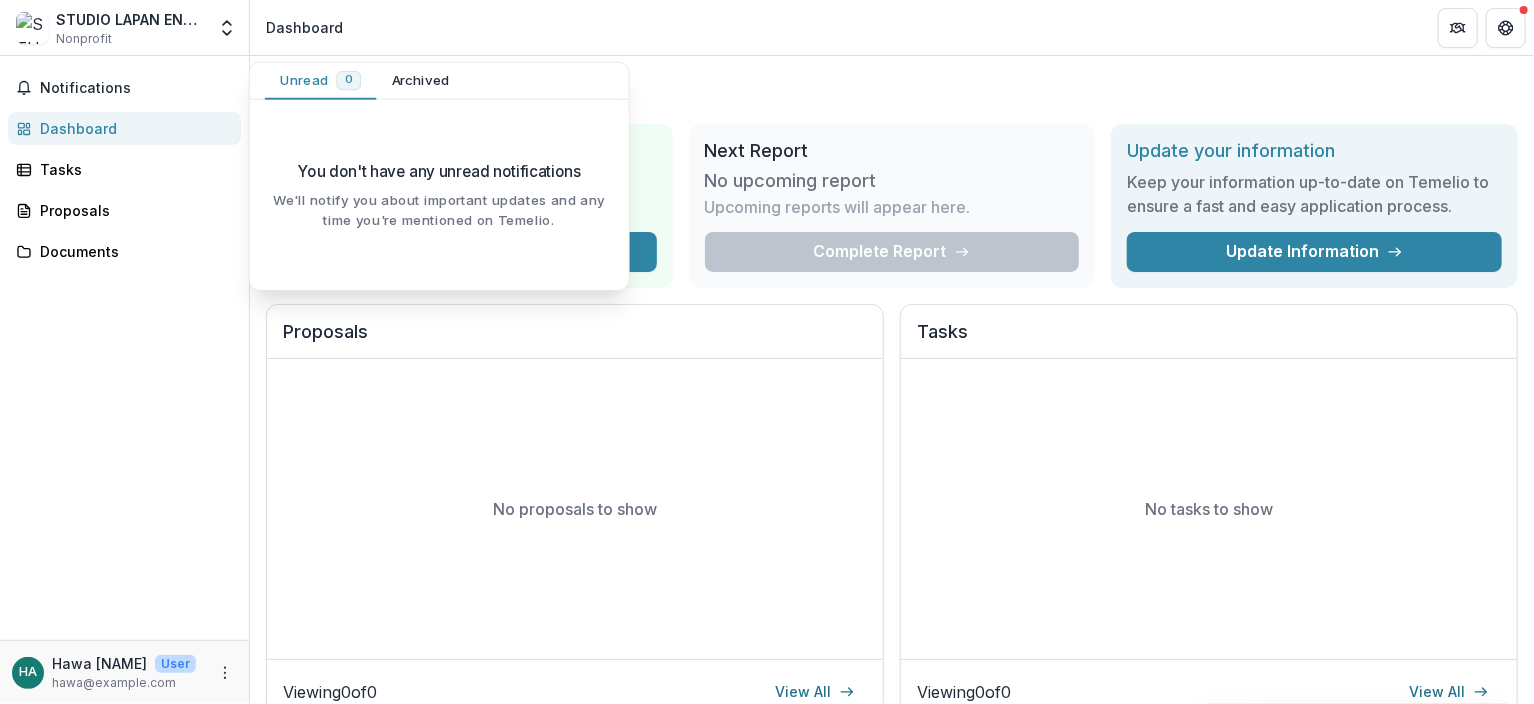 click on "Dashboard Total Awarded $0 See All Payments Next Report No upcoming report Upcoming reports will appear here. Complete Report Update your information Keep your information up-to-date on Temelio to ensure a fast and easy application process. Update Information Proposals No proposals to show Viewing  0  of  0 View All Tasks No tasks to show Viewing  0  of  0 View All Grant Payments Grant Foundation Grant amount awarded Payment Amount Linked Contingencies Payment date Grant start date Grant end date Payment status No data available No payments to show Viewing  0  payments" at bounding box center [892, 663] 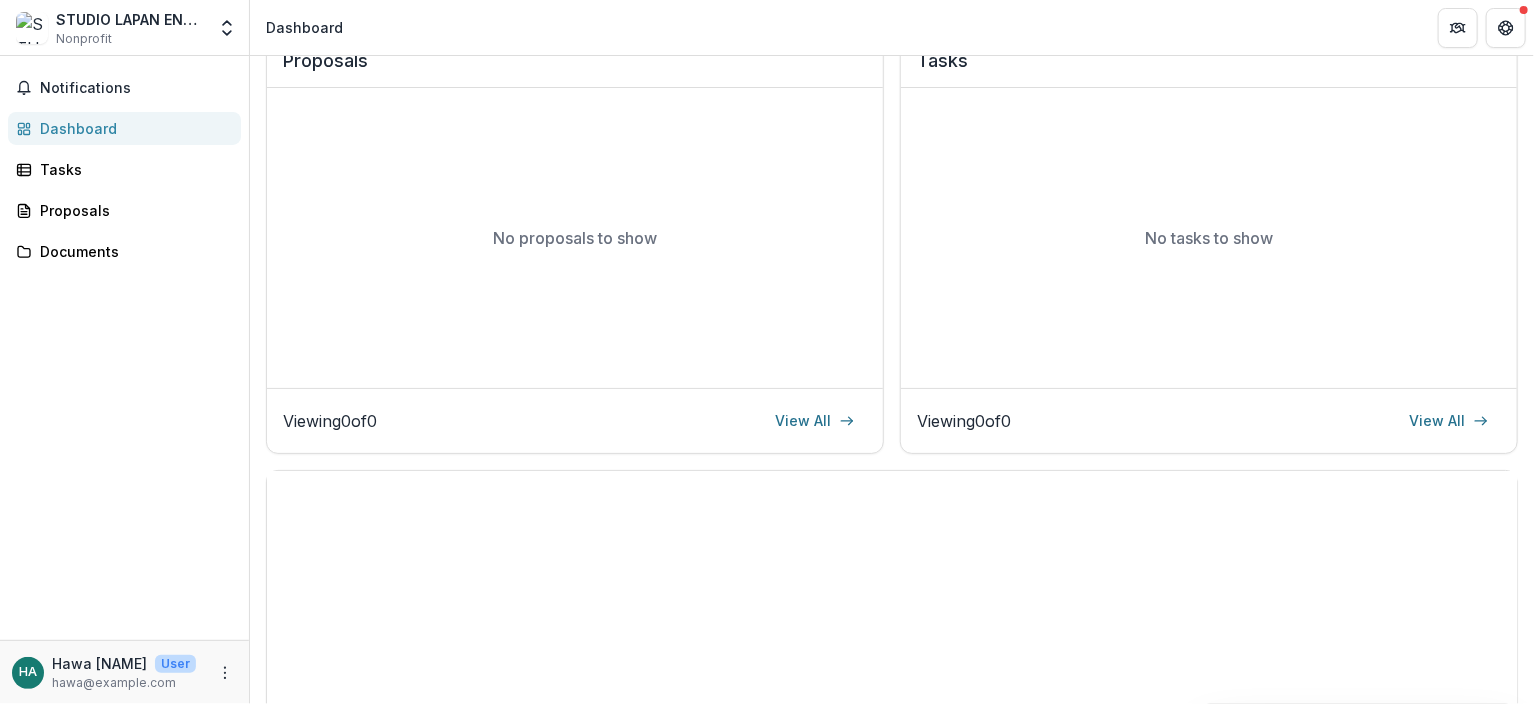 scroll, scrollTop: 0, scrollLeft: 0, axis: both 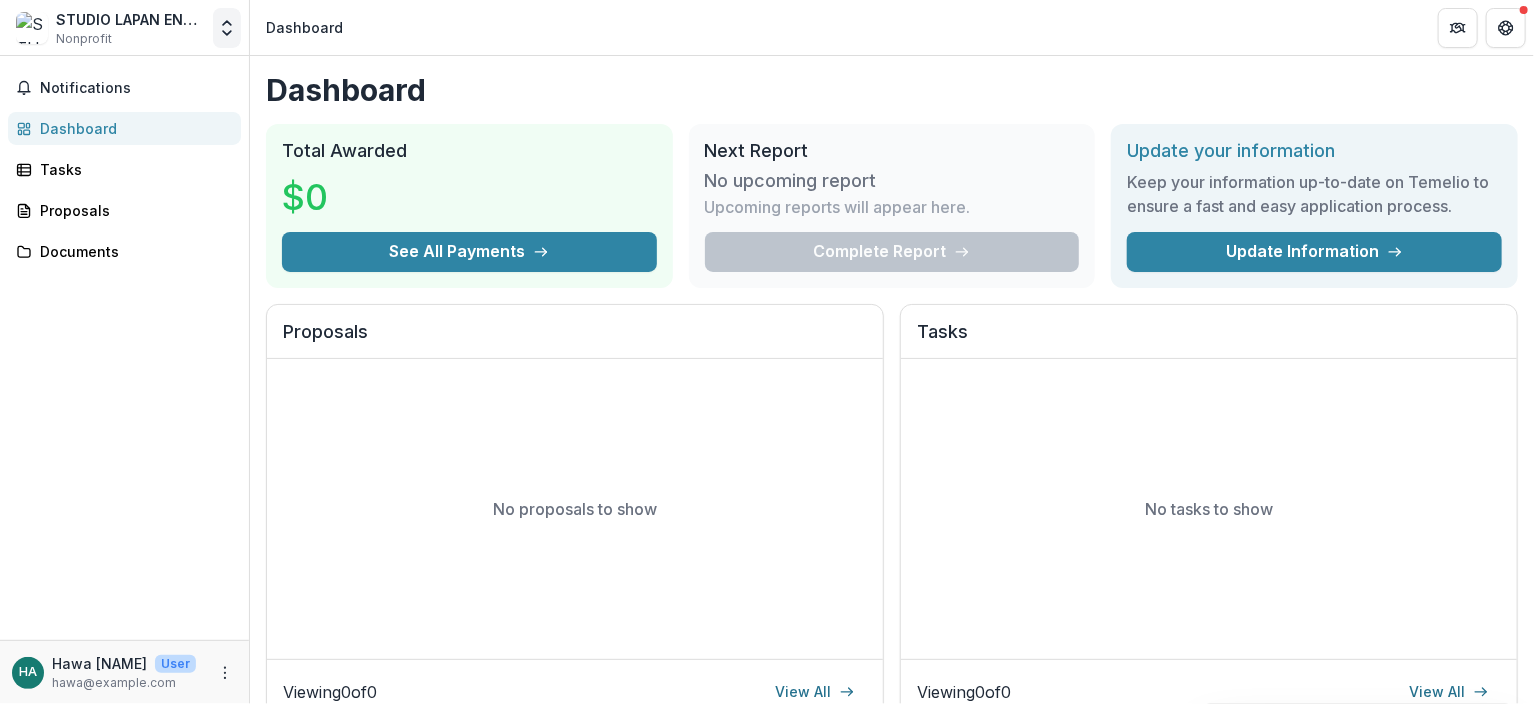 click 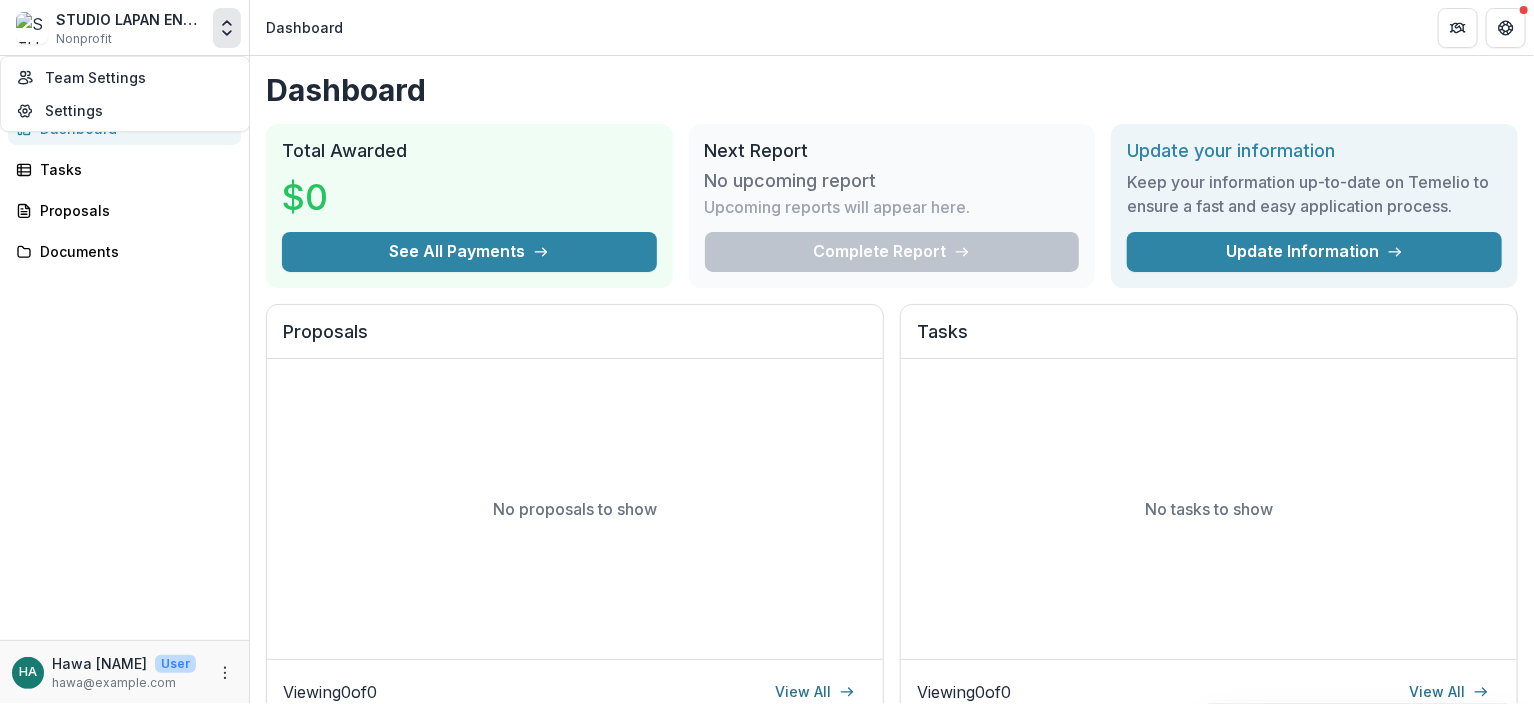 click on "Dashboard Total Awarded $0 See All Payments Next Report No upcoming report Upcoming reports will appear here. Complete Report Update your information Keep your information up-to-date on Temelio to ensure a fast and easy application process. Update Information Proposals No proposals to show Viewing  0  of  0 View All Tasks No tasks to show Viewing  0  of  0 View All Grant Payments Grant Foundation Grant amount awarded Payment Amount Linked Contingencies Payment date Grant start date Grant end date Payment status No data available No payments to show Viewing  0  payments" at bounding box center (892, 663) 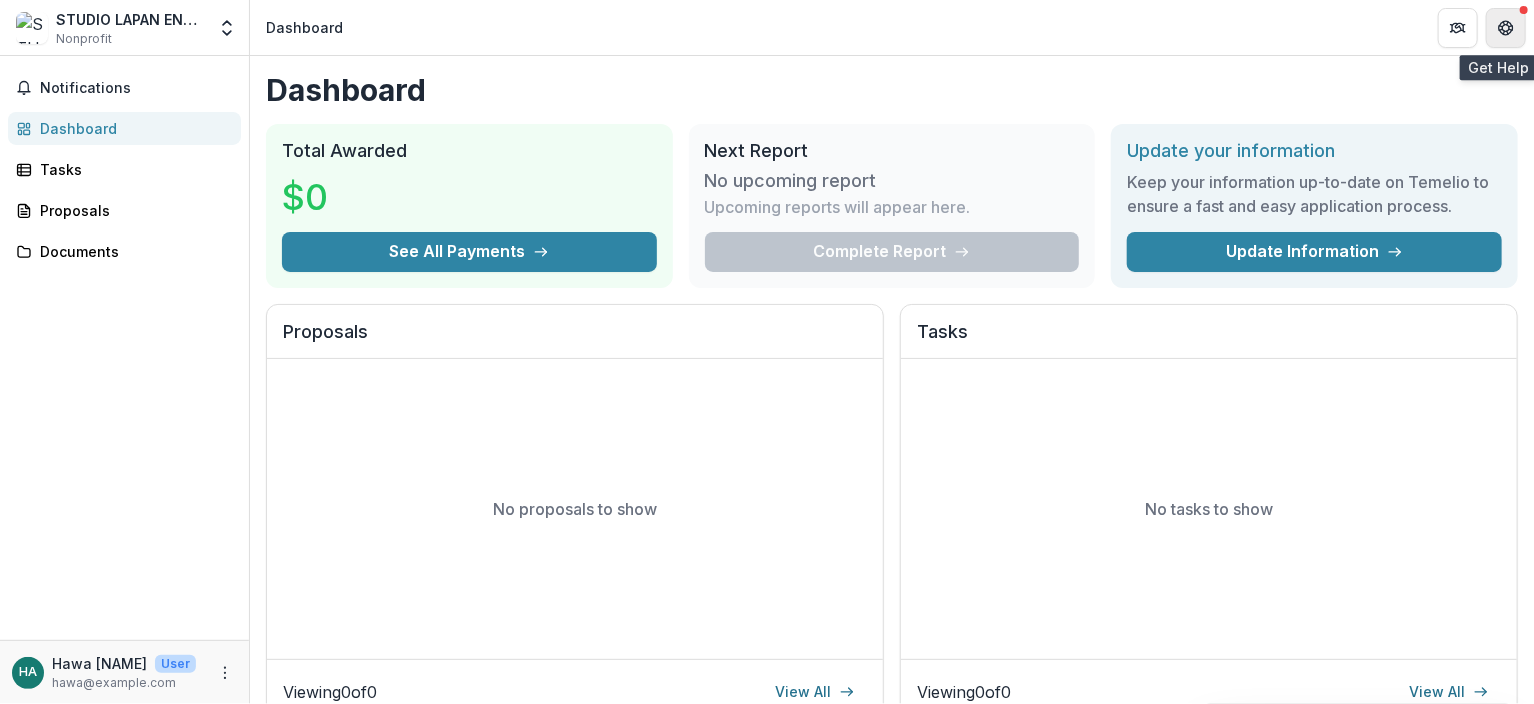 click at bounding box center (1506, 28) 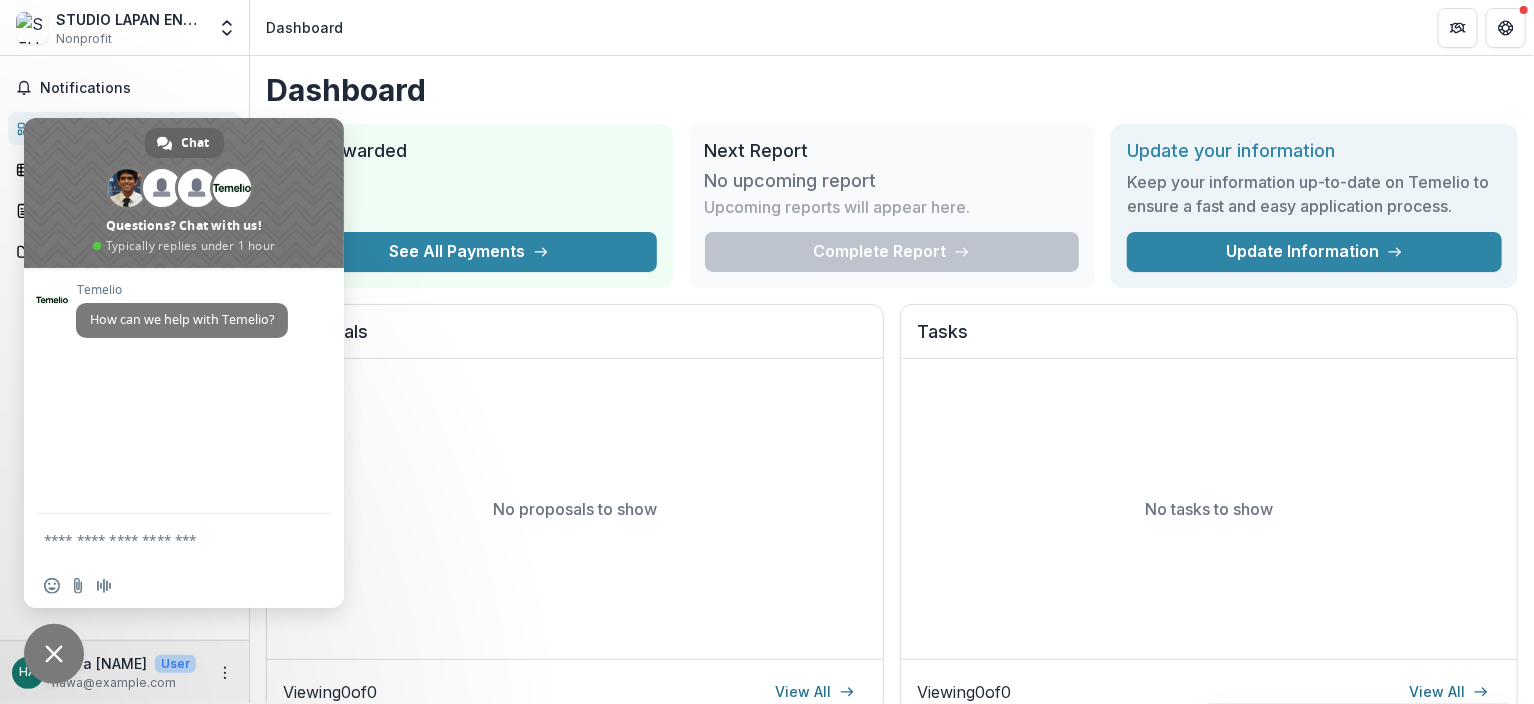 click at bounding box center (54, 654) 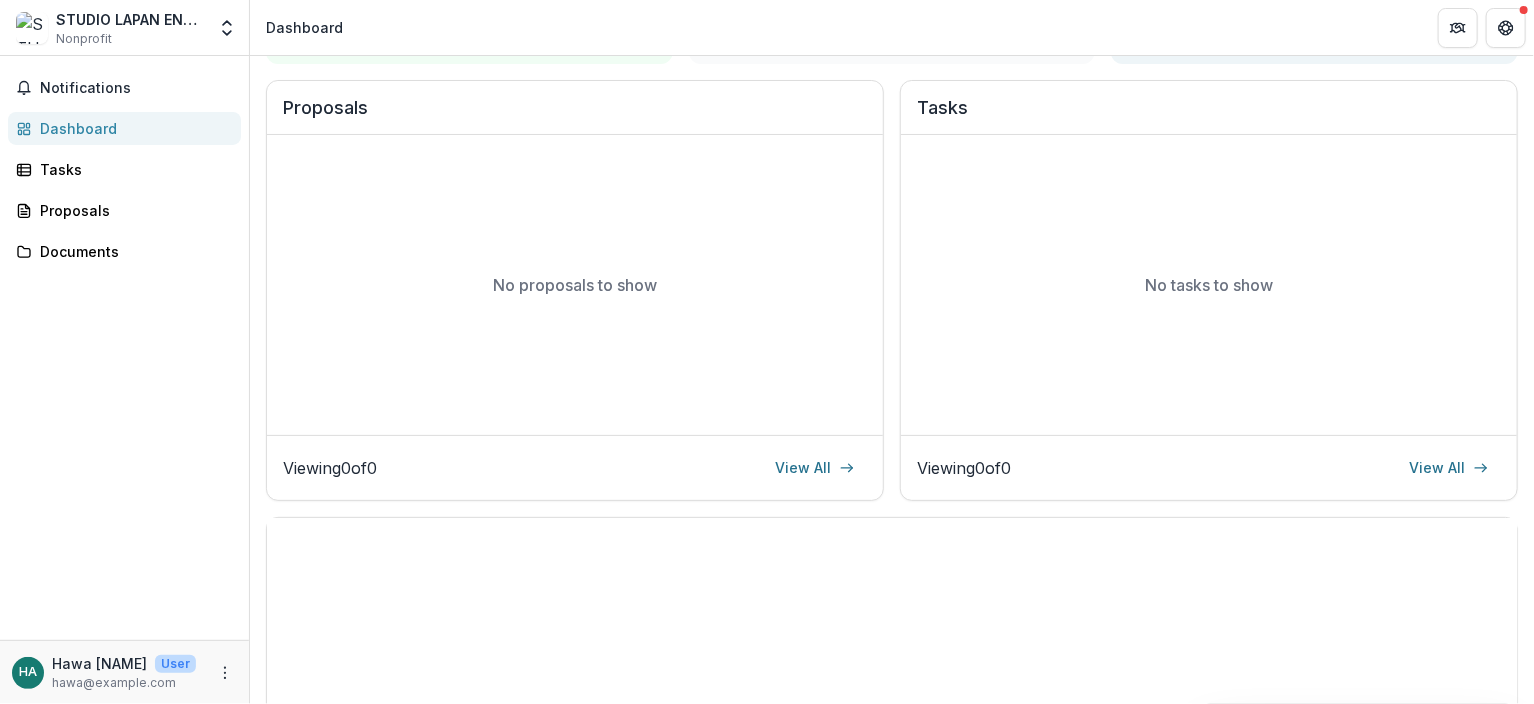 scroll, scrollTop: 564, scrollLeft: 0, axis: vertical 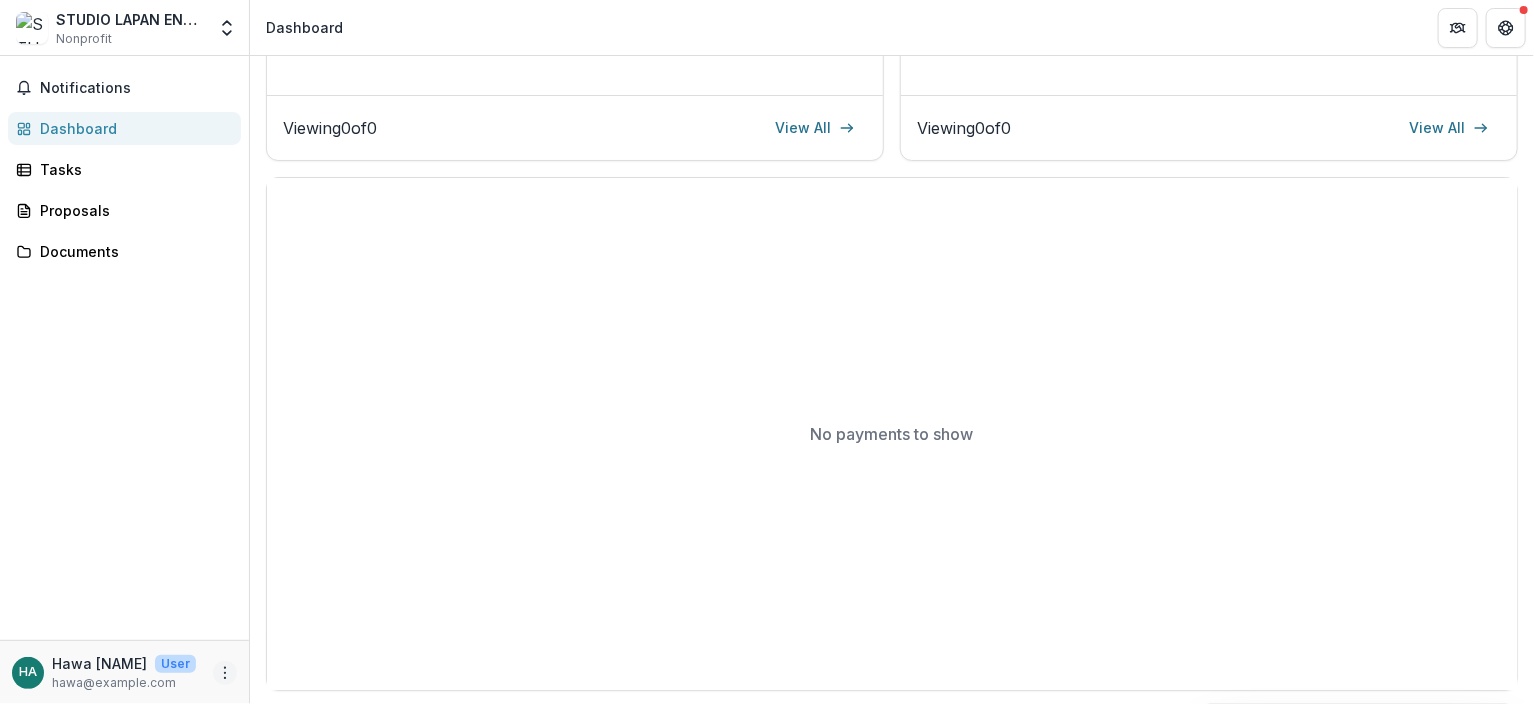 click 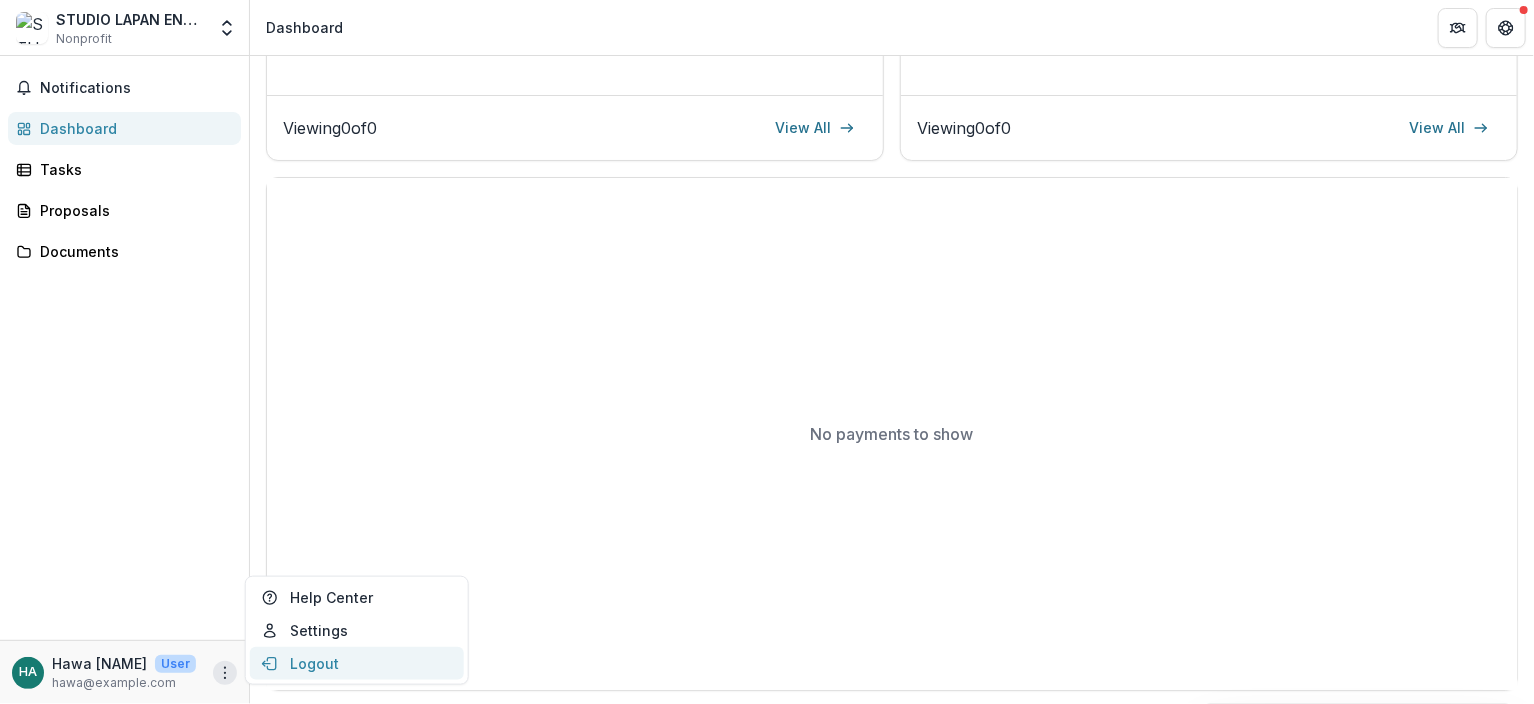 click on "Logout" at bounding box center (357, 663) 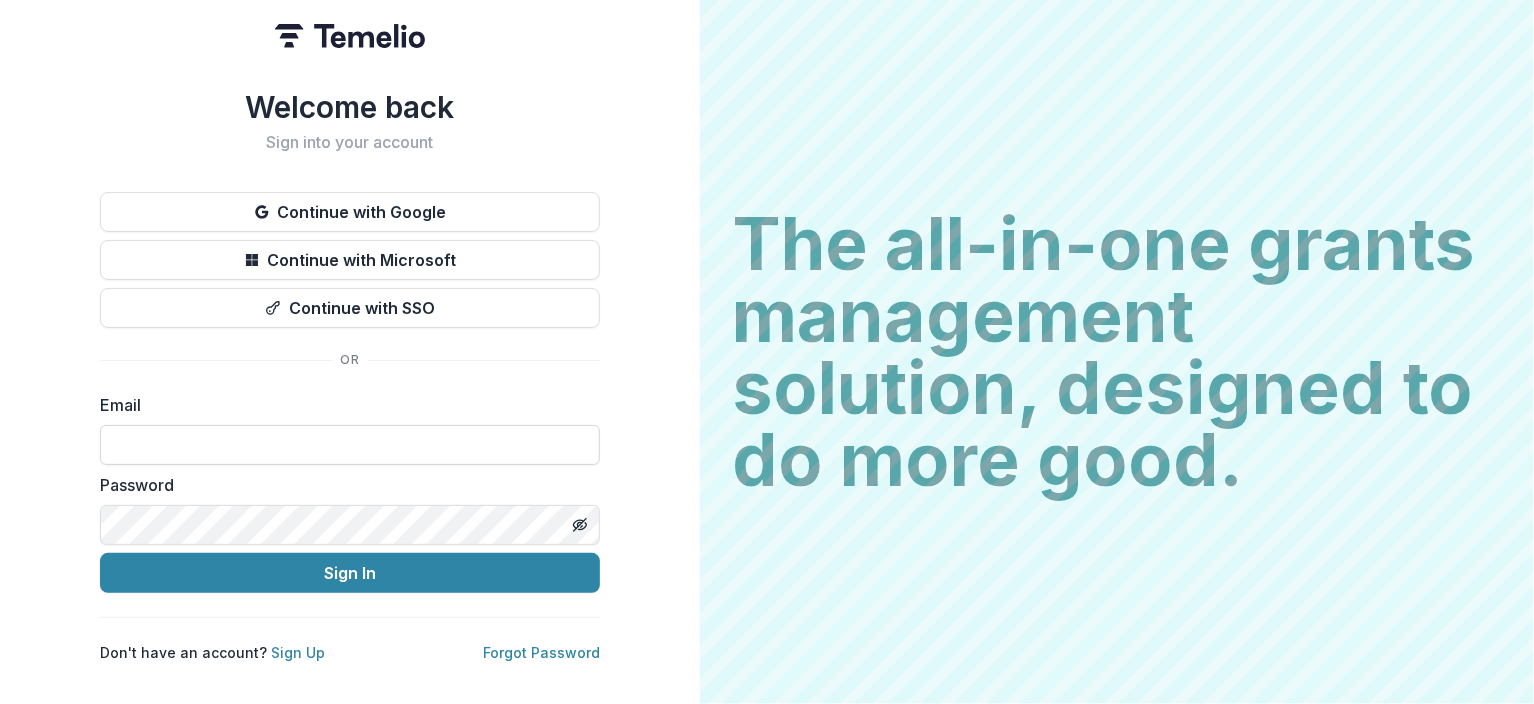 click at bounding box center [350, 445] 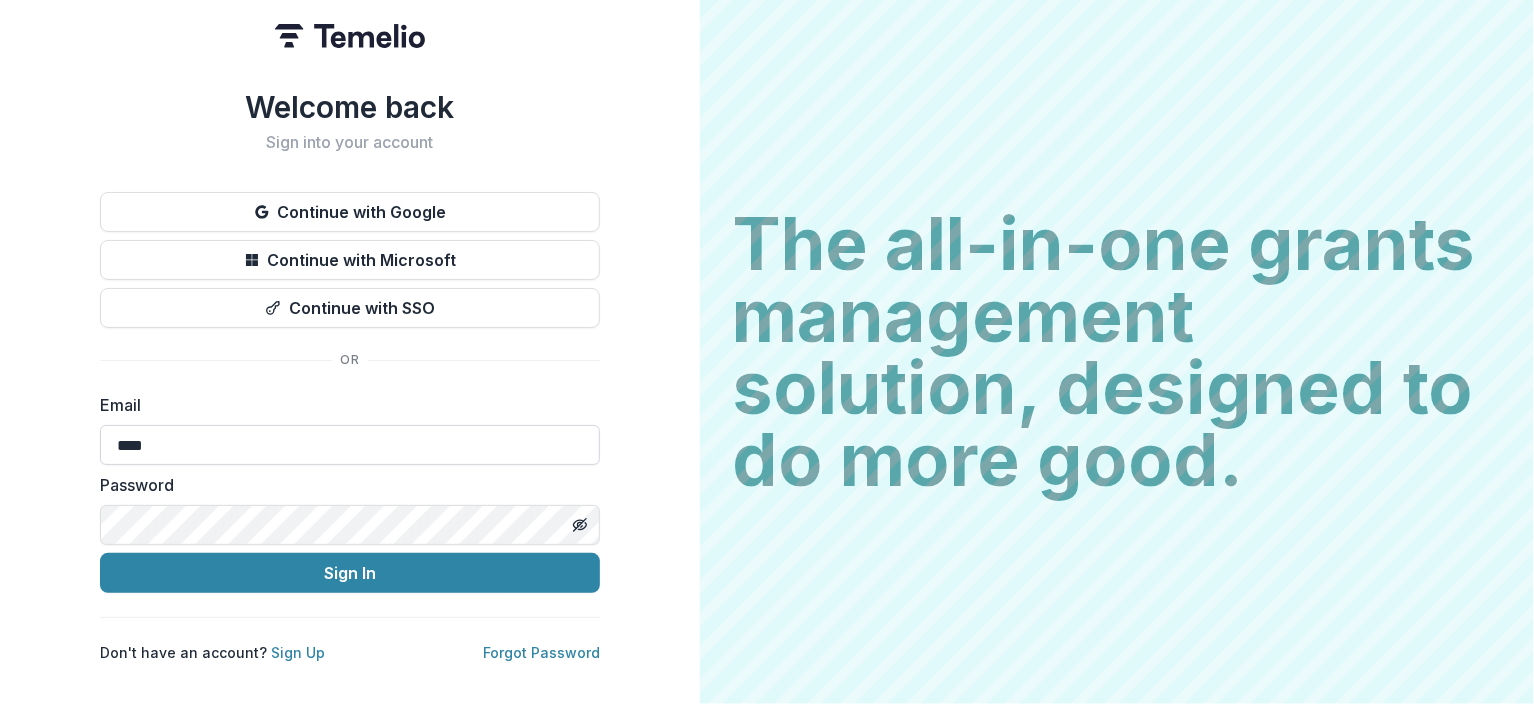 type on "**********" 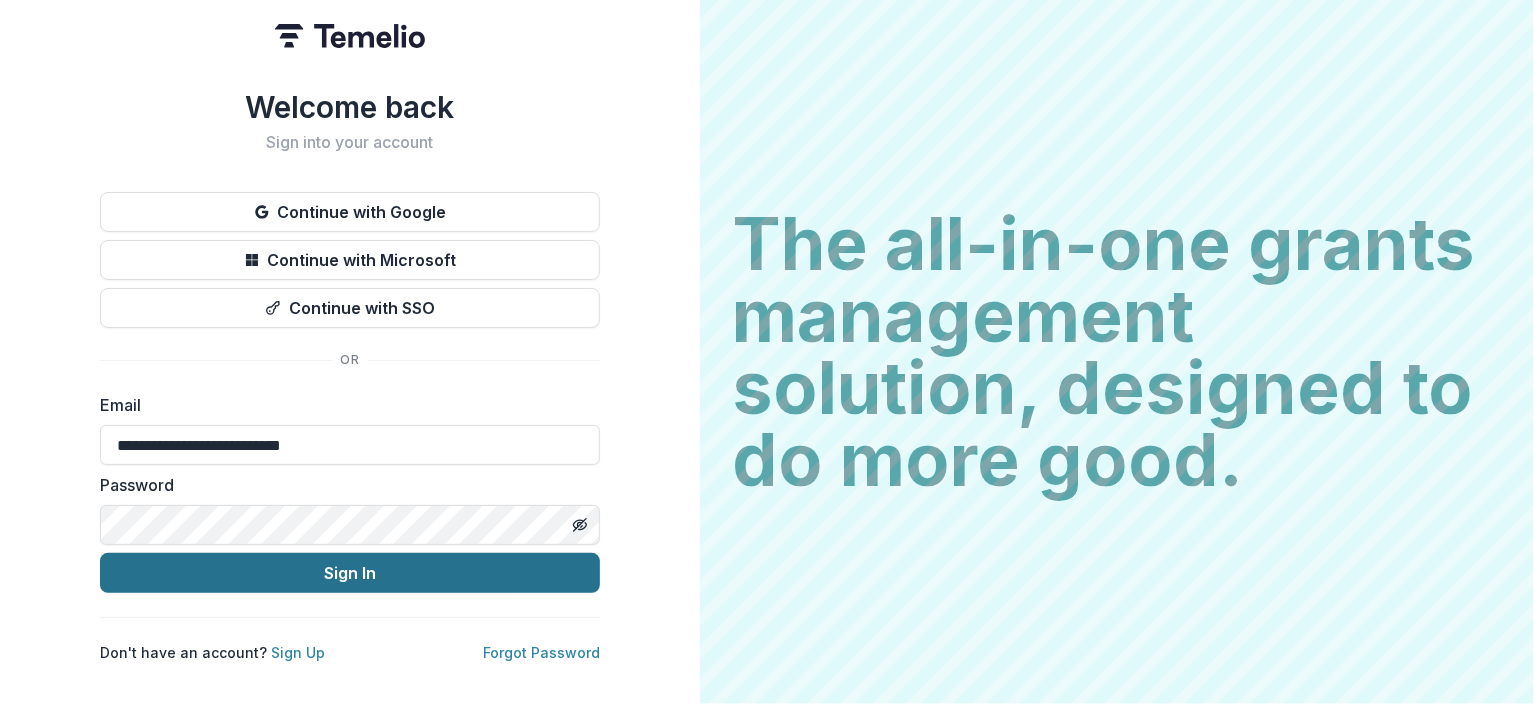 click on "Sign In" at bounding box center (350, 573) 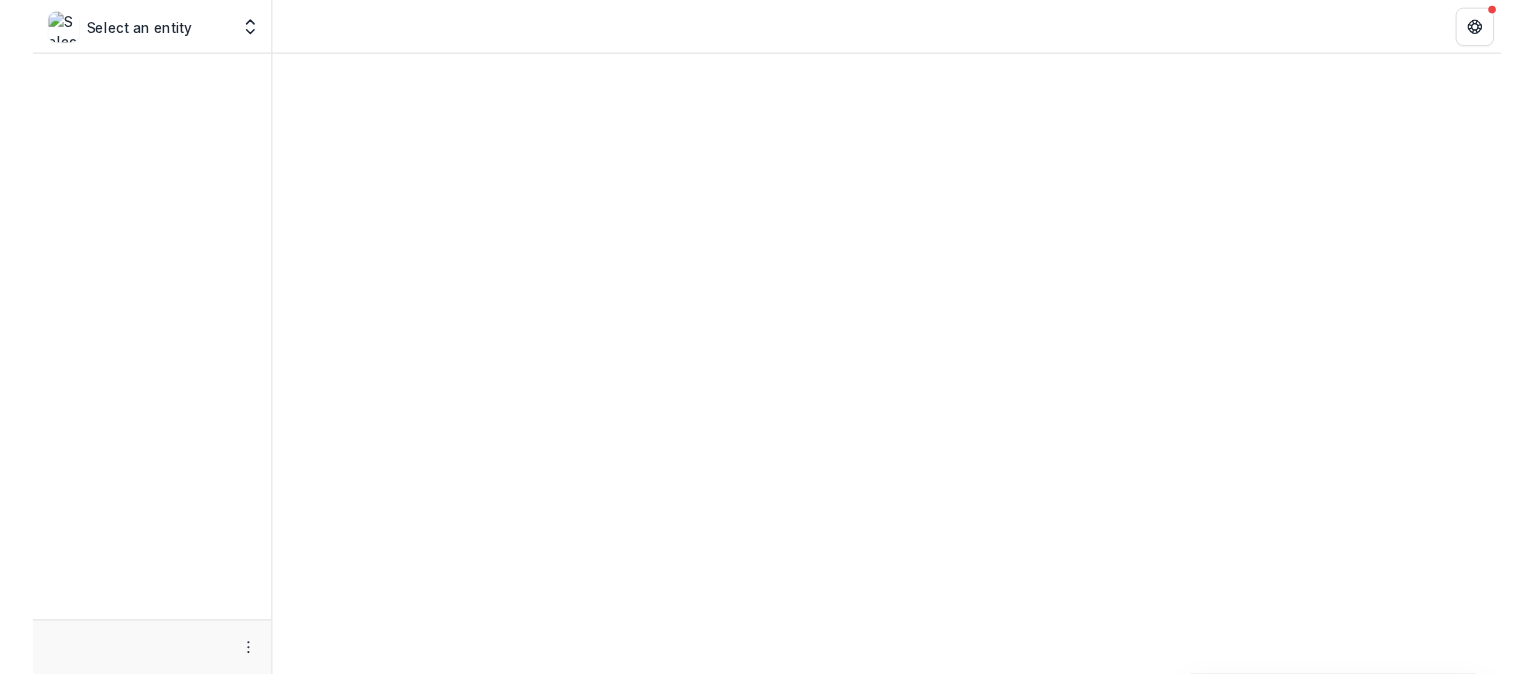 scroll, scrollTop: 0, scrollLeft: 0, axis: both 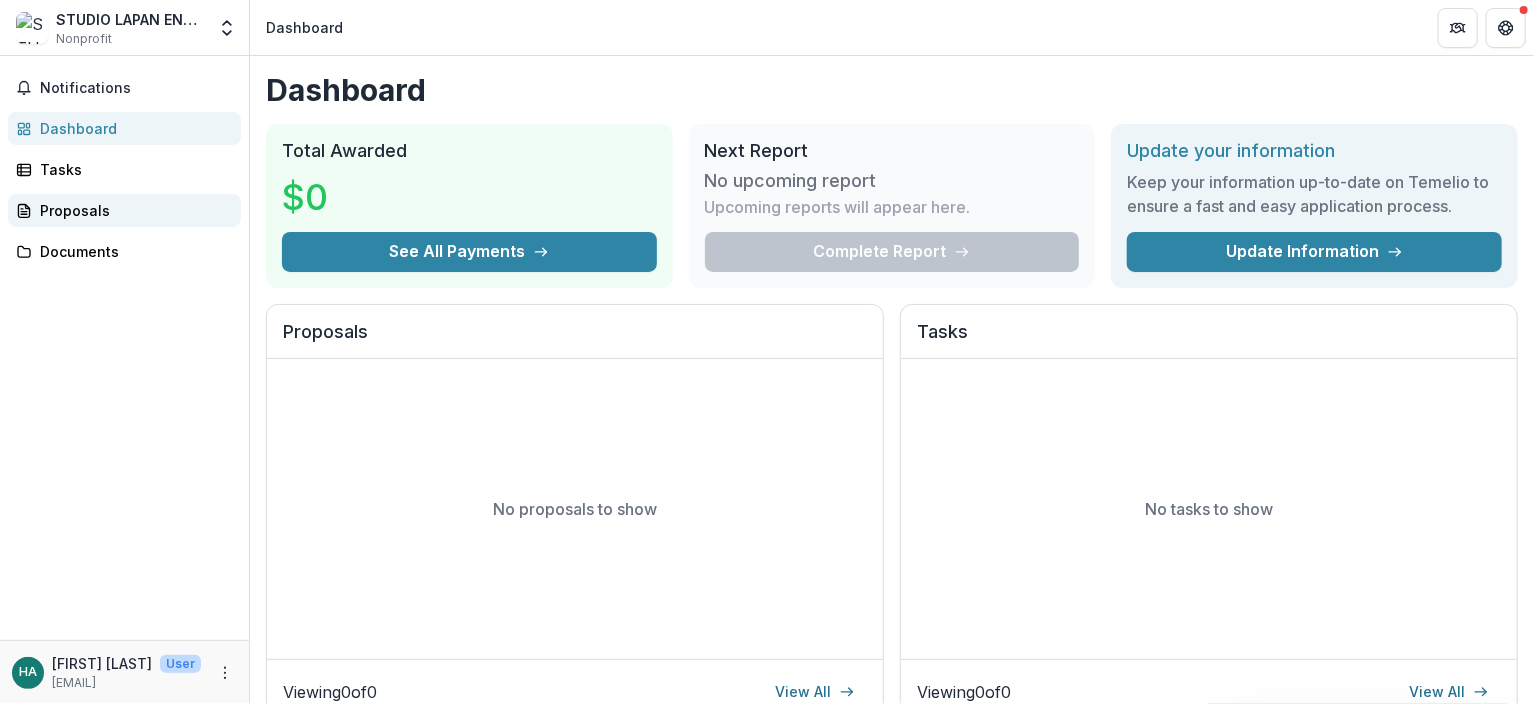 click on "Proposals" at bounding box center [132, 210] 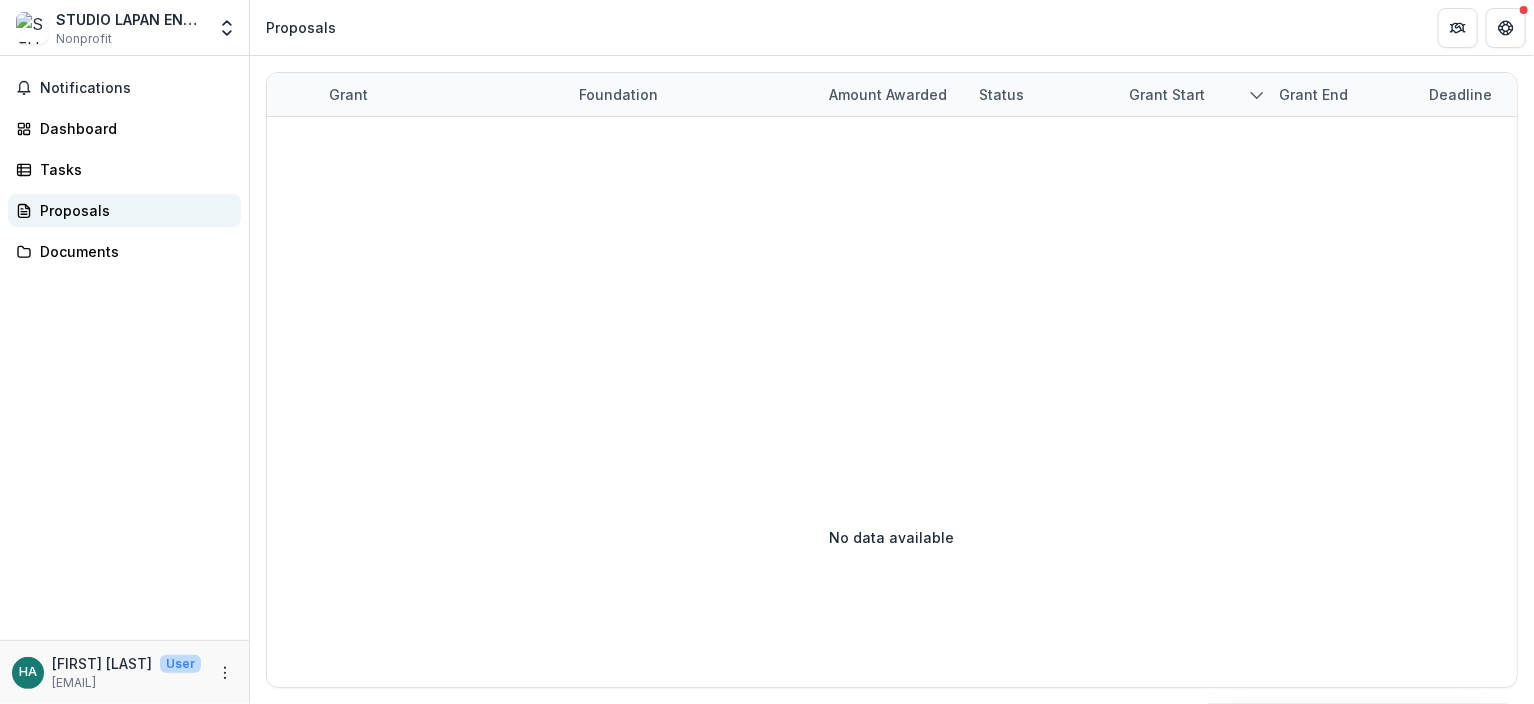 click on "Proposals" at bounding box center [132, 210] 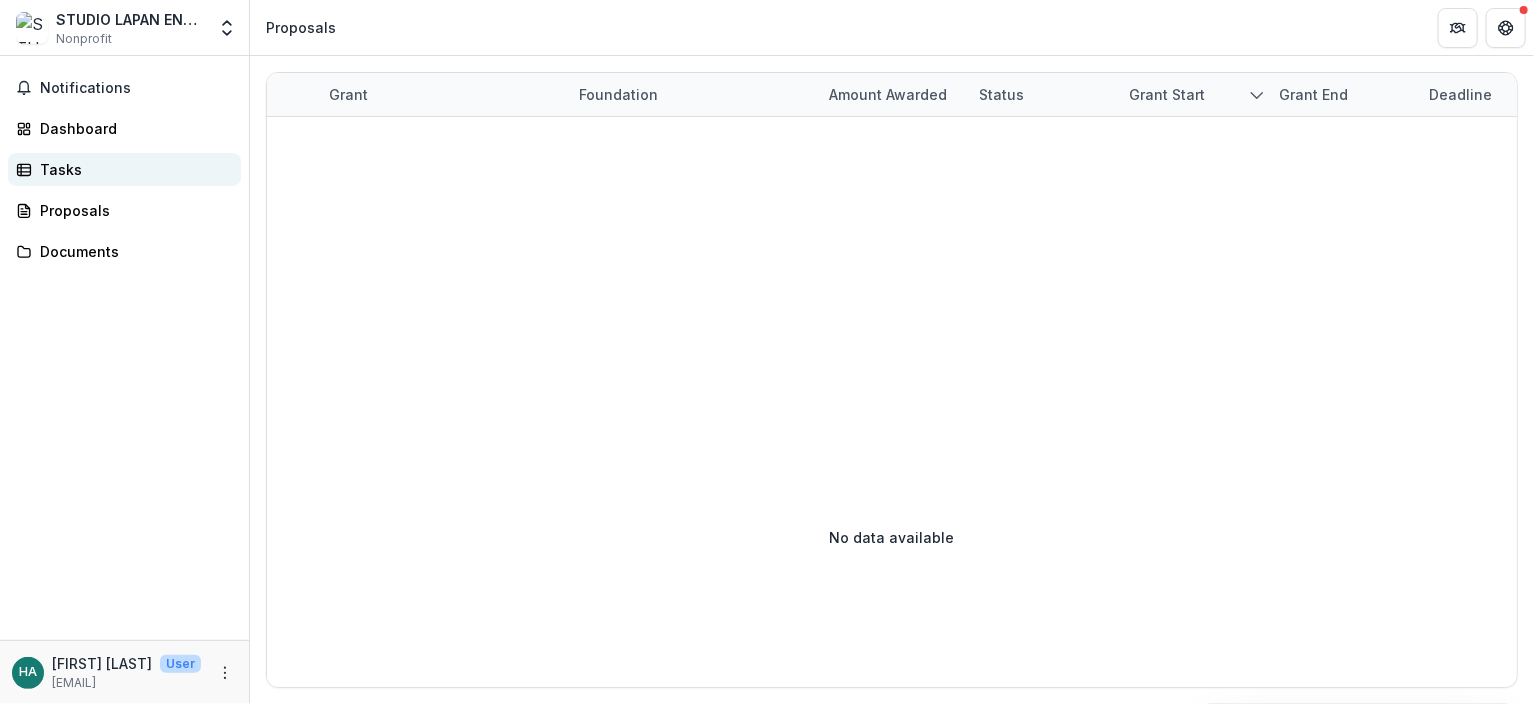 click on "Tasks" at bounding box center (124, 169) 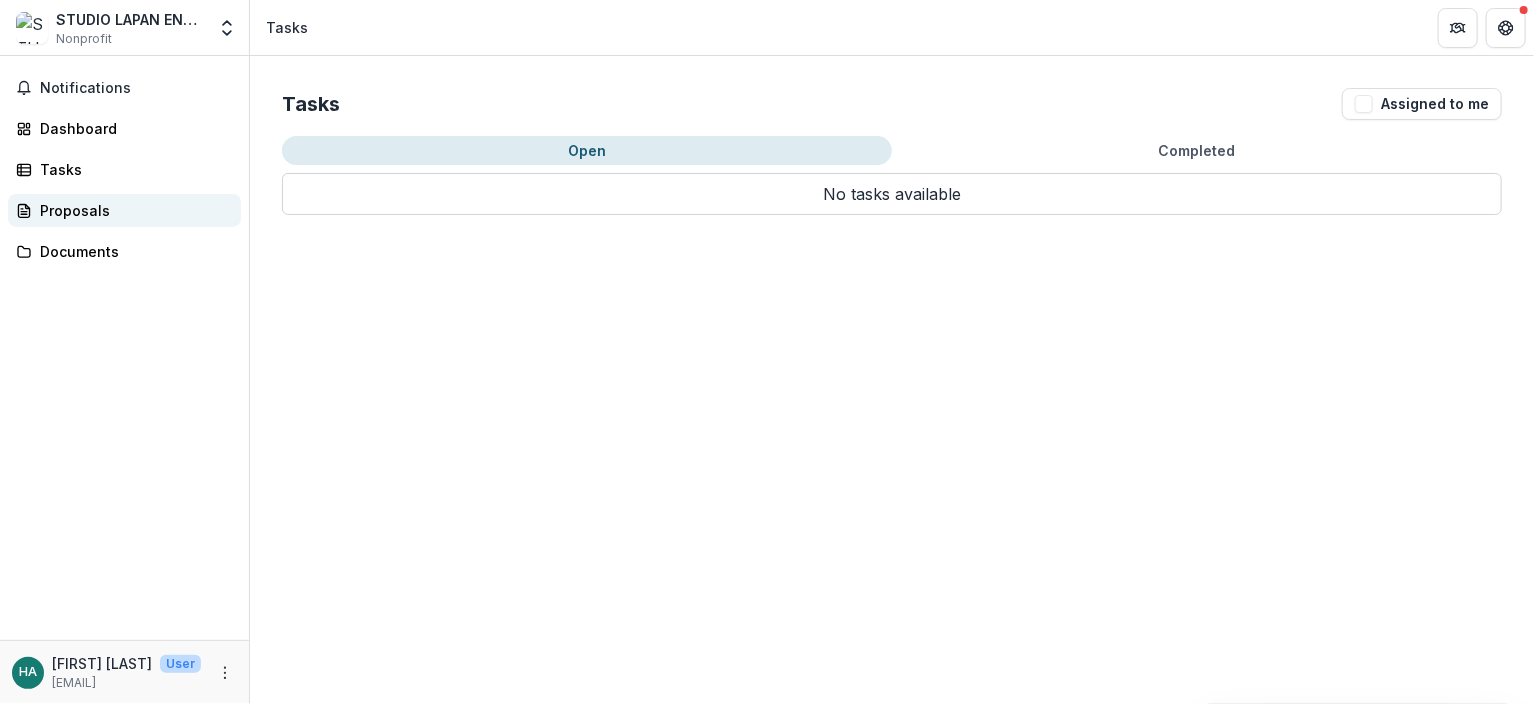 click on "Proposals" at bounding box center (132, 210) 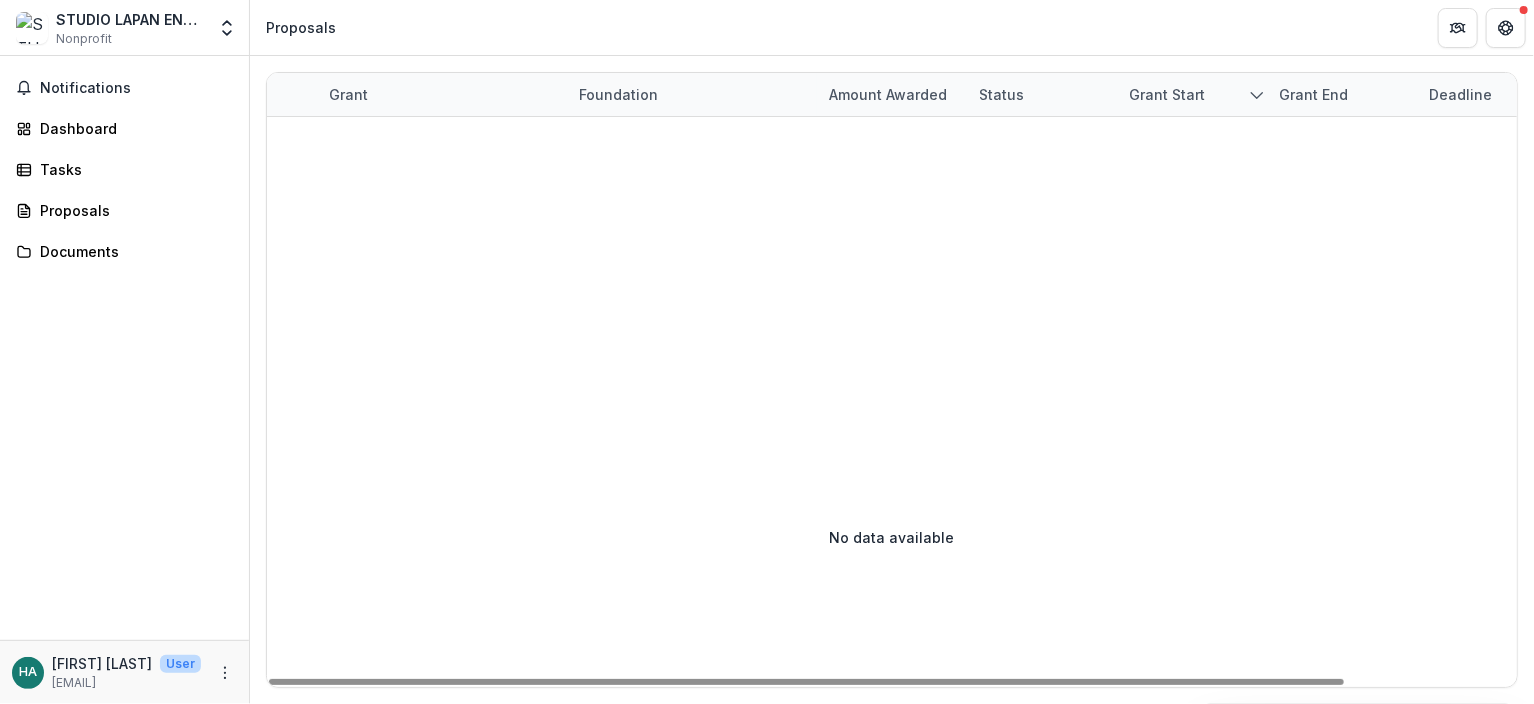 click on "Foundation" at bounding box center (618, 94) 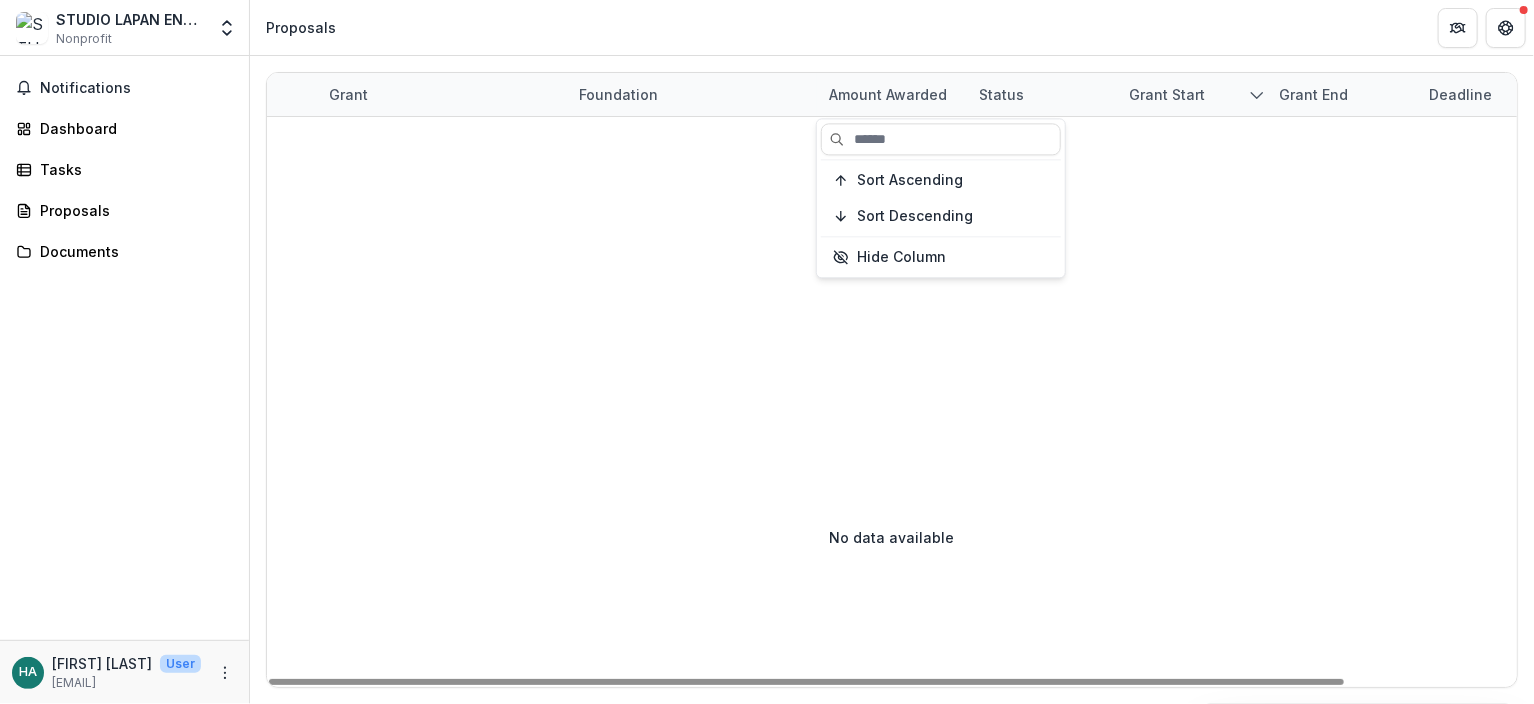 click on "Status" at bounding box center [1001, 94] 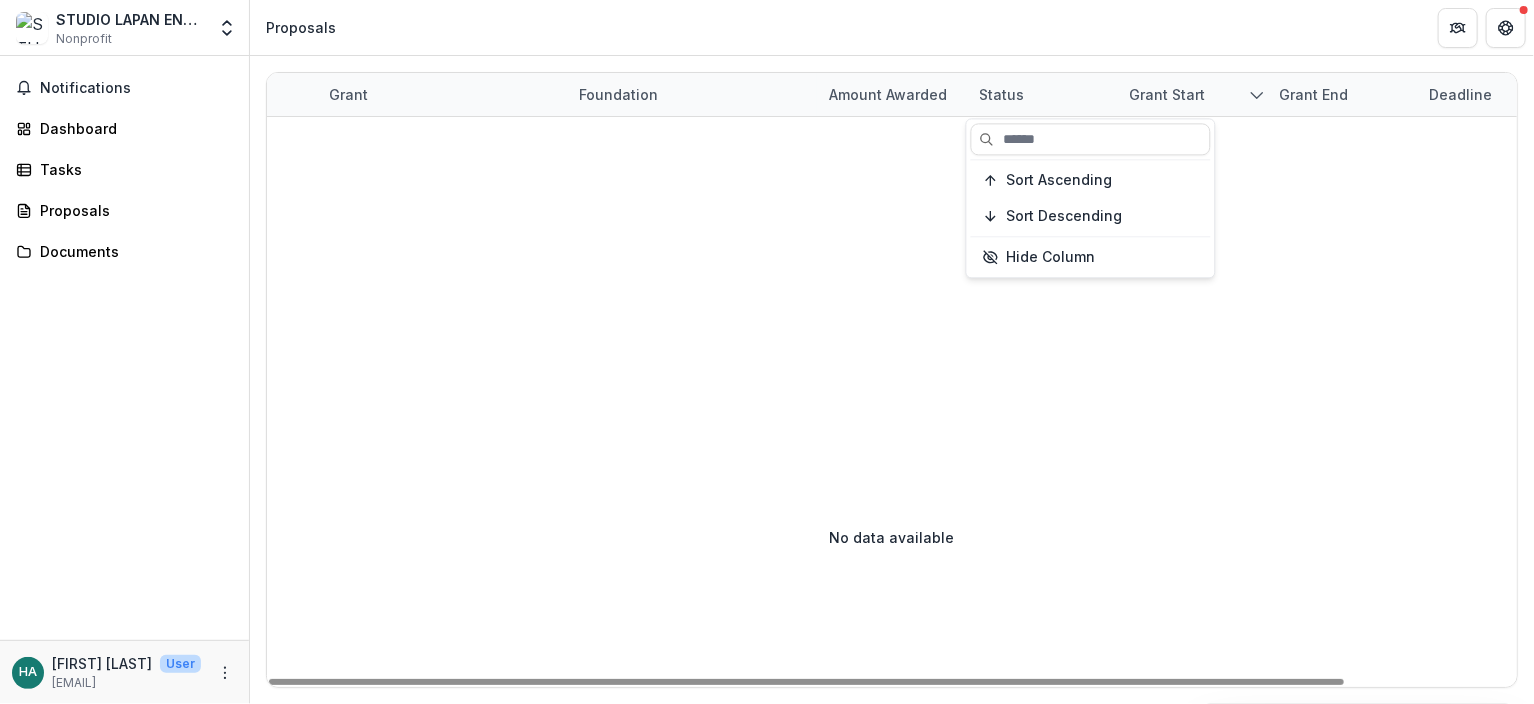 click on "Grant start" at bounding box center [1167, 94] 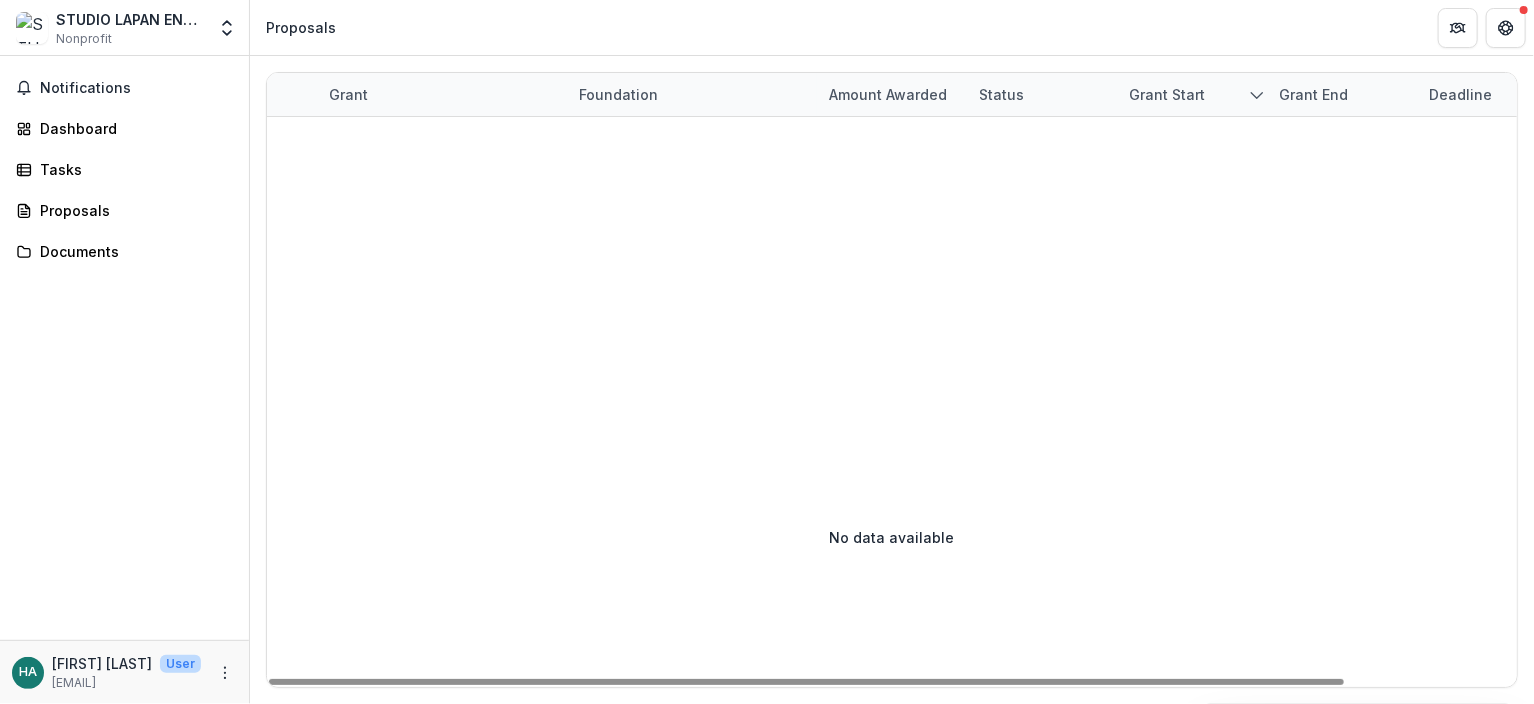 click on "Grant end" at bounding box center (1313, 94) 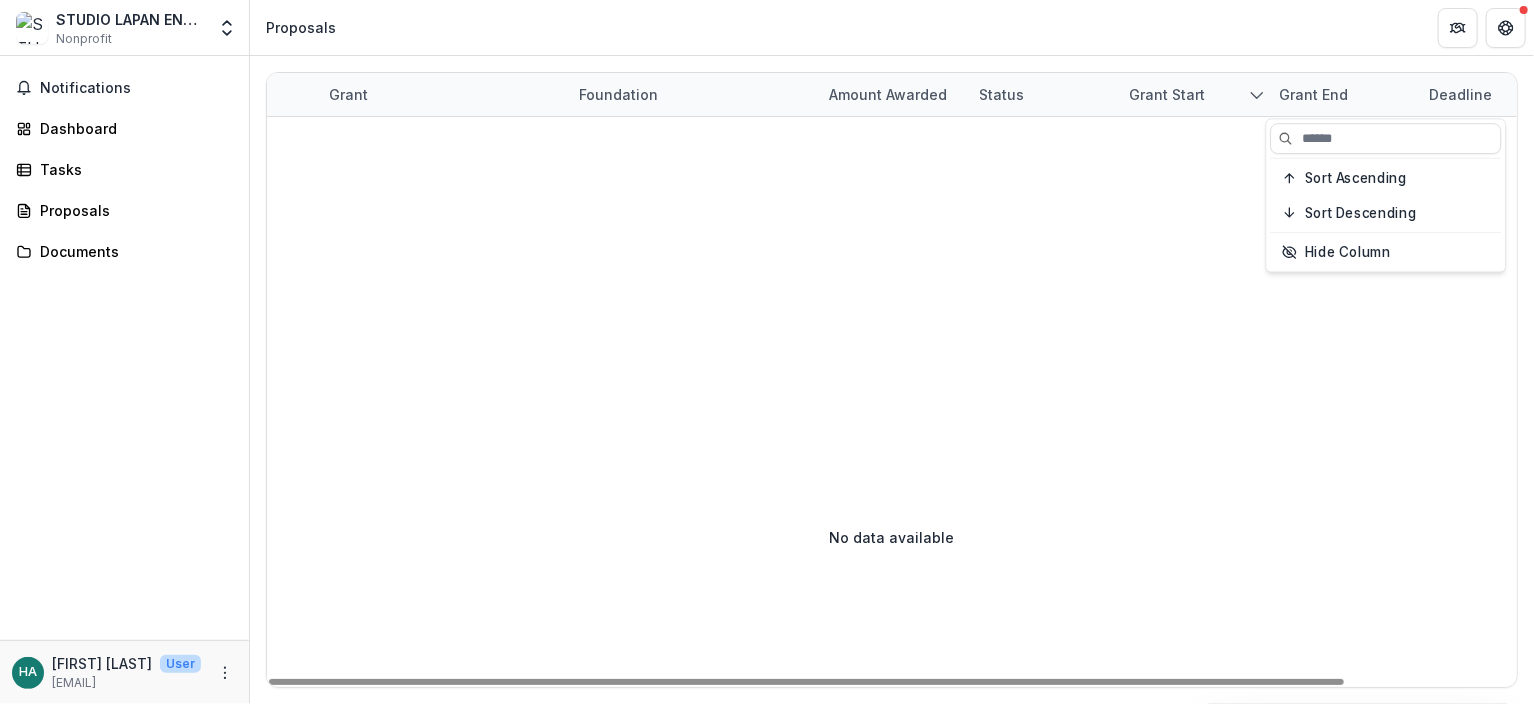 click on "Deadline" at bounding box center (1460, 94) 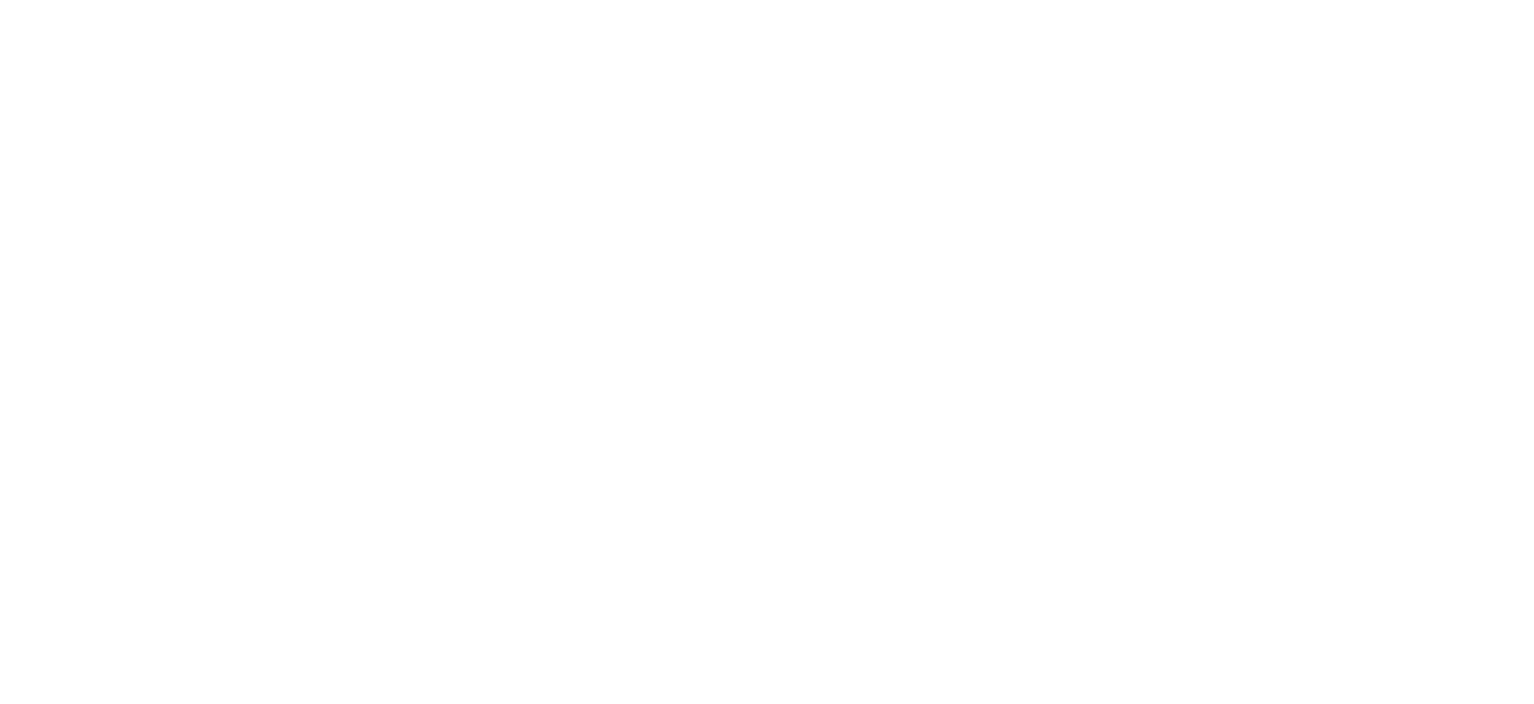scroll, scrollTop: 0, scrollLeft: 0, axis: both 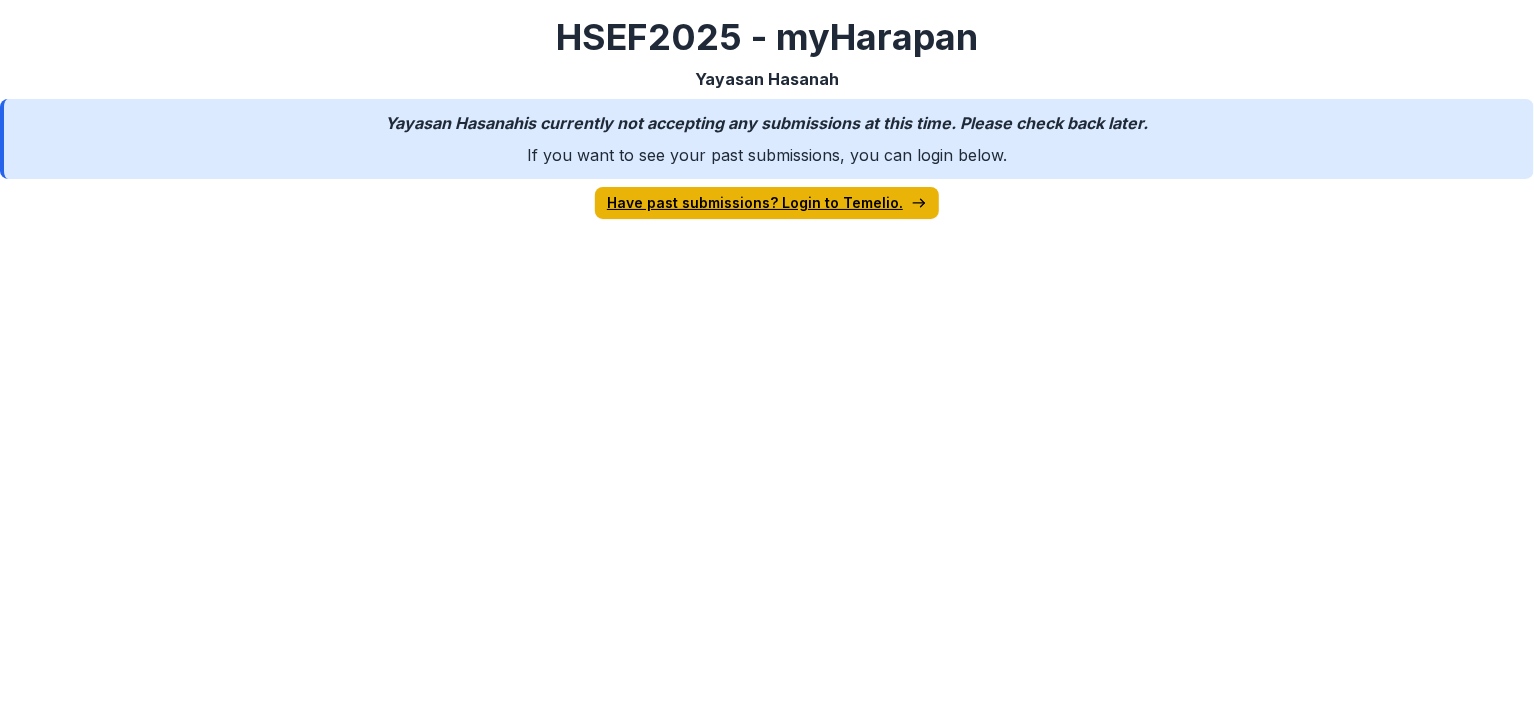 click on "Have past submissions? Login to Temelio." at bounding box center (767, 203) 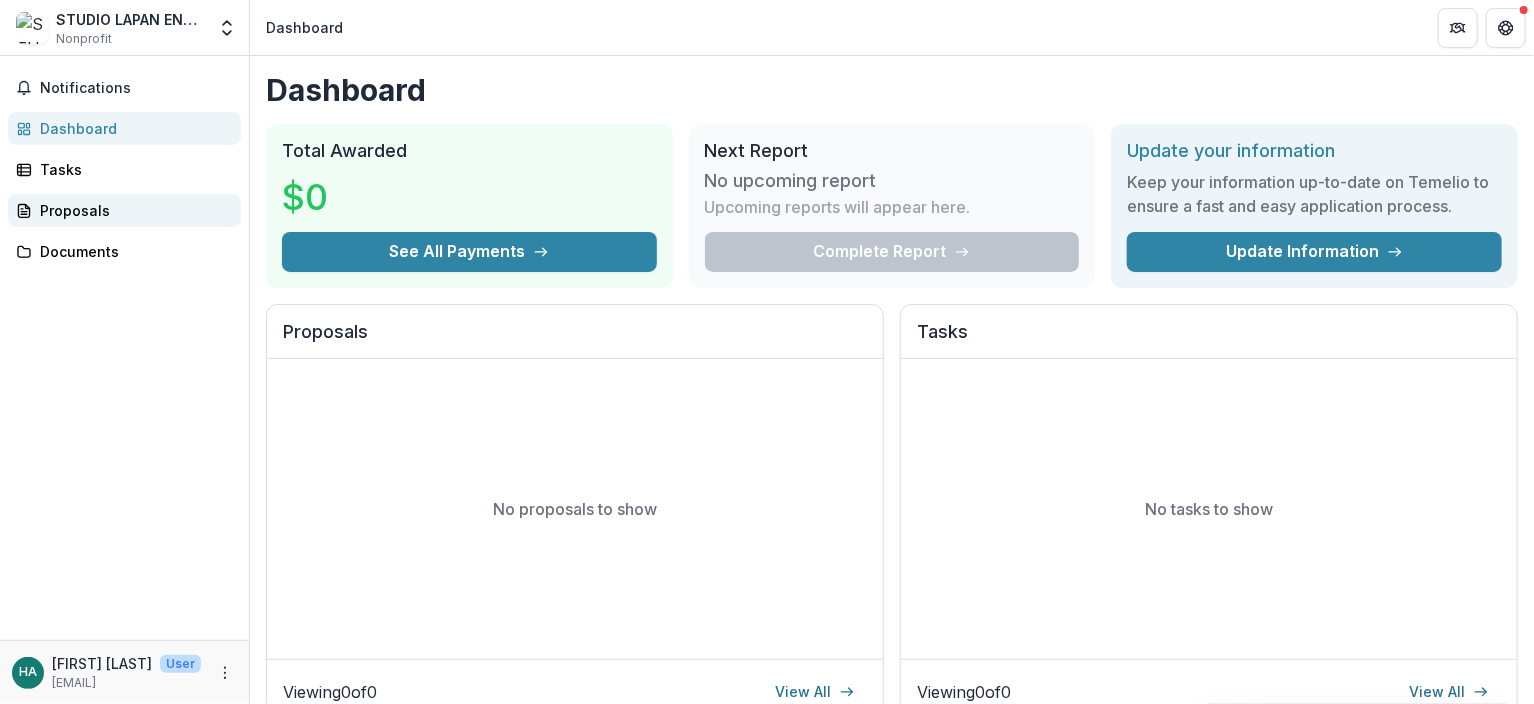 click on "Proposals" at bounding box center (132, 210) 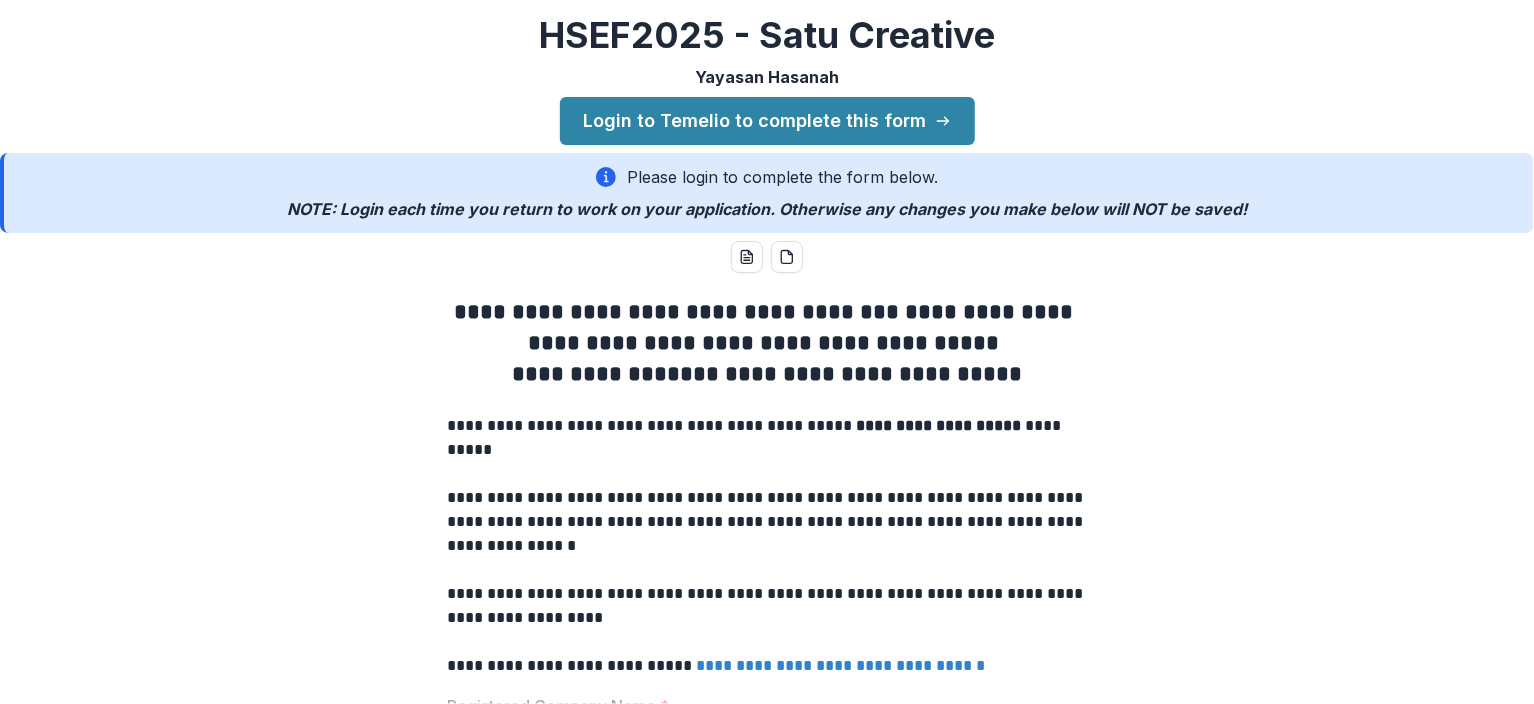 scroll, scrollTop: 0, scrollLeft: 0, axis: both 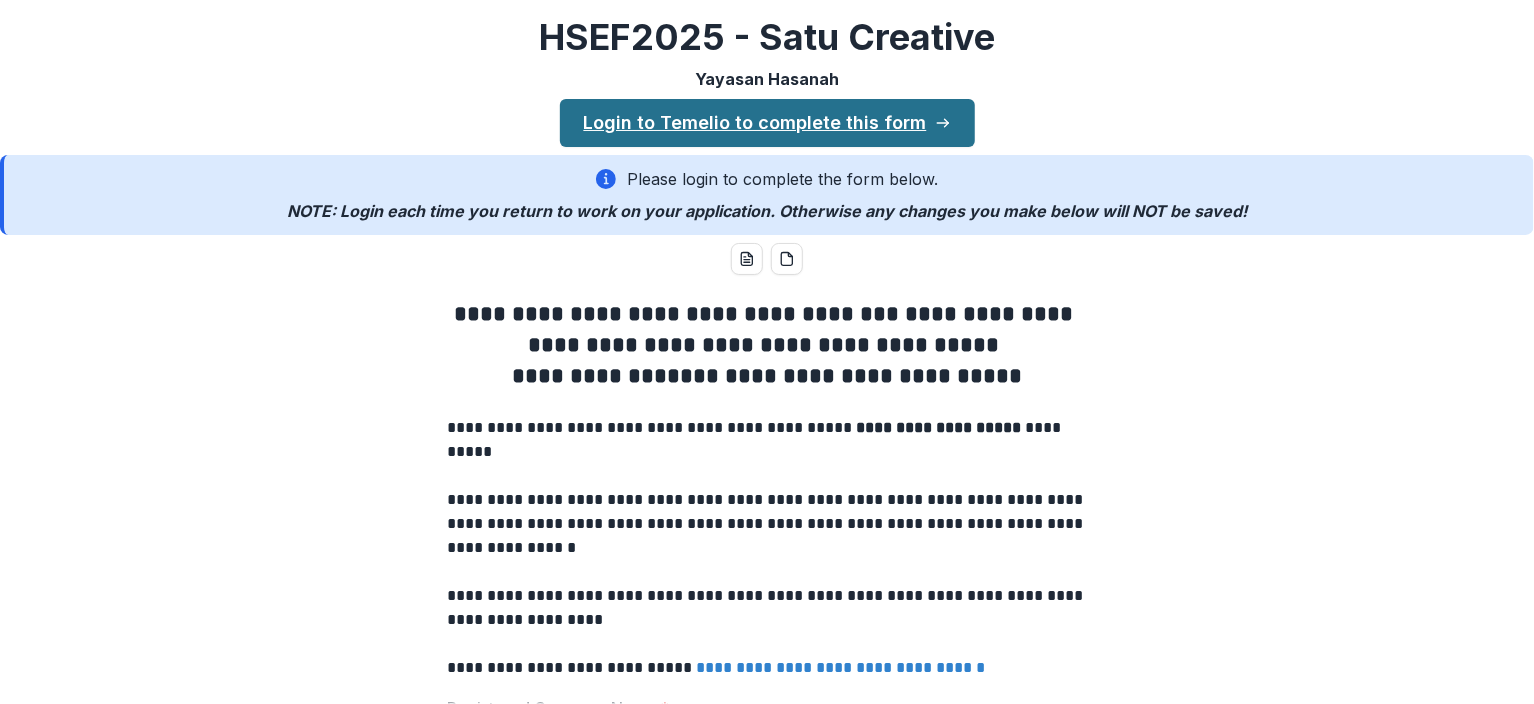 click on "Login to Temelio to complete this form" at bounding box center (767, 123) 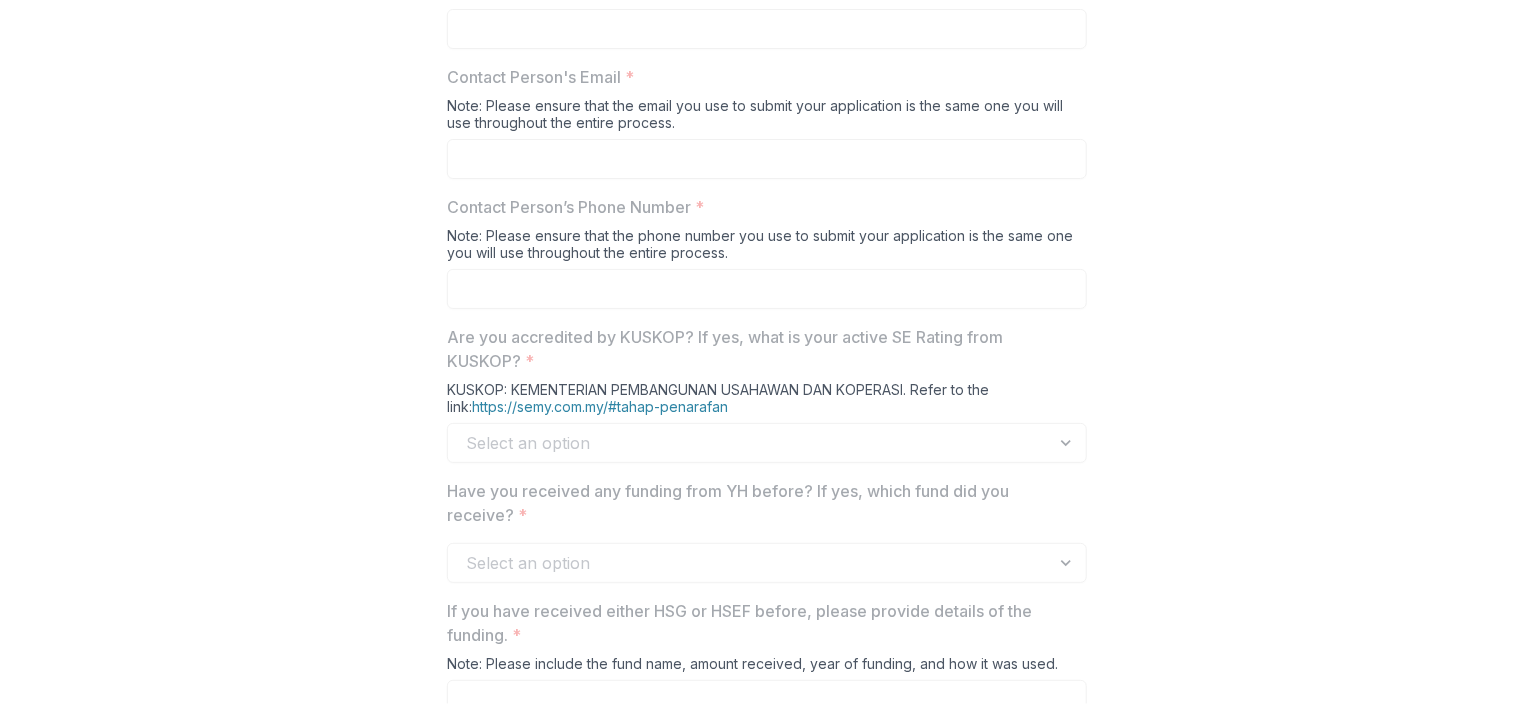 scroll, scrollTop: 0, scrollLeft: 0, axis: both 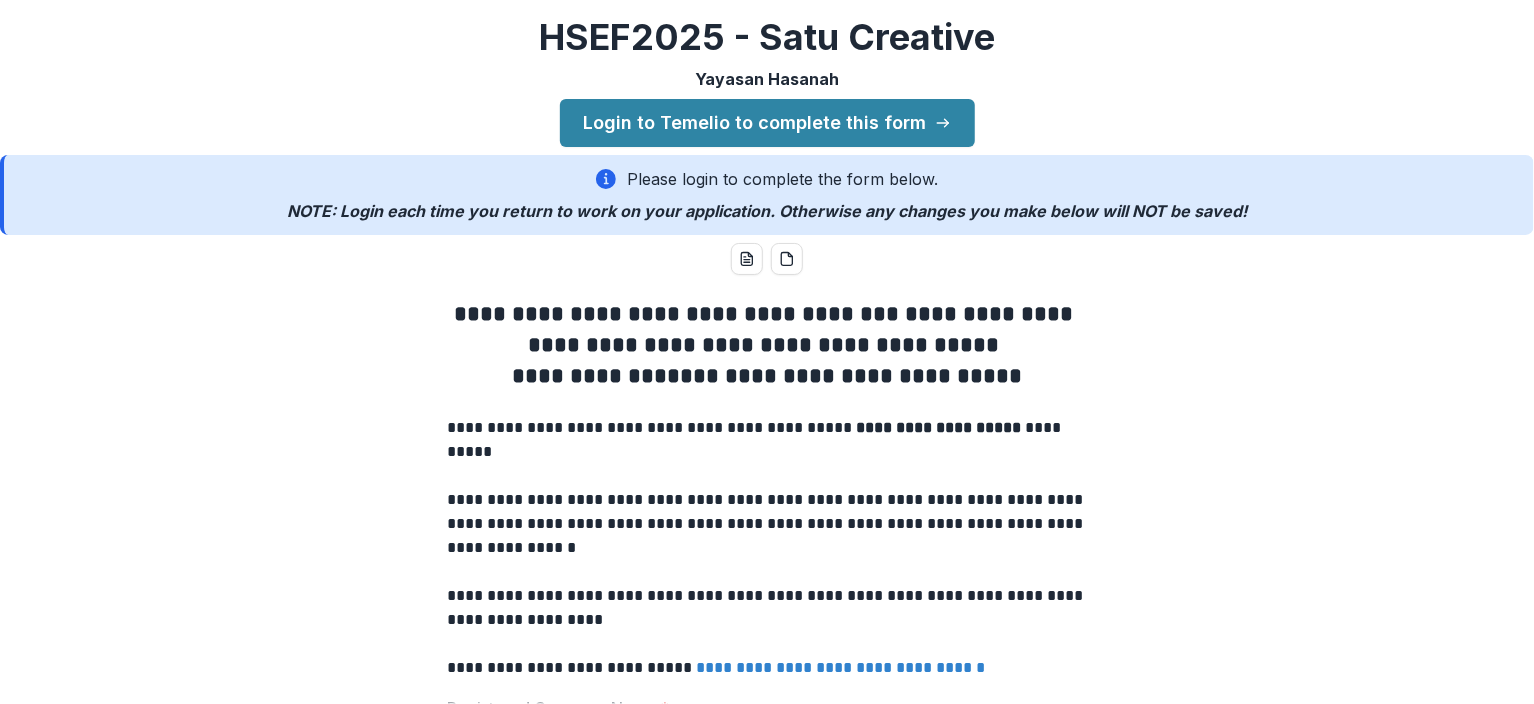 click on "**********" at bounding box center (767, 2171) 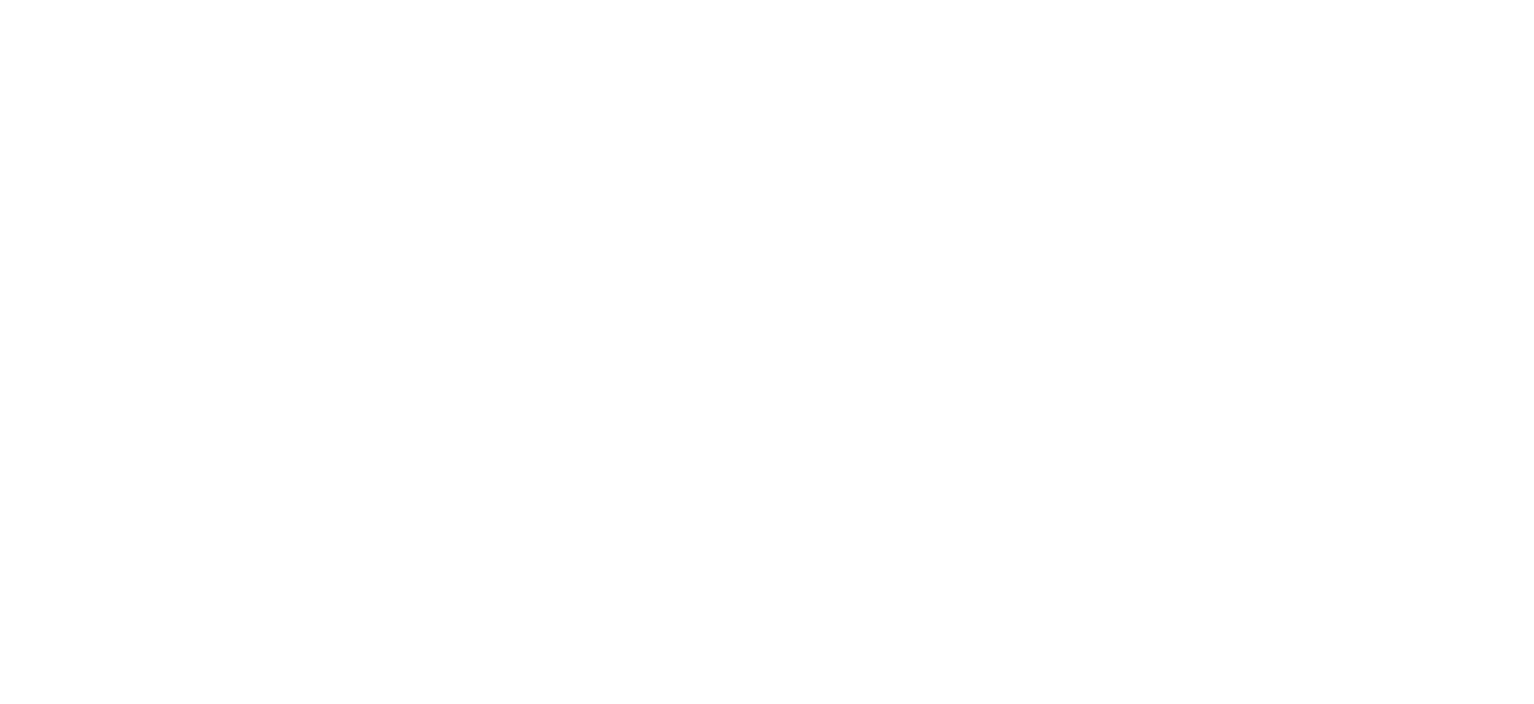 scroll, scrollTop: 0, scrollLeft: 0, axis: both 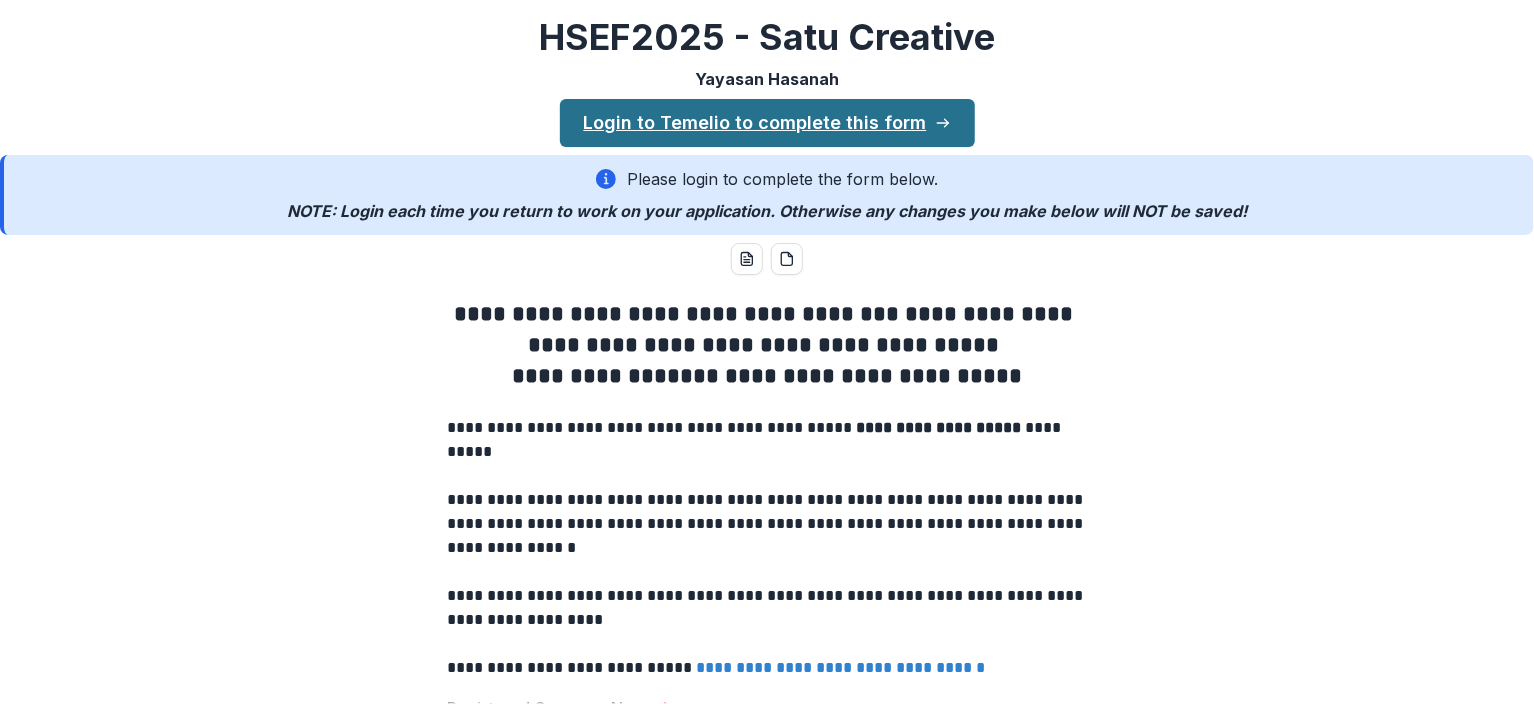 click on "Login to Temelio to complete this form" at bounding box center [767, 123] 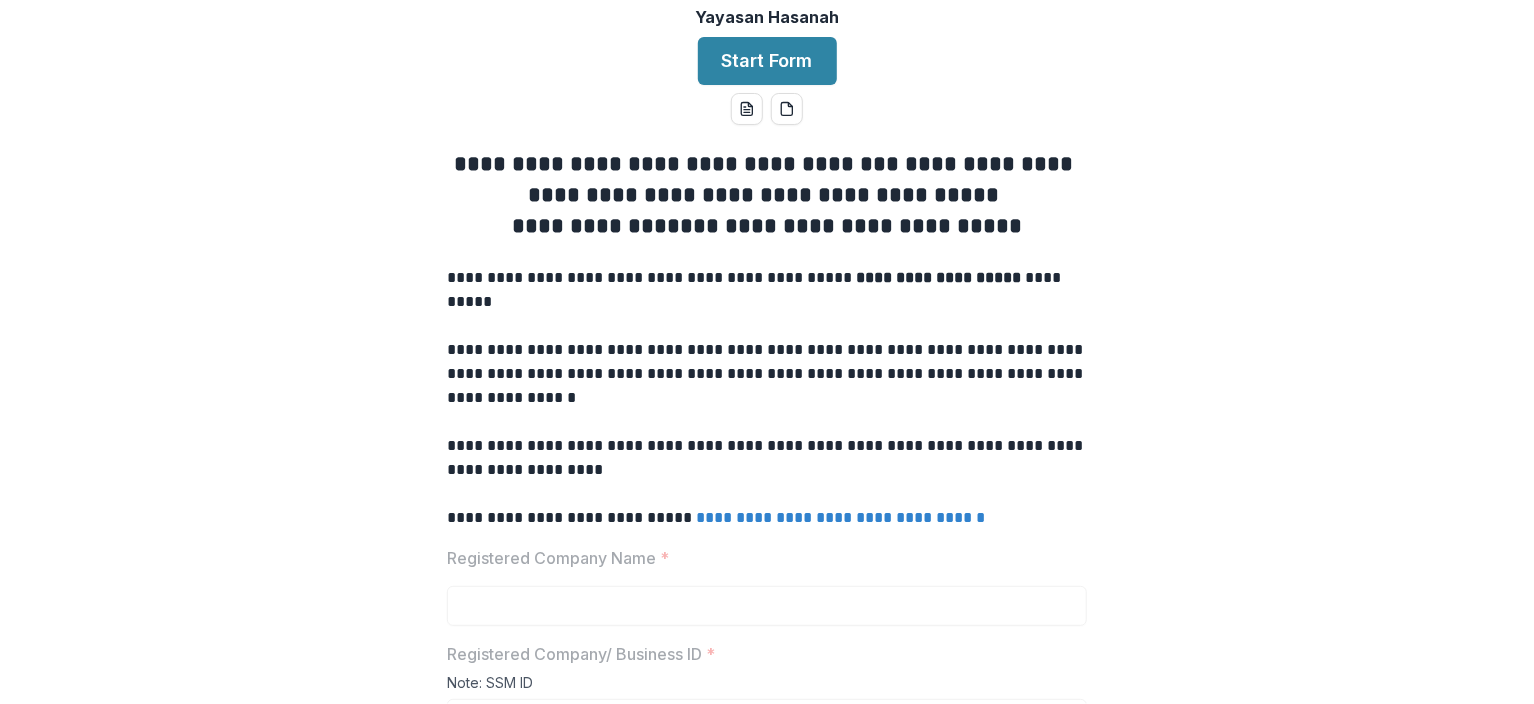 scroll, scrollTop: 0, scrollLeft: 0, axis: both 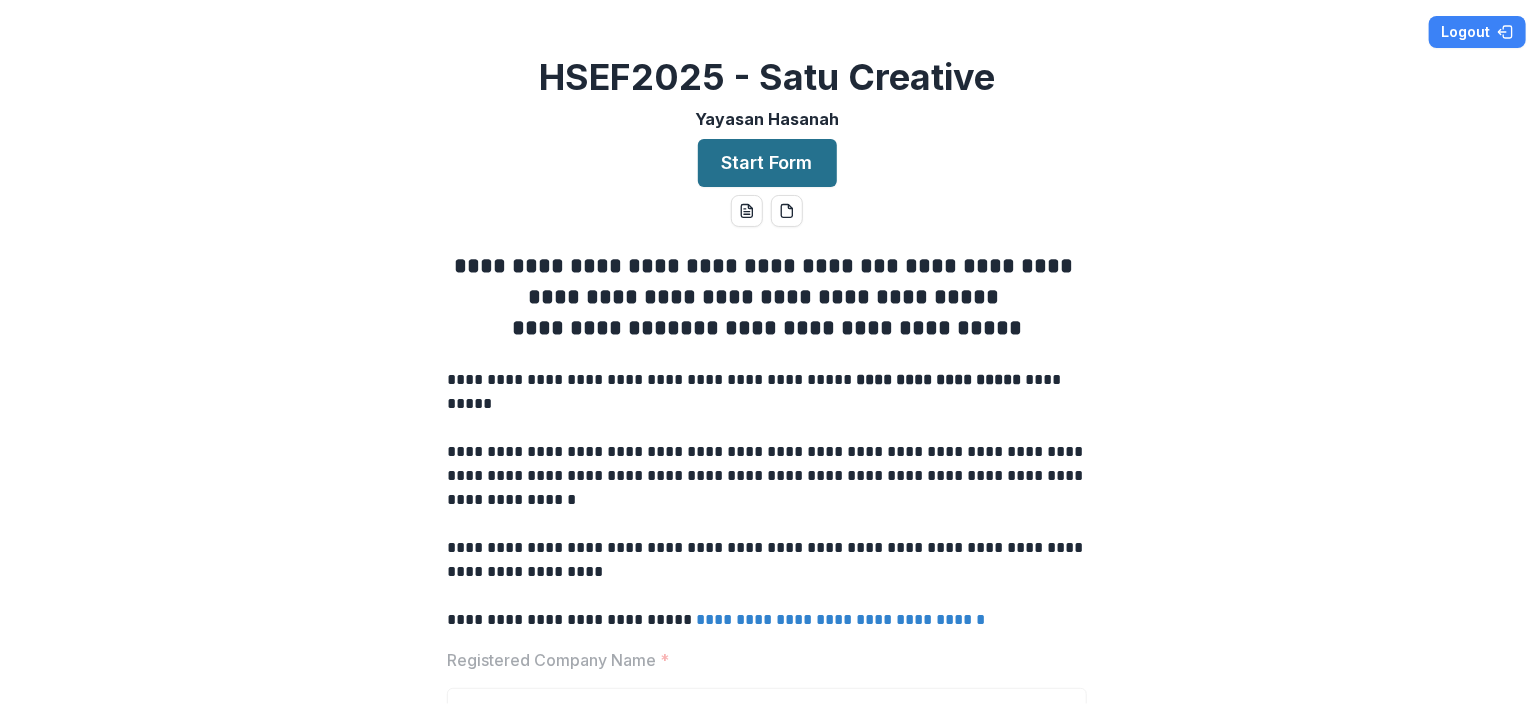 click on "Start Form" at bounding box center [767, 163] 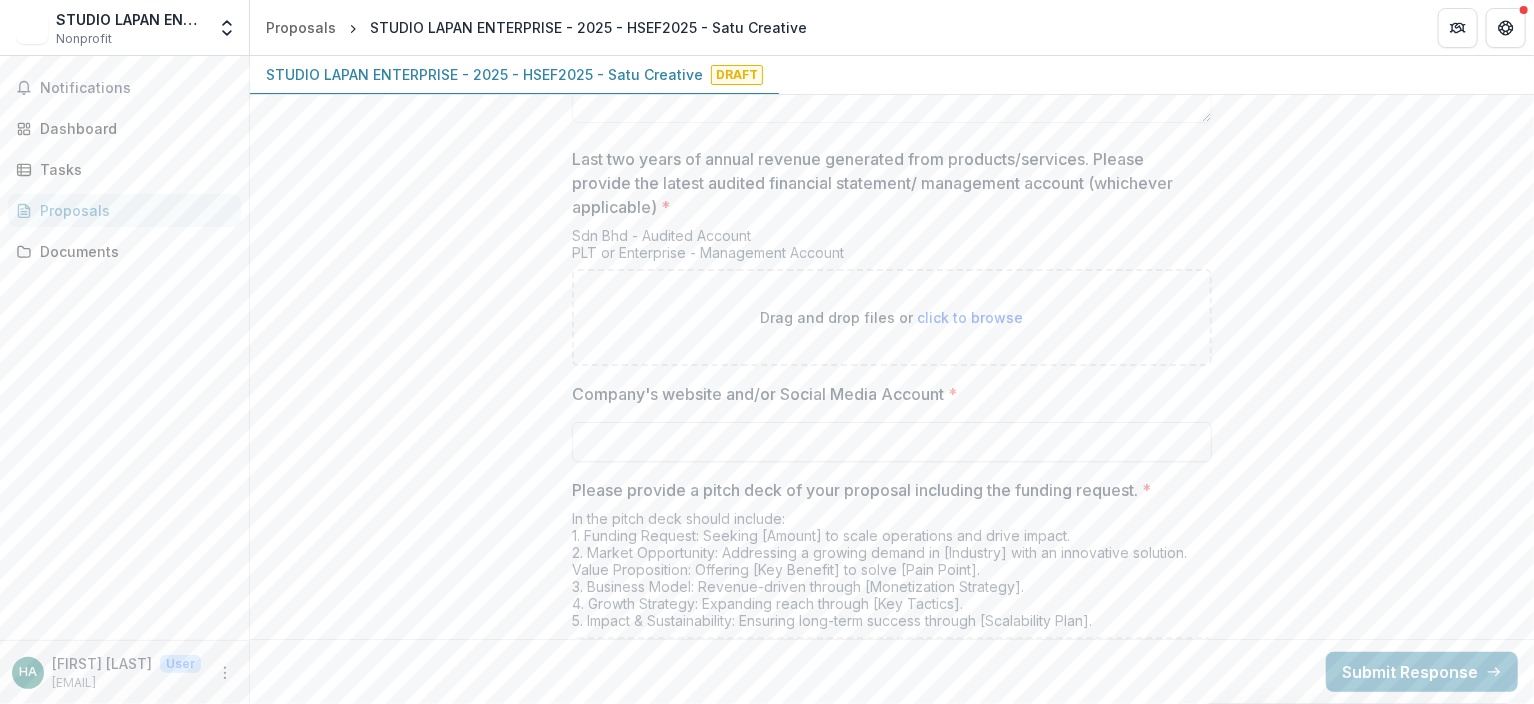 scroll, scrollTop: 3877, scrollLeft: 0, axis: vertical 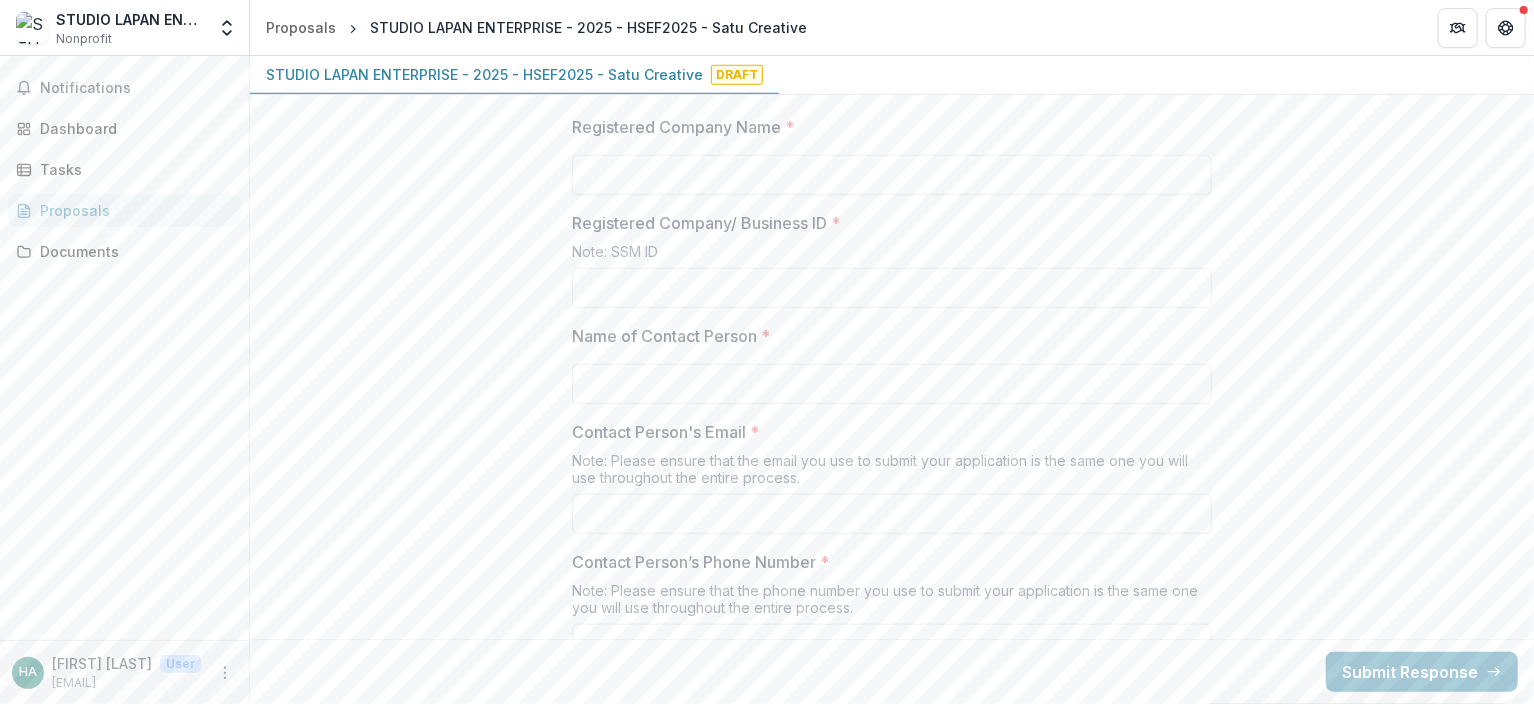 click on "Registered Company Name *" at bounding box center (892, 175) 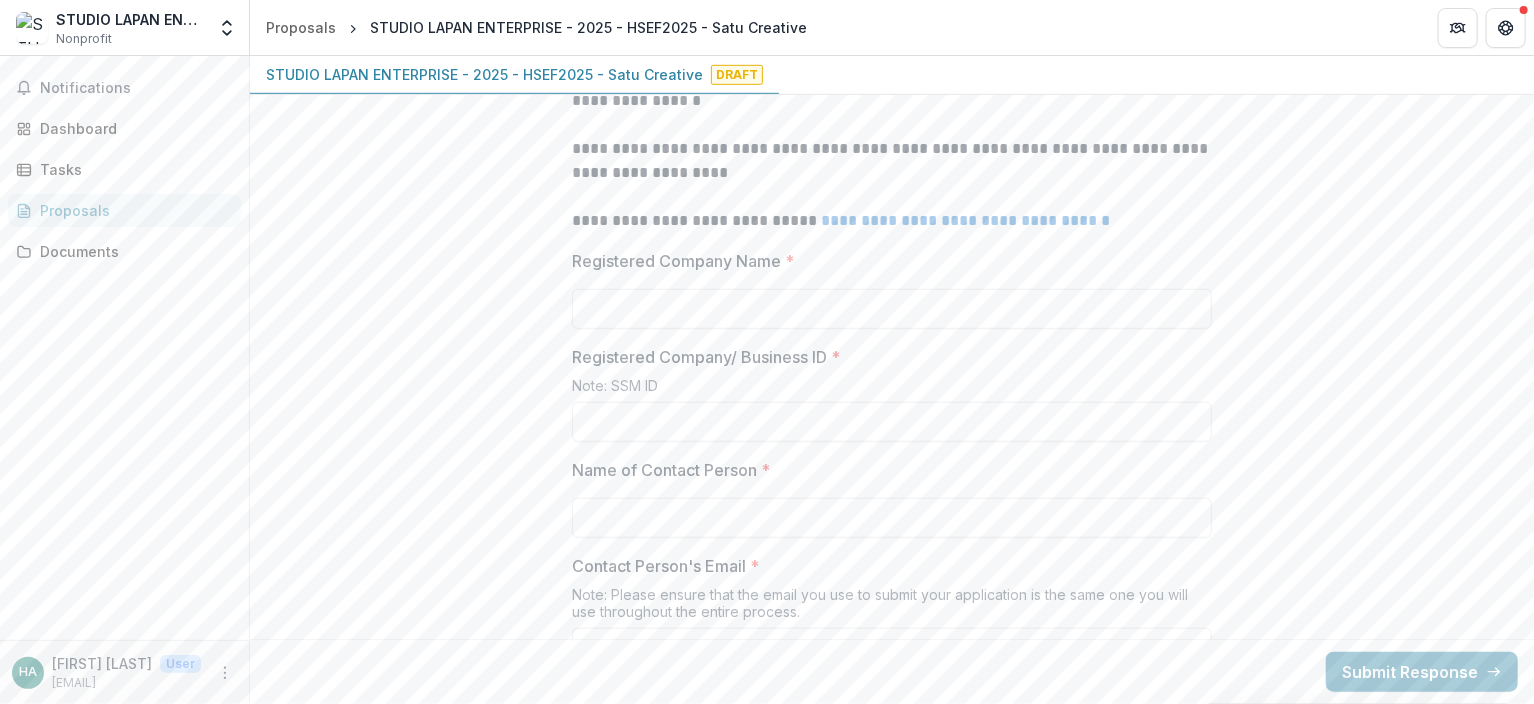scroll, scrollTop: 655, scrollLeft: 0, axis: vertical 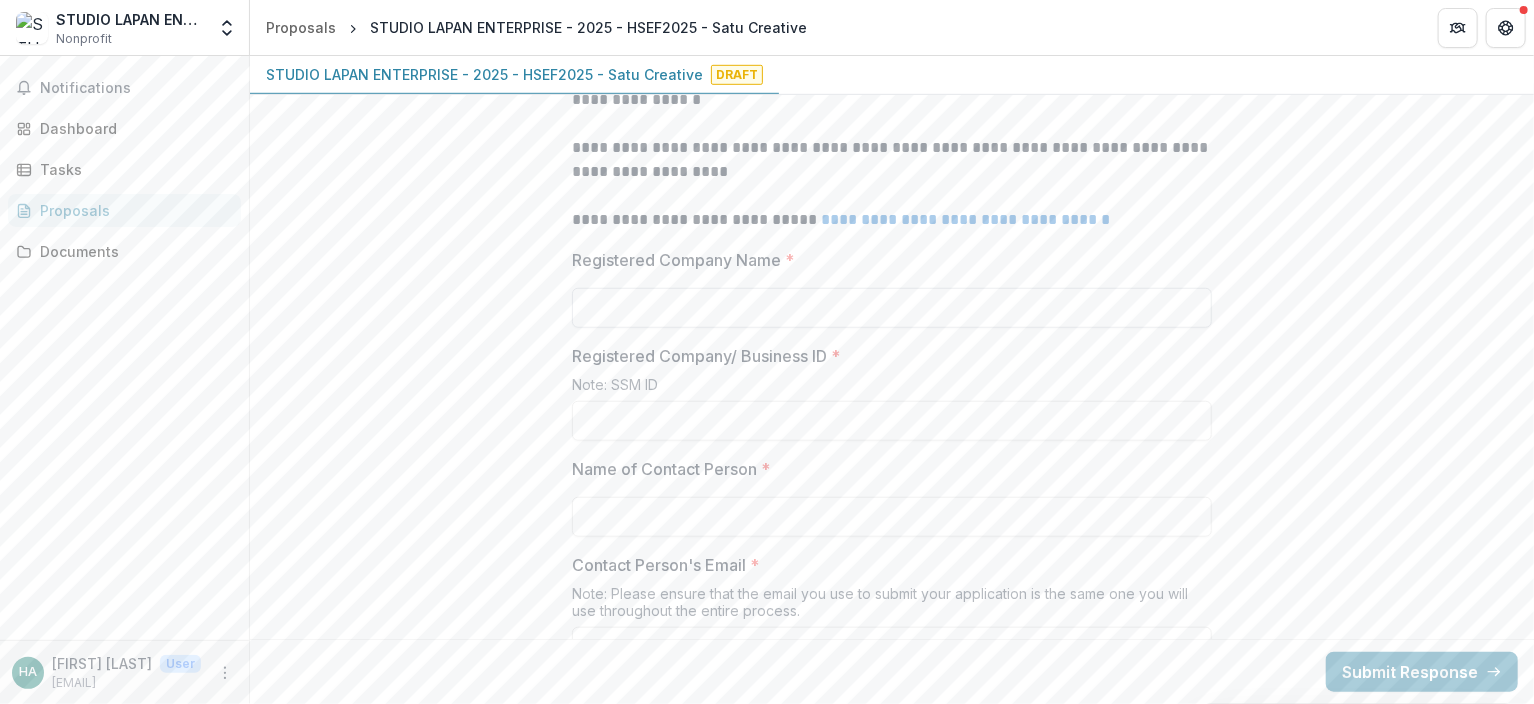 click on "Registered Company Name *" at bounding box center (892, 308) 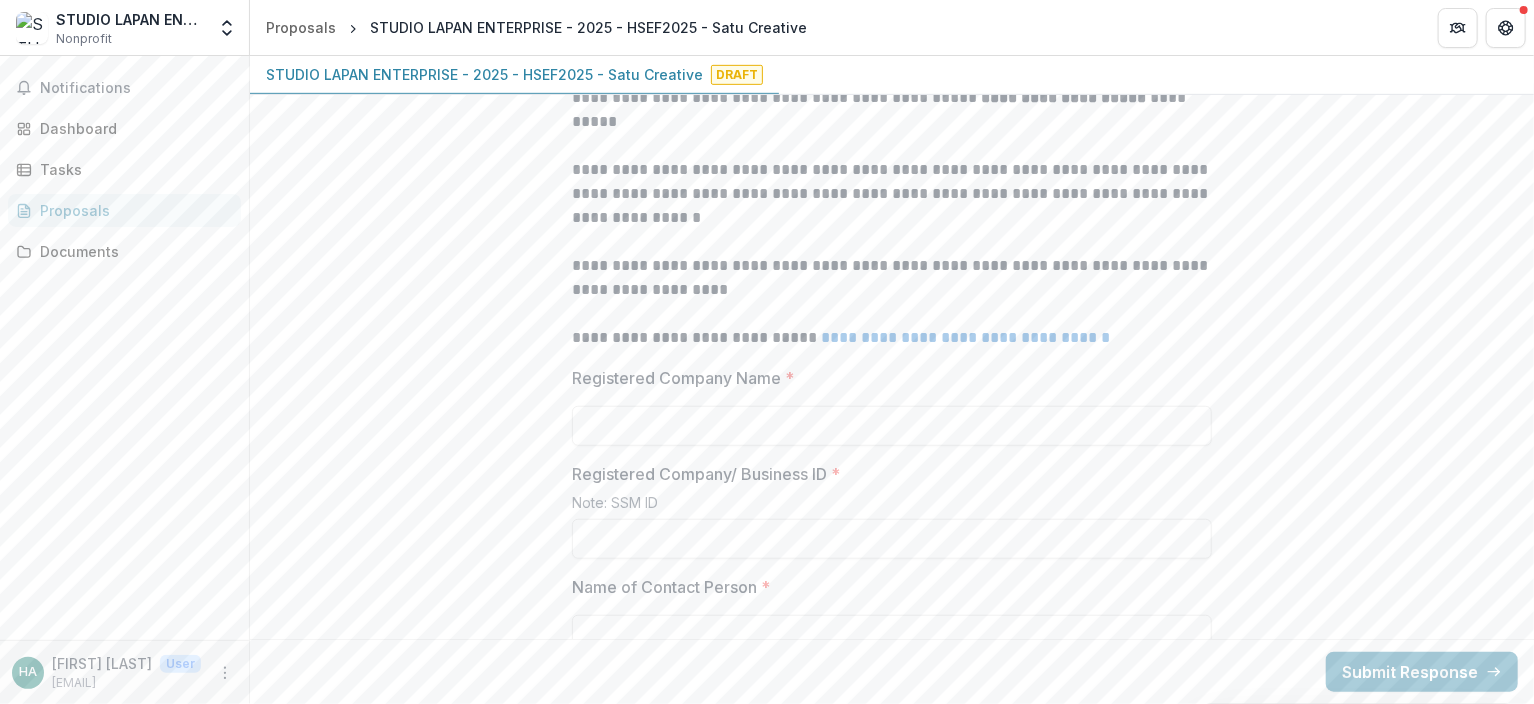 scroll, scrollTop: 539, scrollLeft: 0, axis: vertical 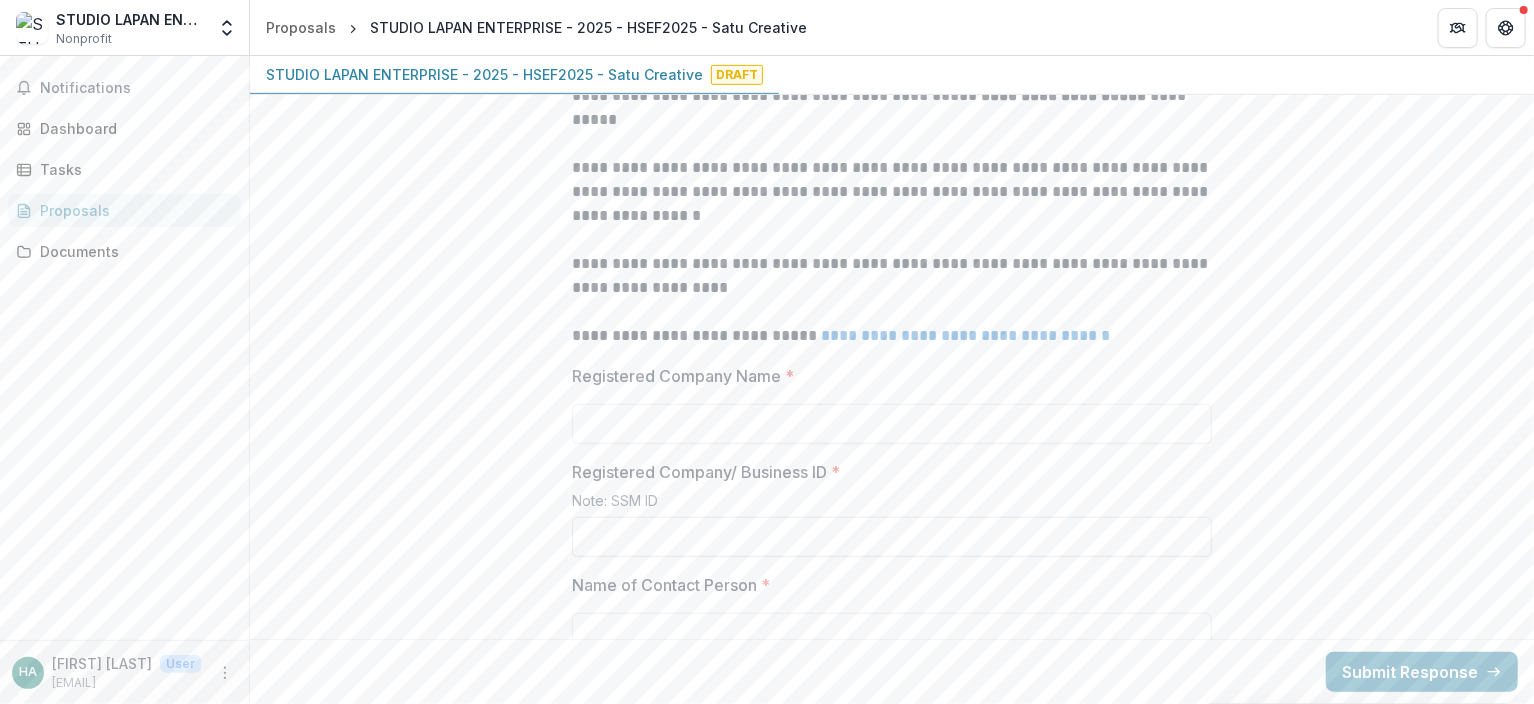 click on "Registered Company/ Business ID *" at bounding box center [892, 537] 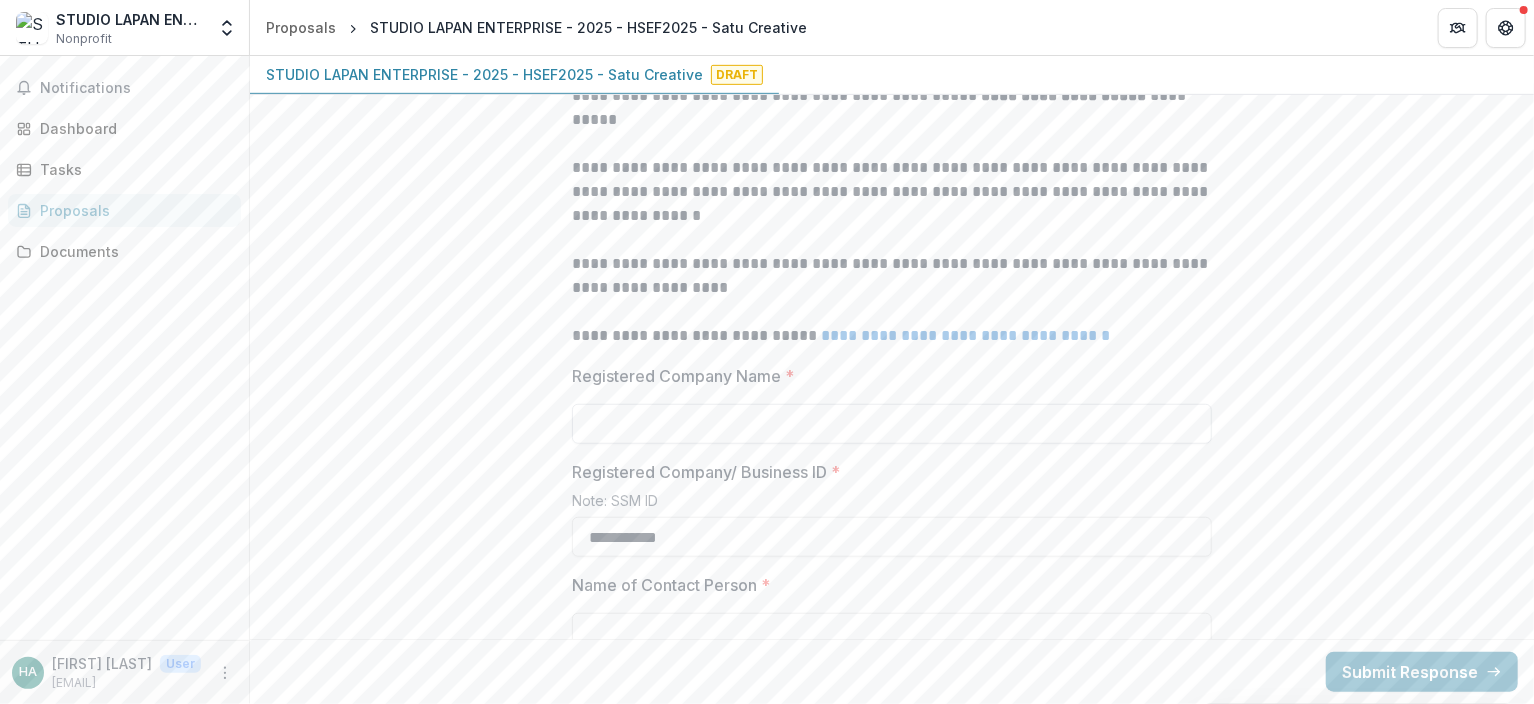 type on "**********" 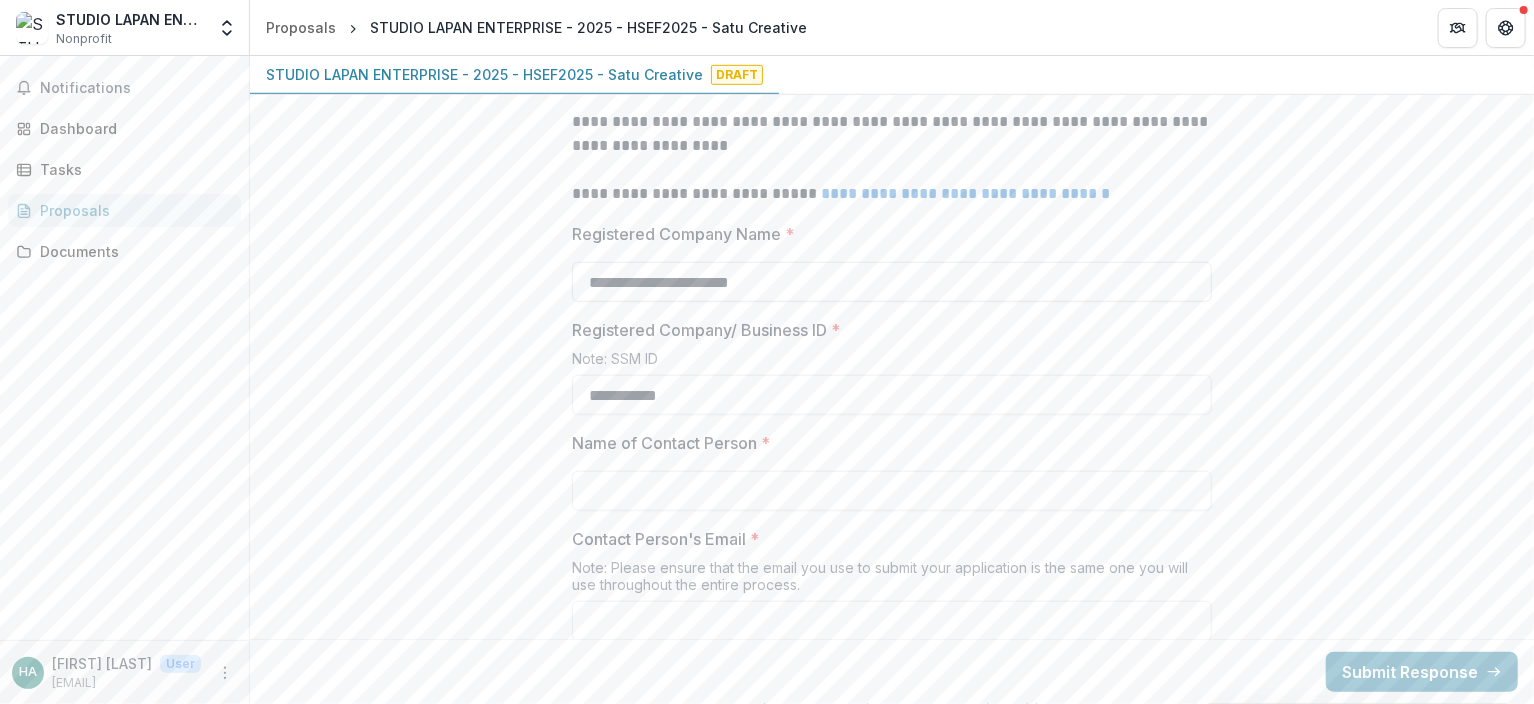 scroll, scrollTop: 683, scrollLeft: 0, axis: vertical 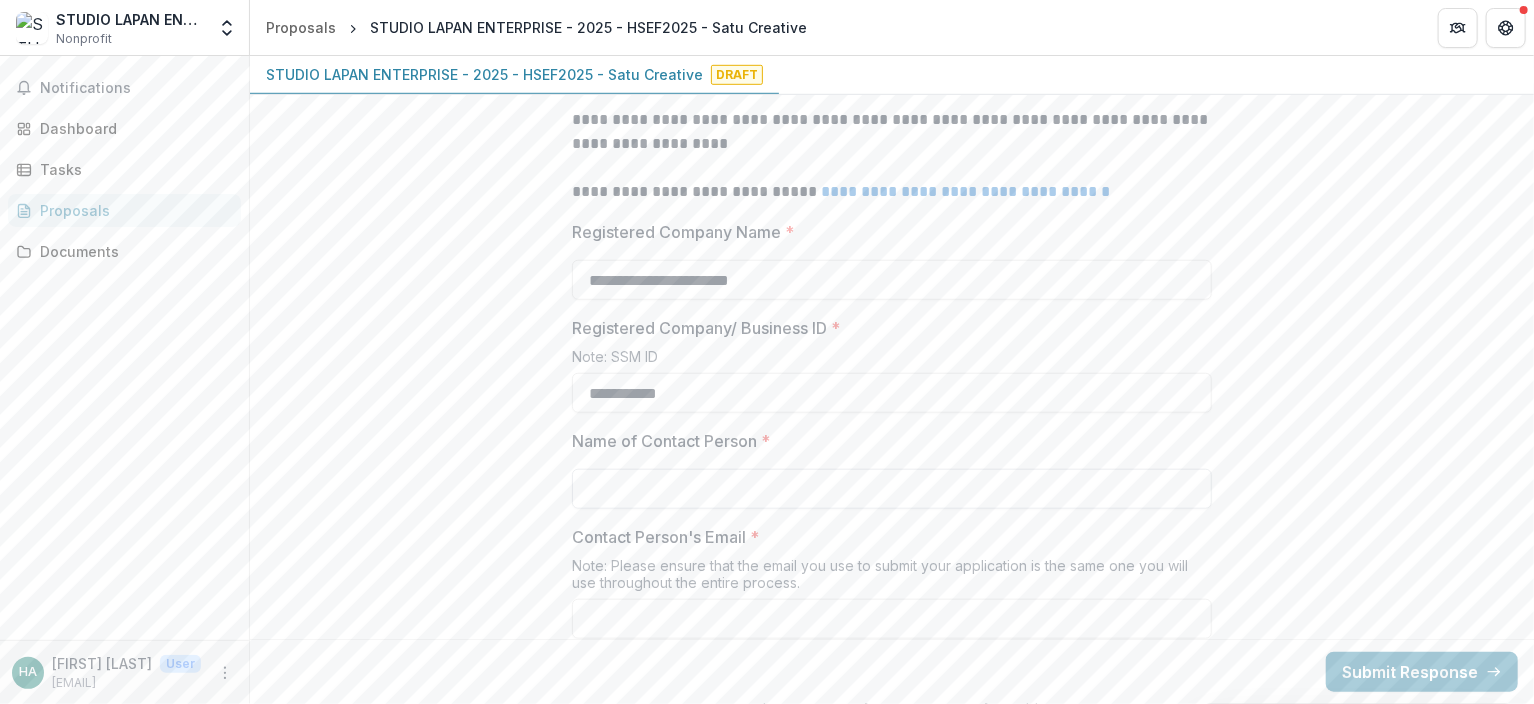 type on "**********" 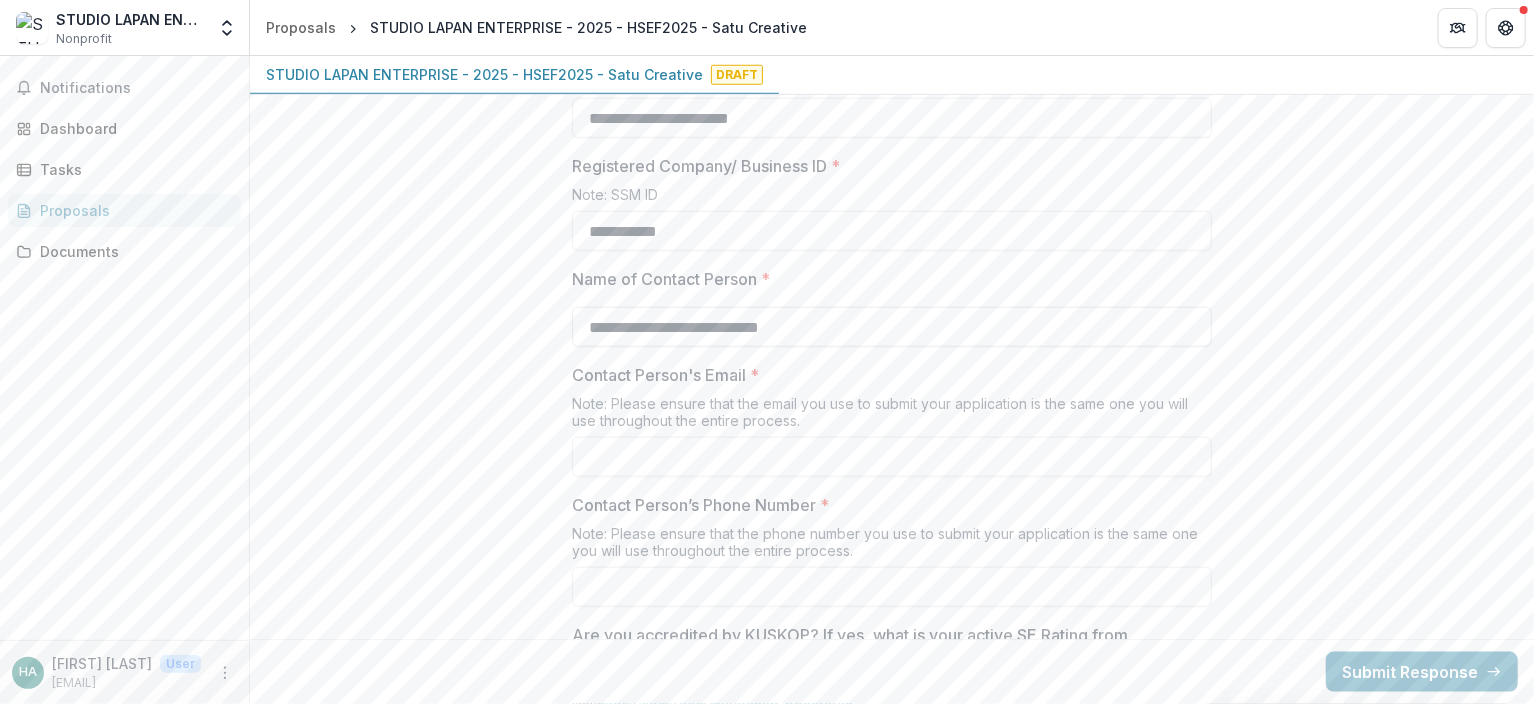 scroll, scrollTop: 847, scrollLeft: 0, axis: vertical 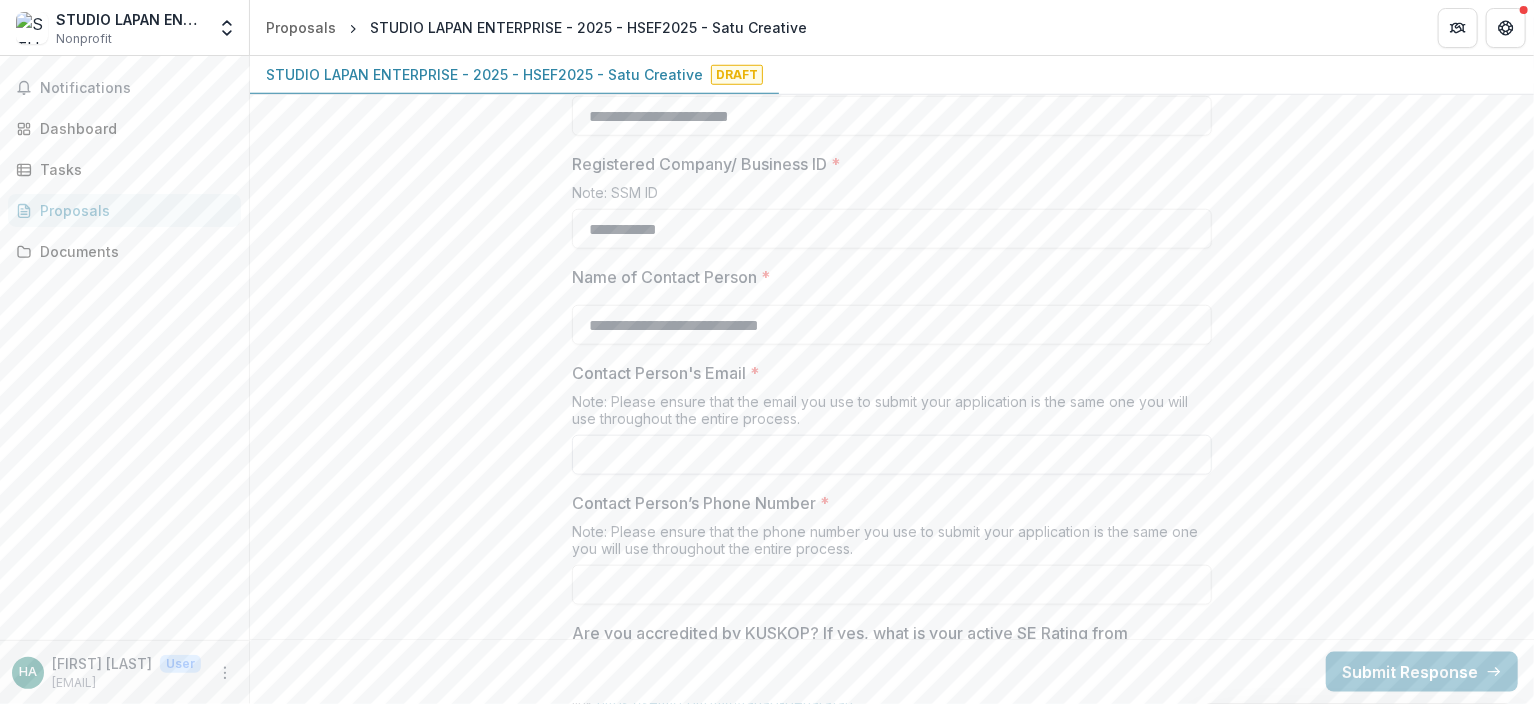 type on "**********" 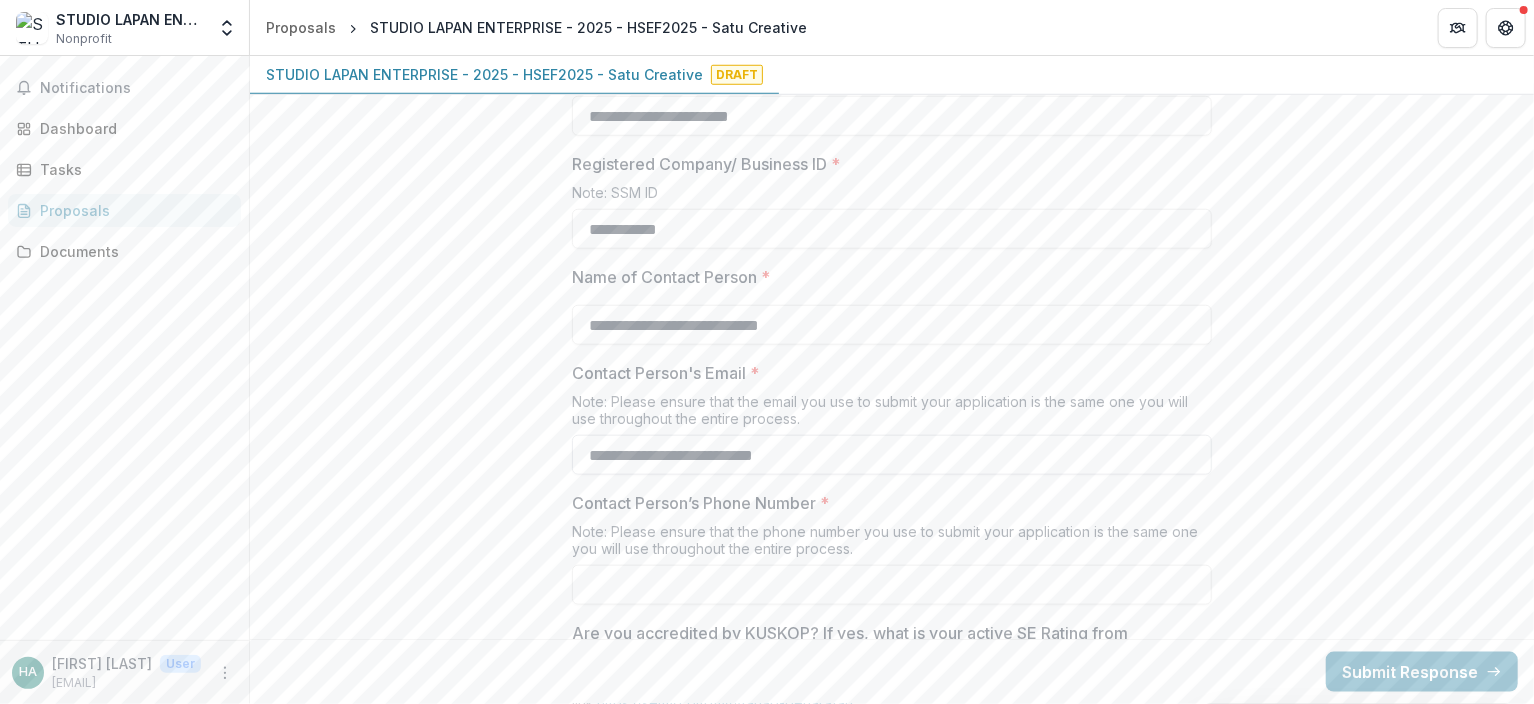 scroll, scrollTop: 1073, scrollLeft: 0, axis: vertical 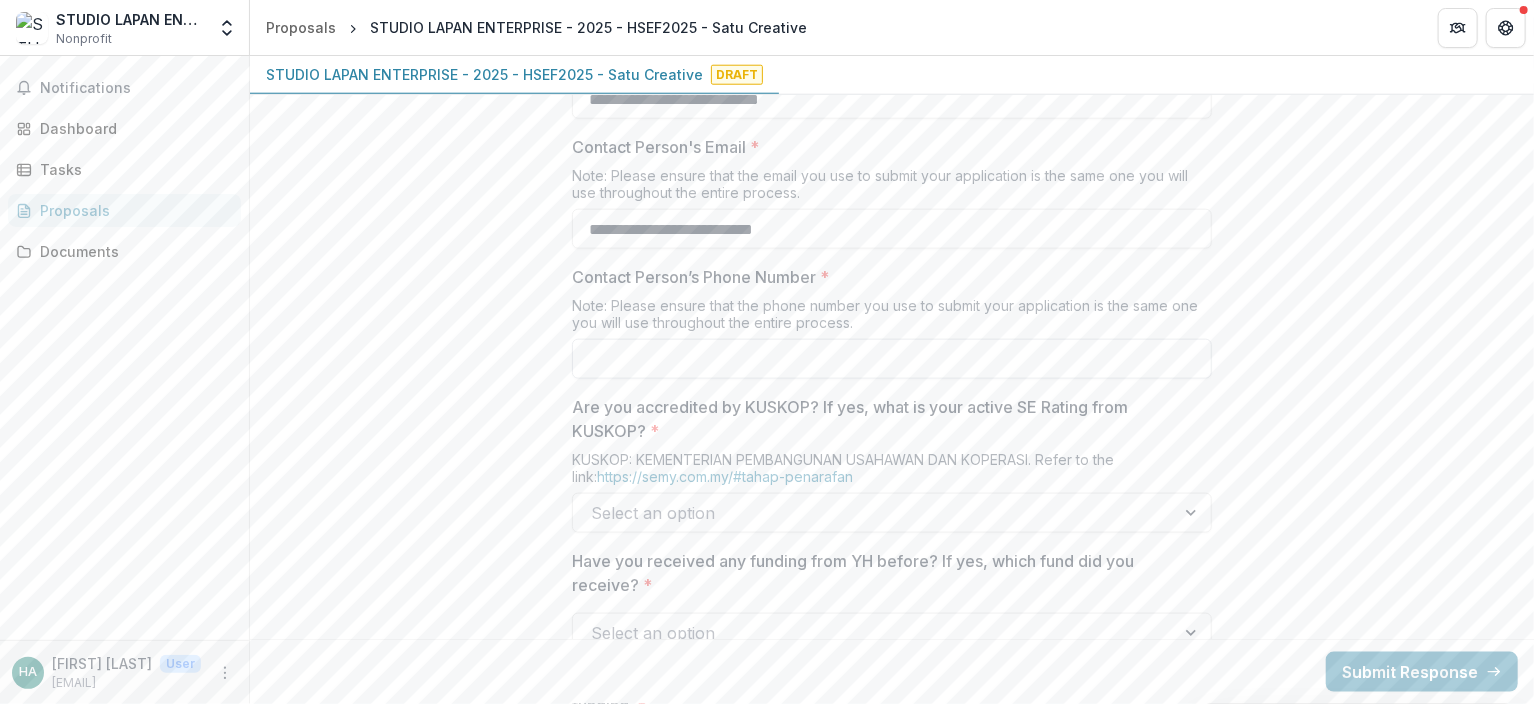 type on "**********" 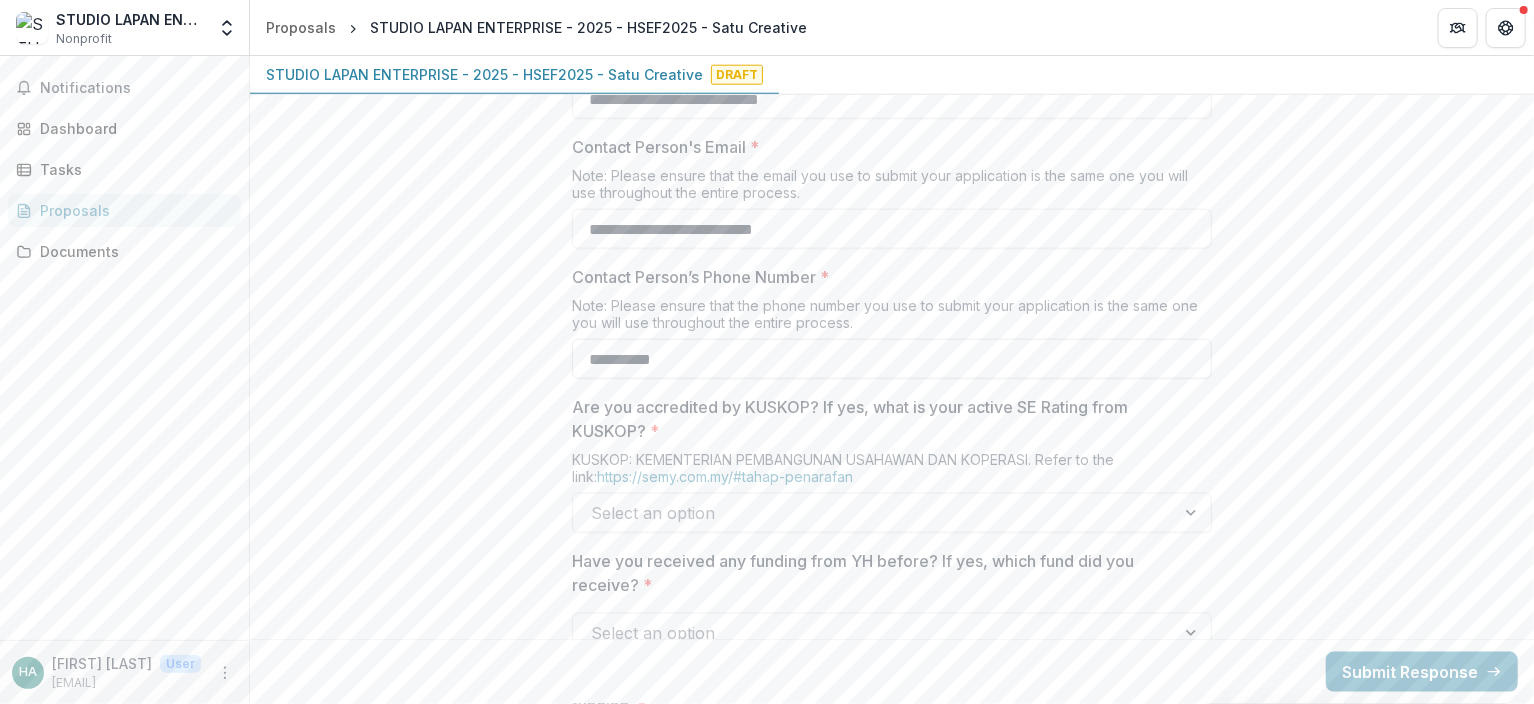 scroll, scrollTop: 1213, scrollLeft: 0, axis: vertical 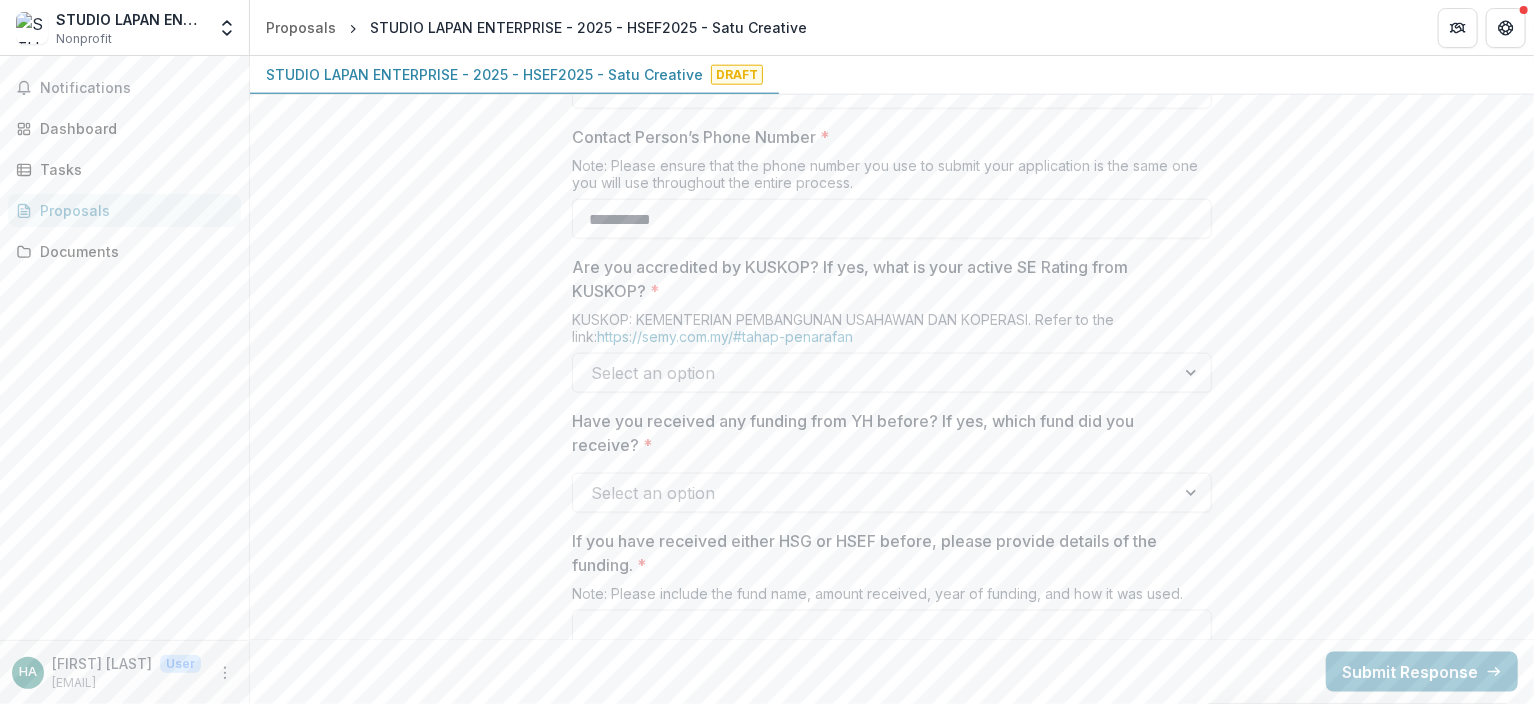 type on "**********" 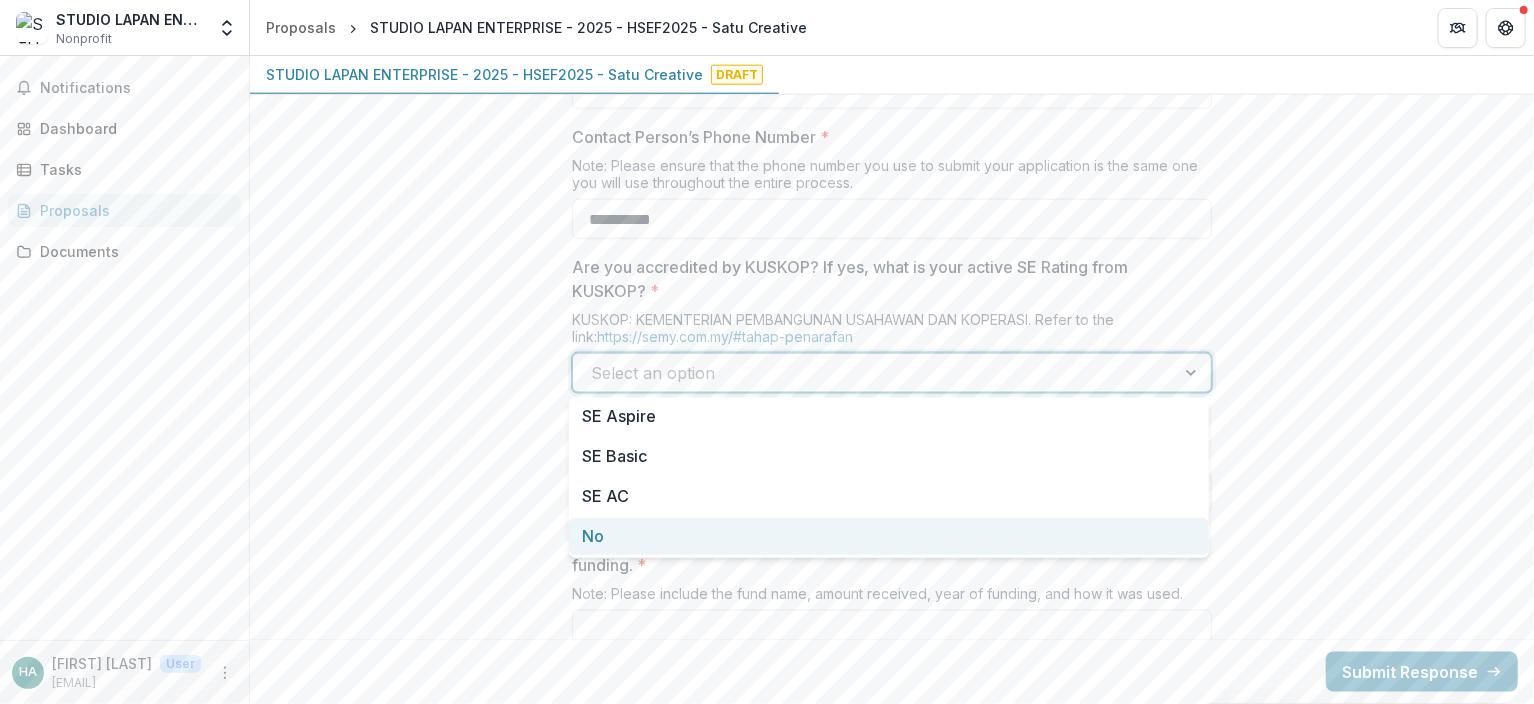 click on "No" at bounding box center [889, 536] 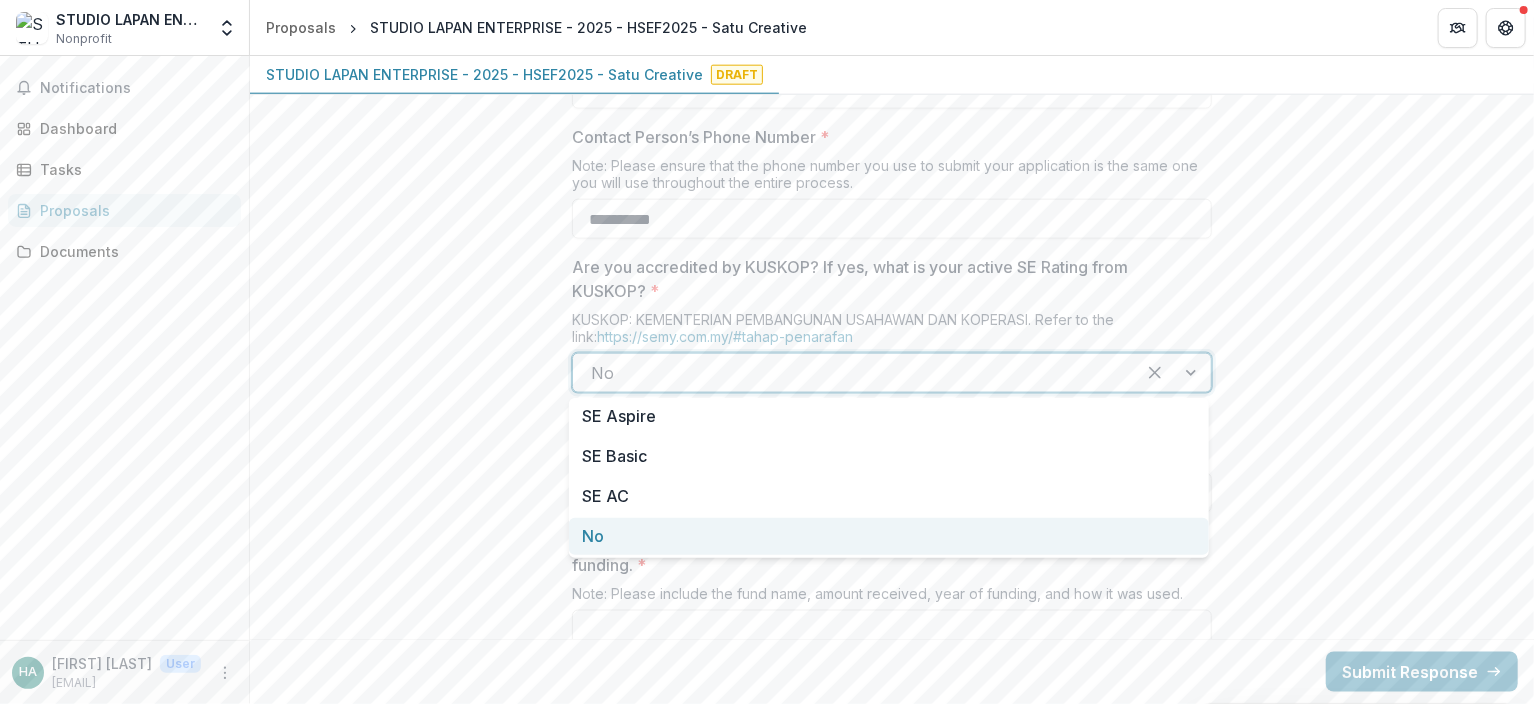 click at bounding box center [854, 373] 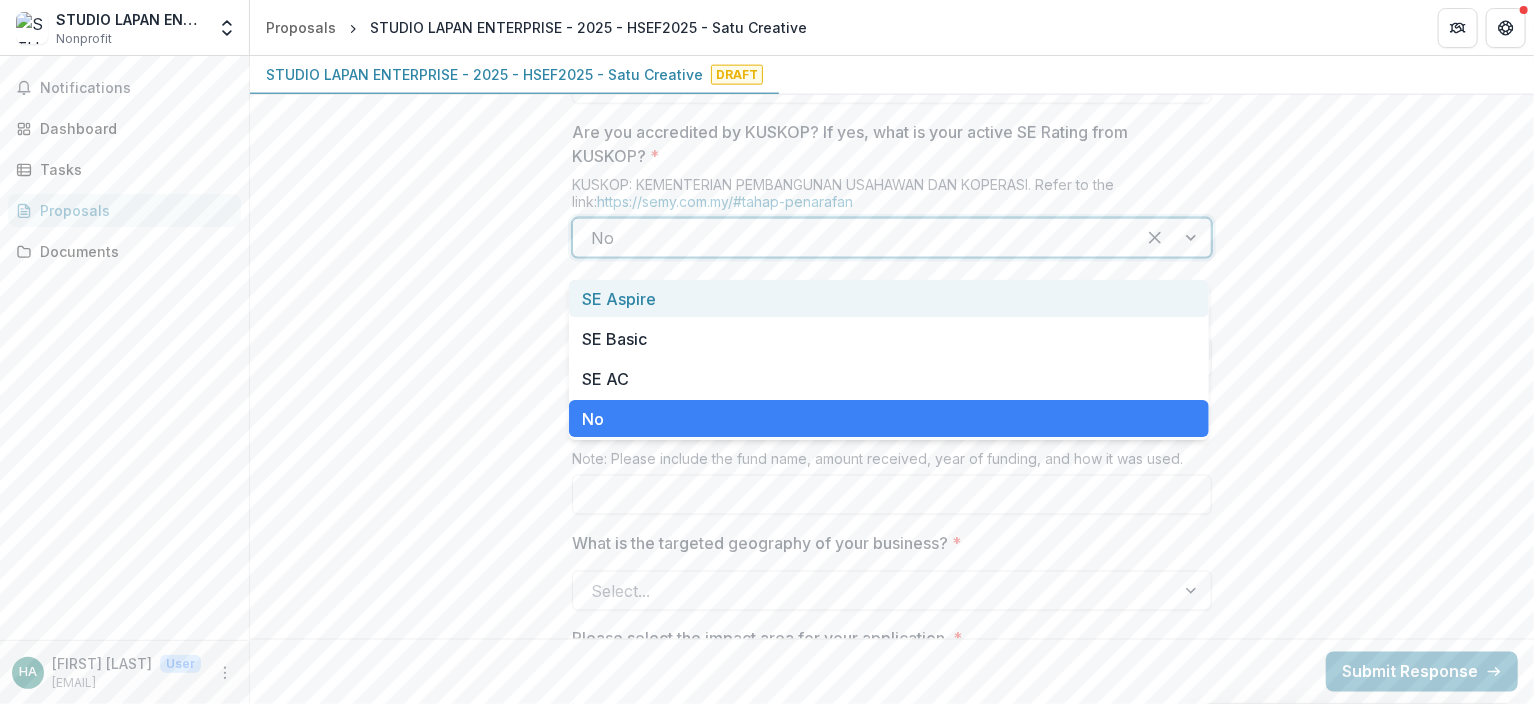 scroll, scrollTop: 1349, scrollLeft: 0, axis: vertical 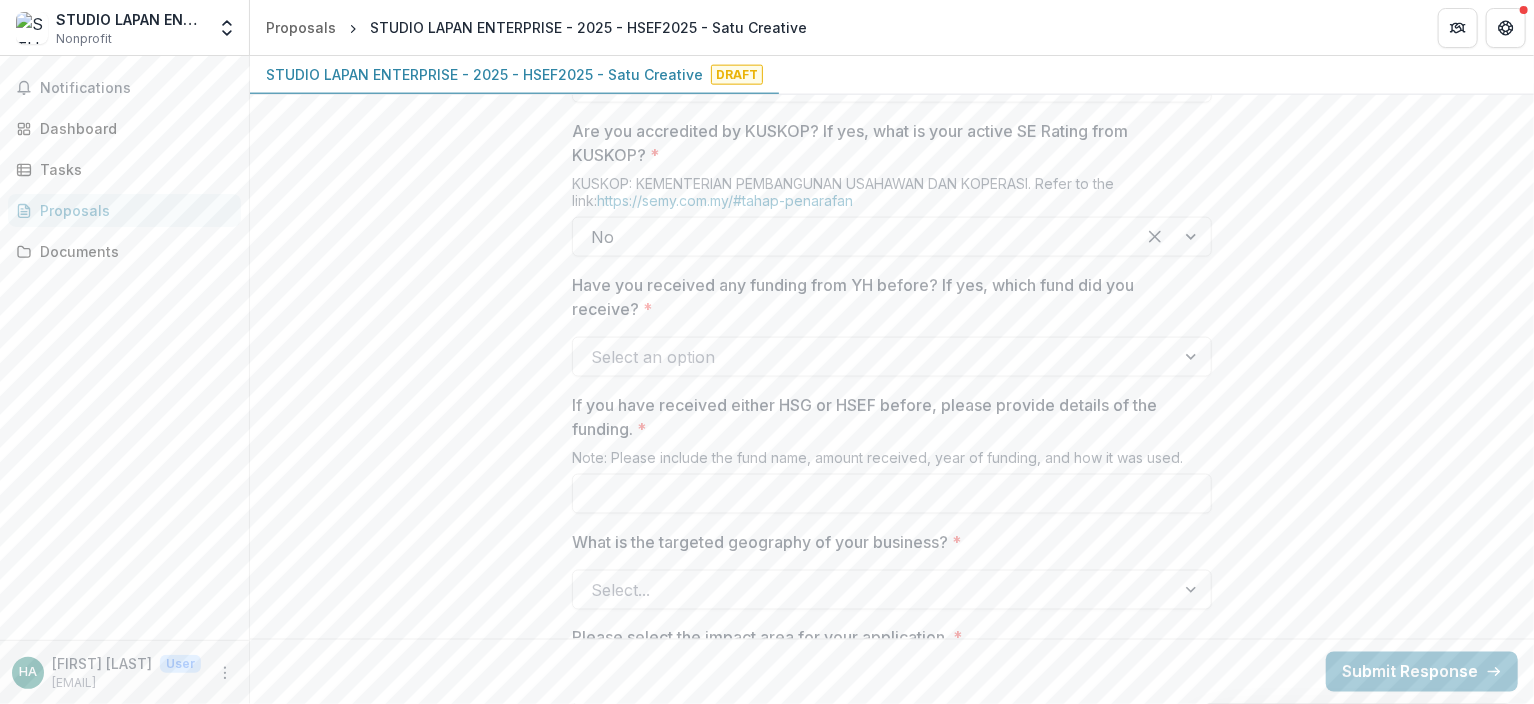 click on "**********" at bounding box center [892, 1155] 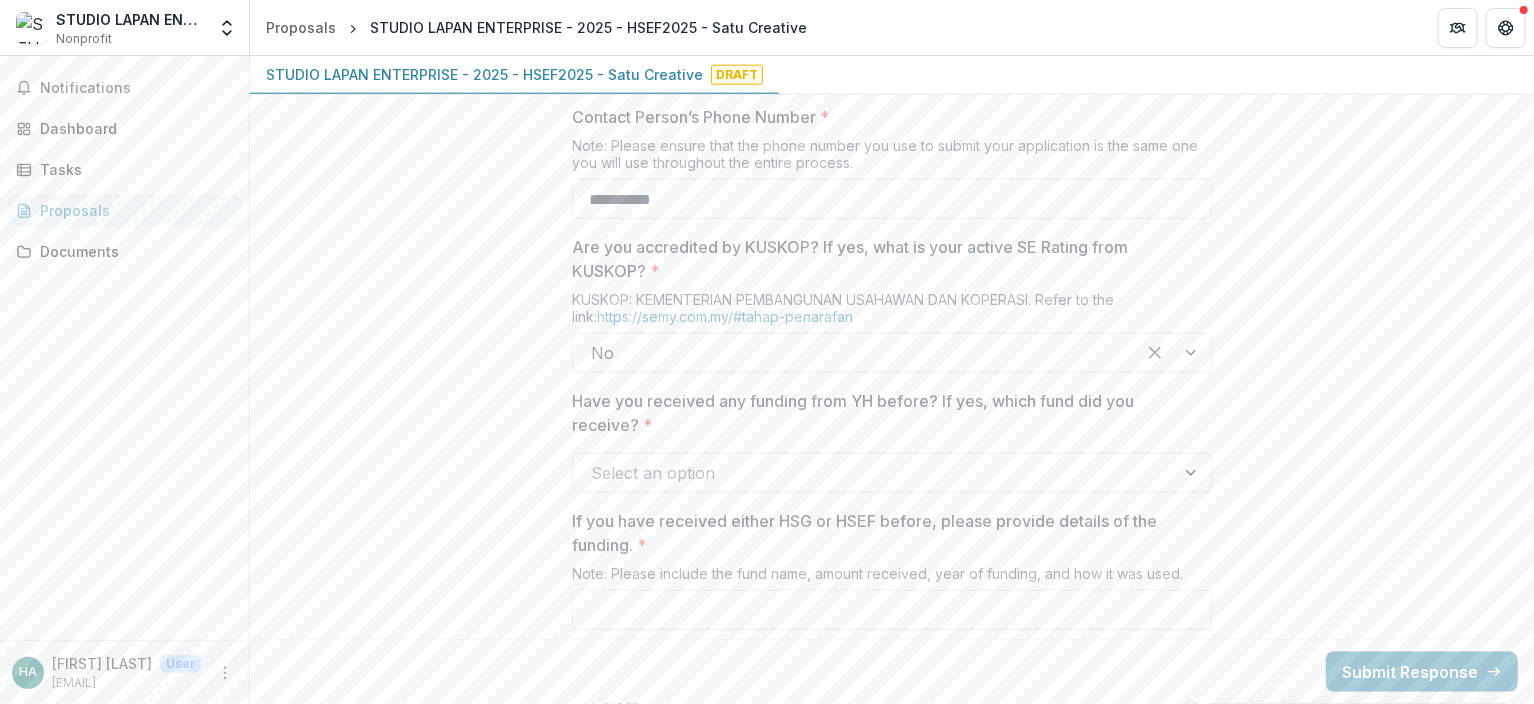 scroll, scrollTop: 1173, scrollLeft: 0, axis: vertical 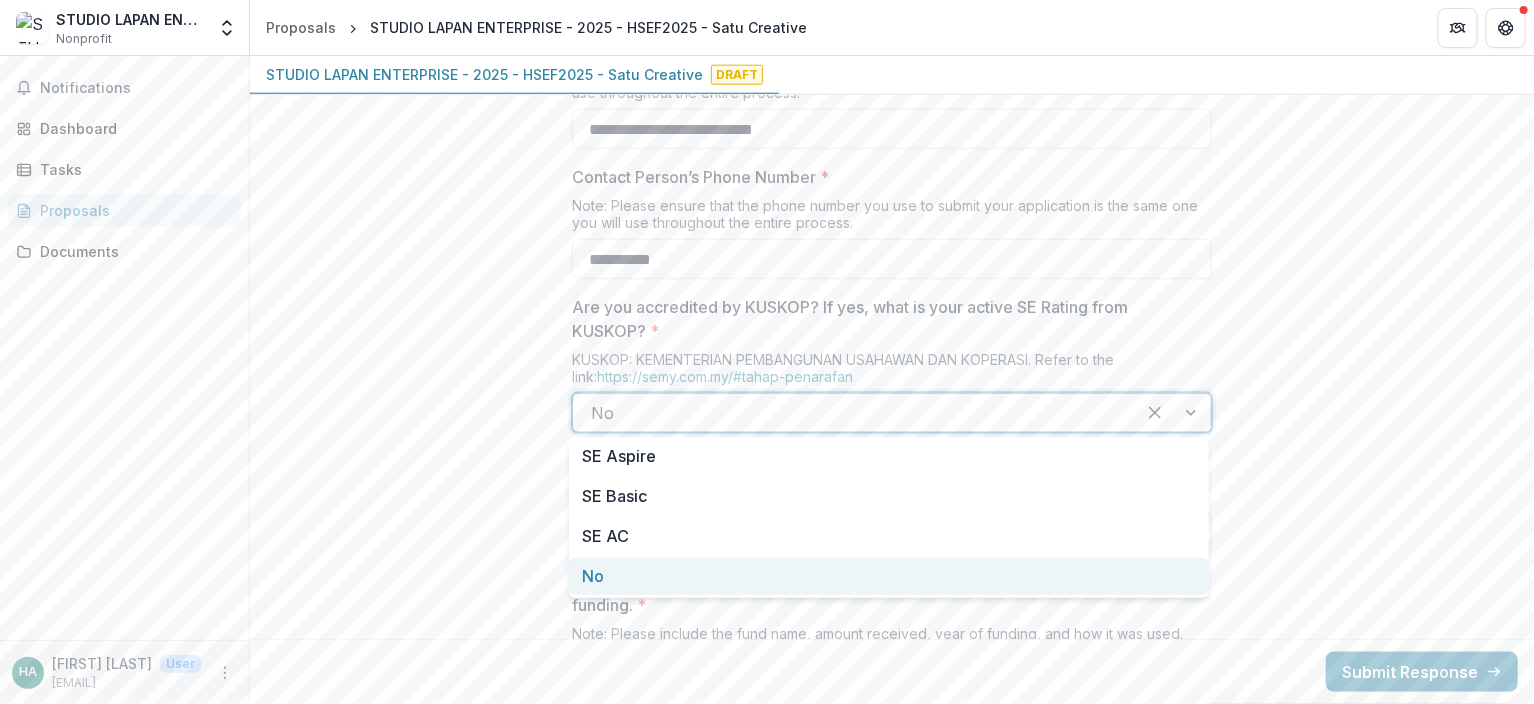 click at bounding box center (854, 413) 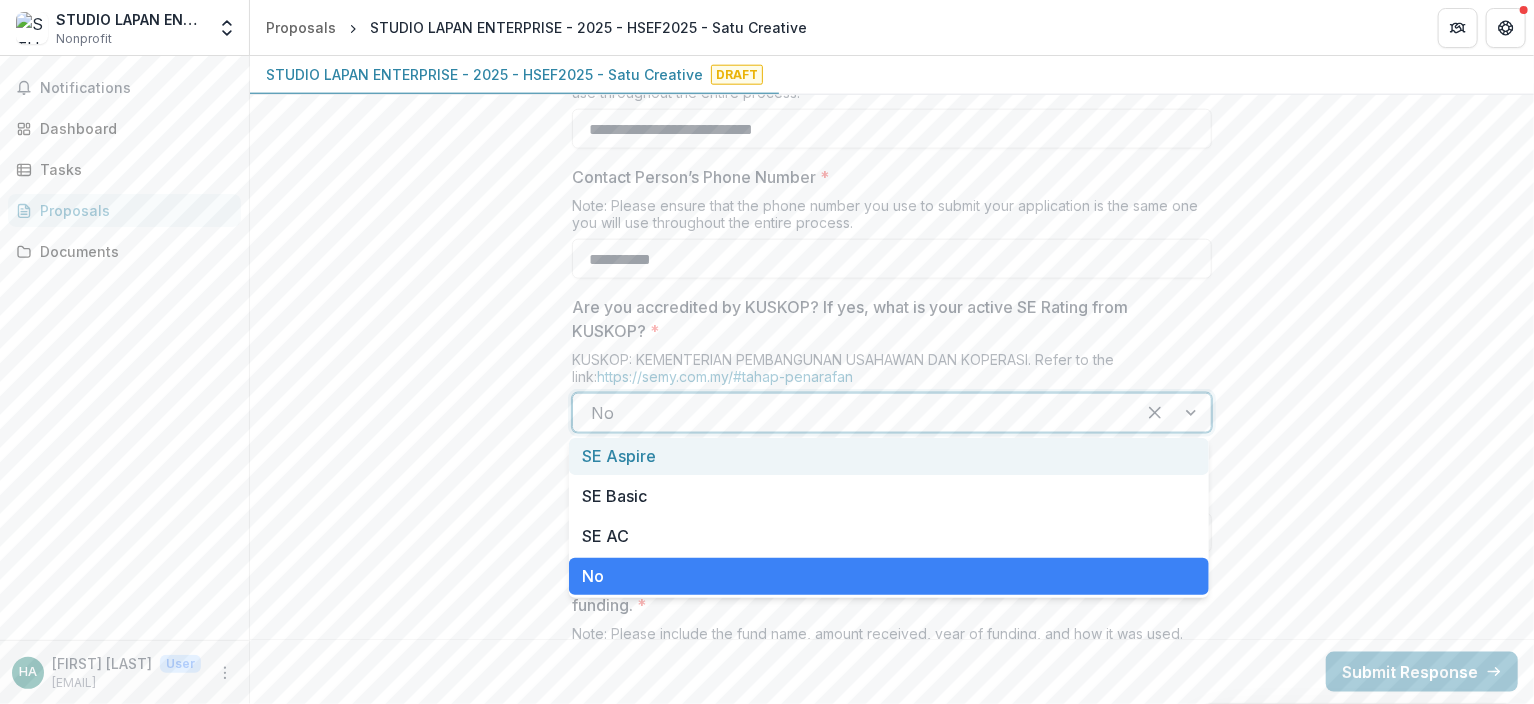 click on "SE Aspire" at bounding box center (889, 456) 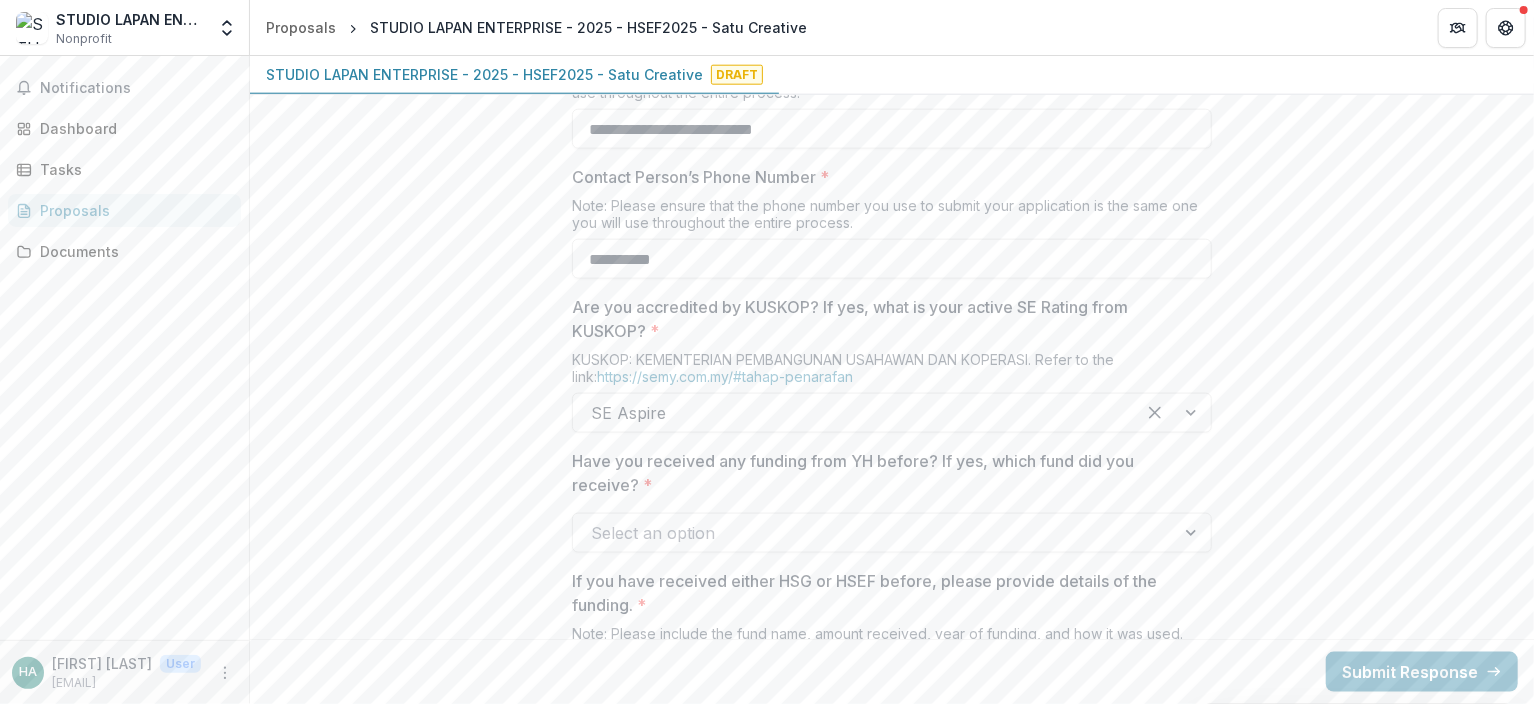 click on "Have you received any funding from YH before? If yes, which fund did you receive?  *" at bounding box center (886, 473) 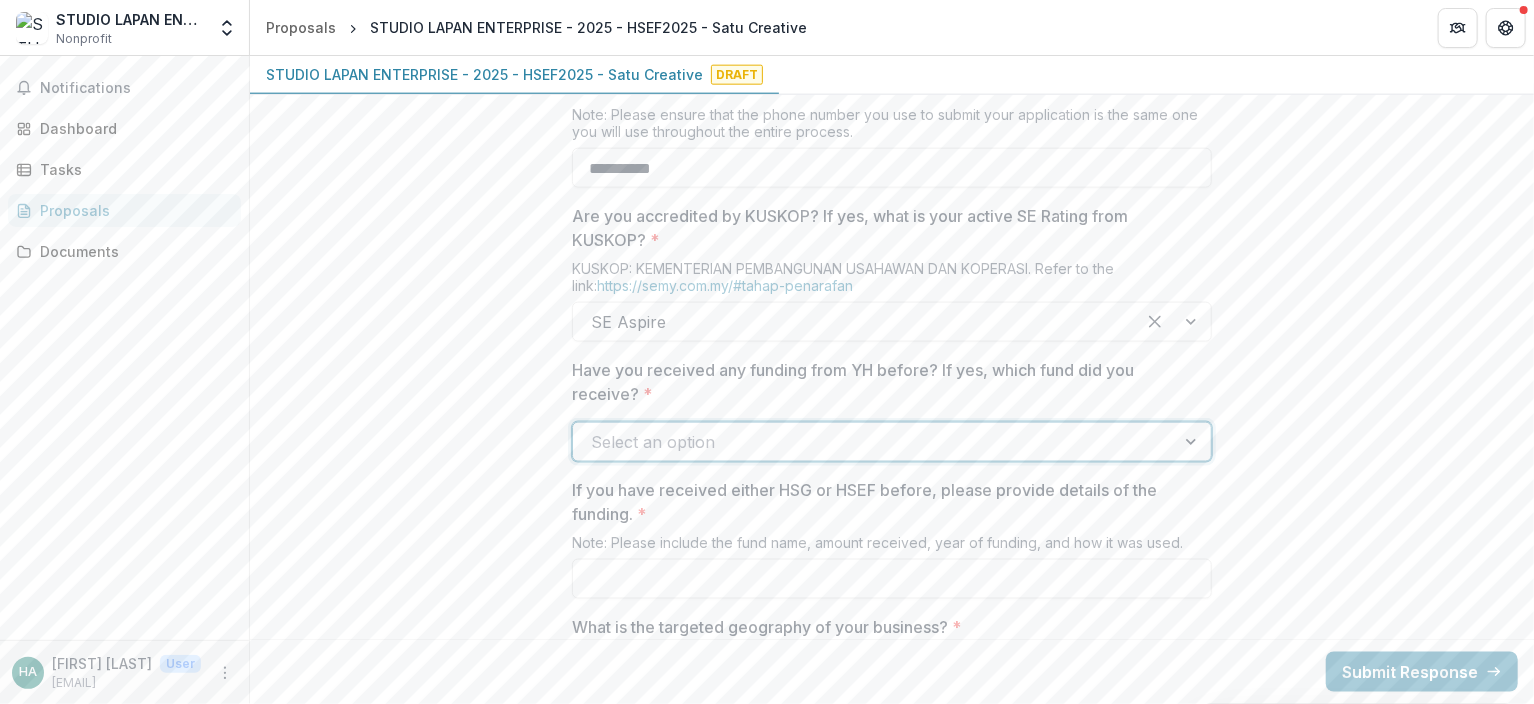 scroll, scrollTop: 1283, scrollLeft: 0, axis: vertical 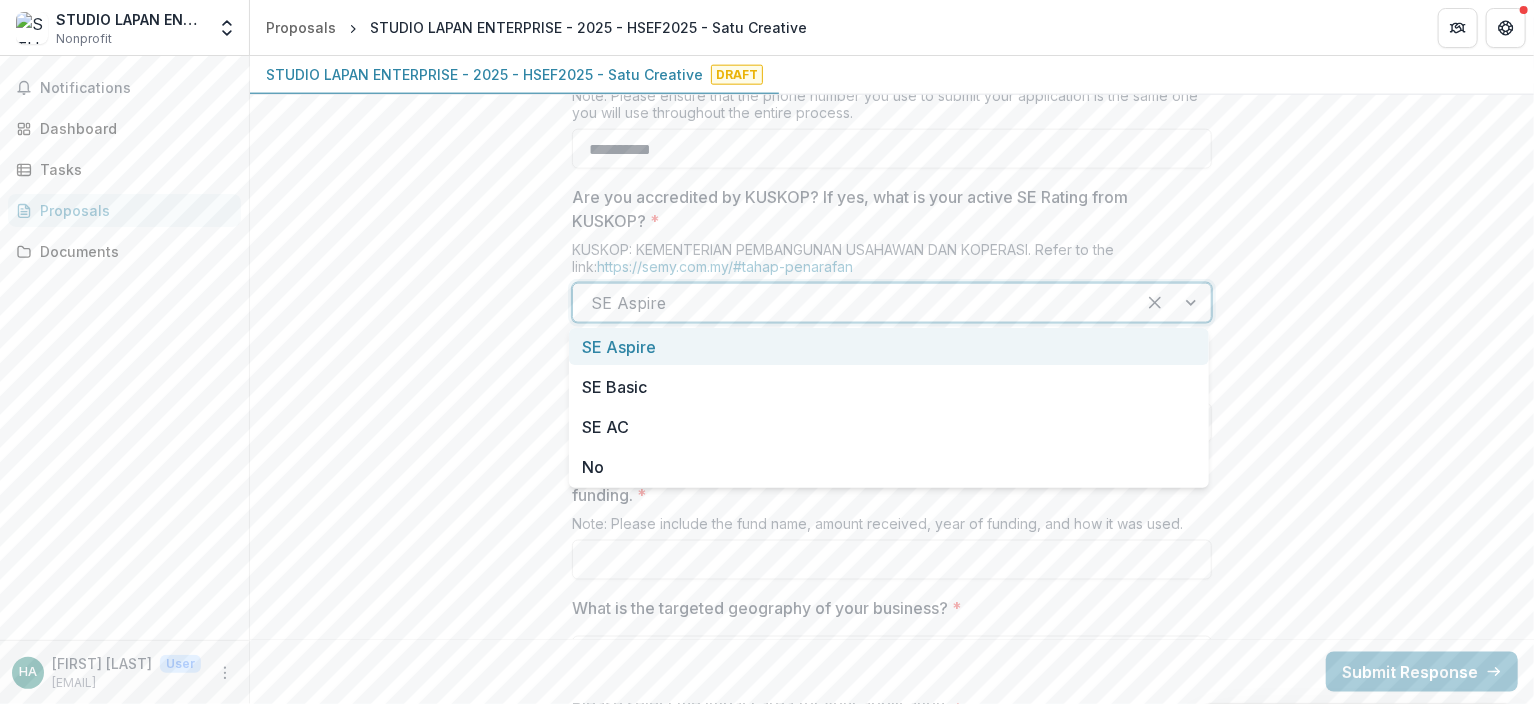 click at bounding box center (854, 303) 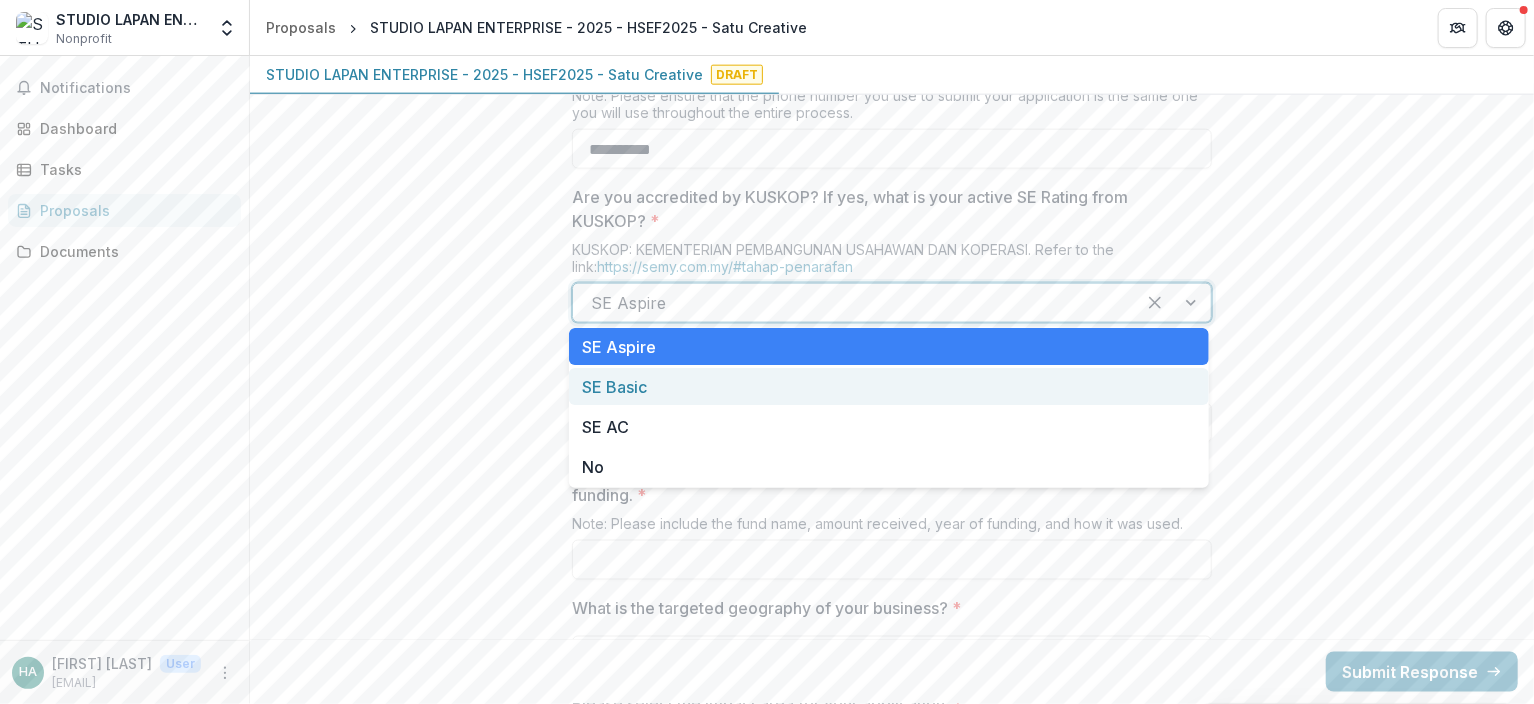 click on "SE Basic" at bounding box center (889, 386) 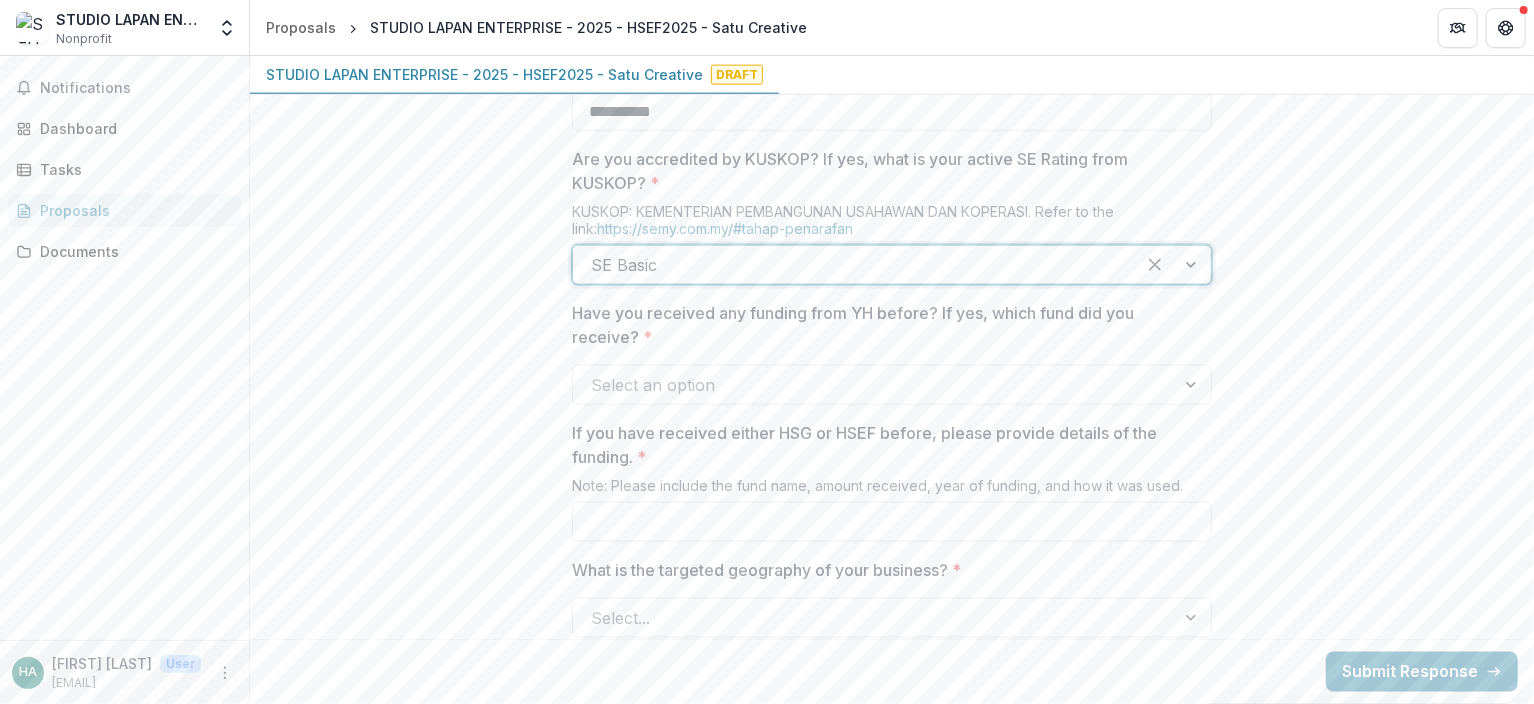 scroll, scrollTop: 1324, scrollLeft: 0, axis: vertical 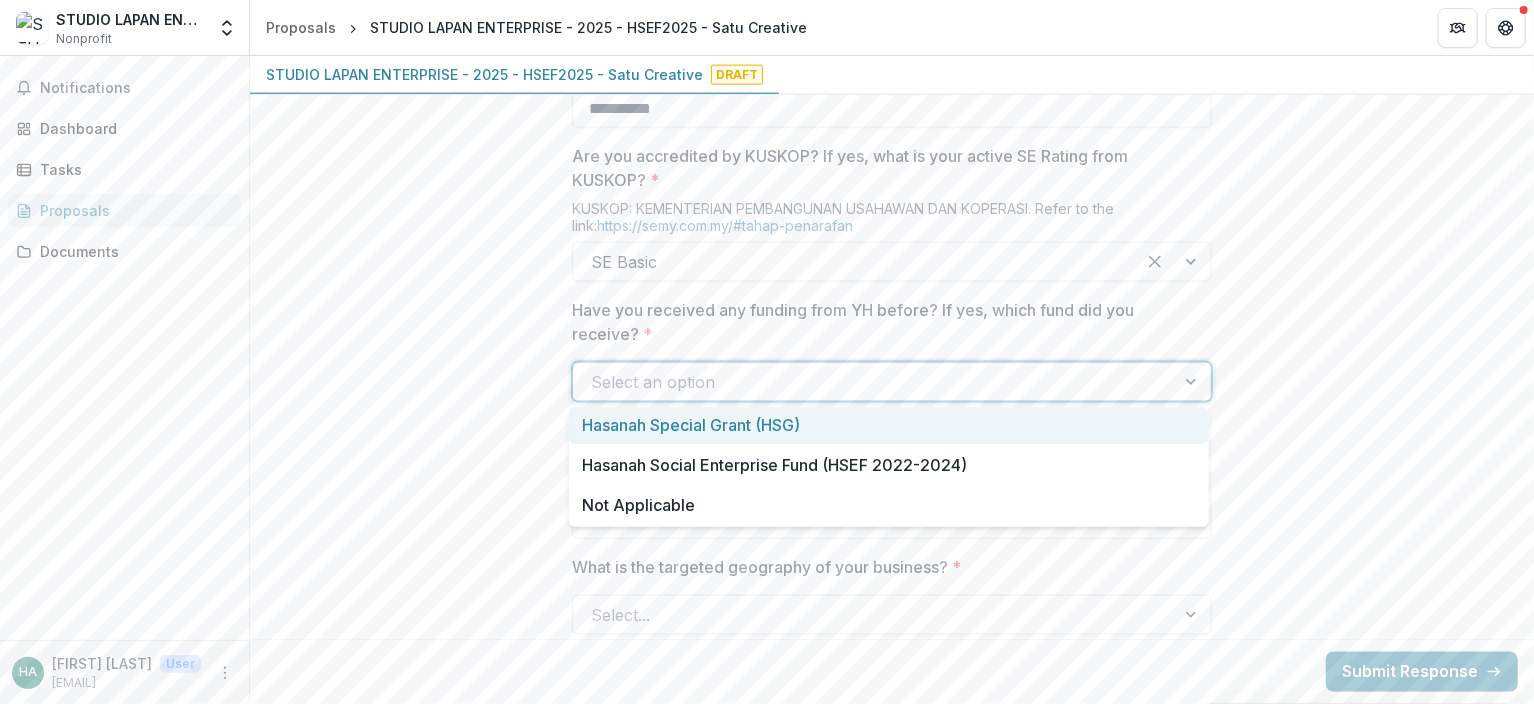 click at bounding box center [874, 382] 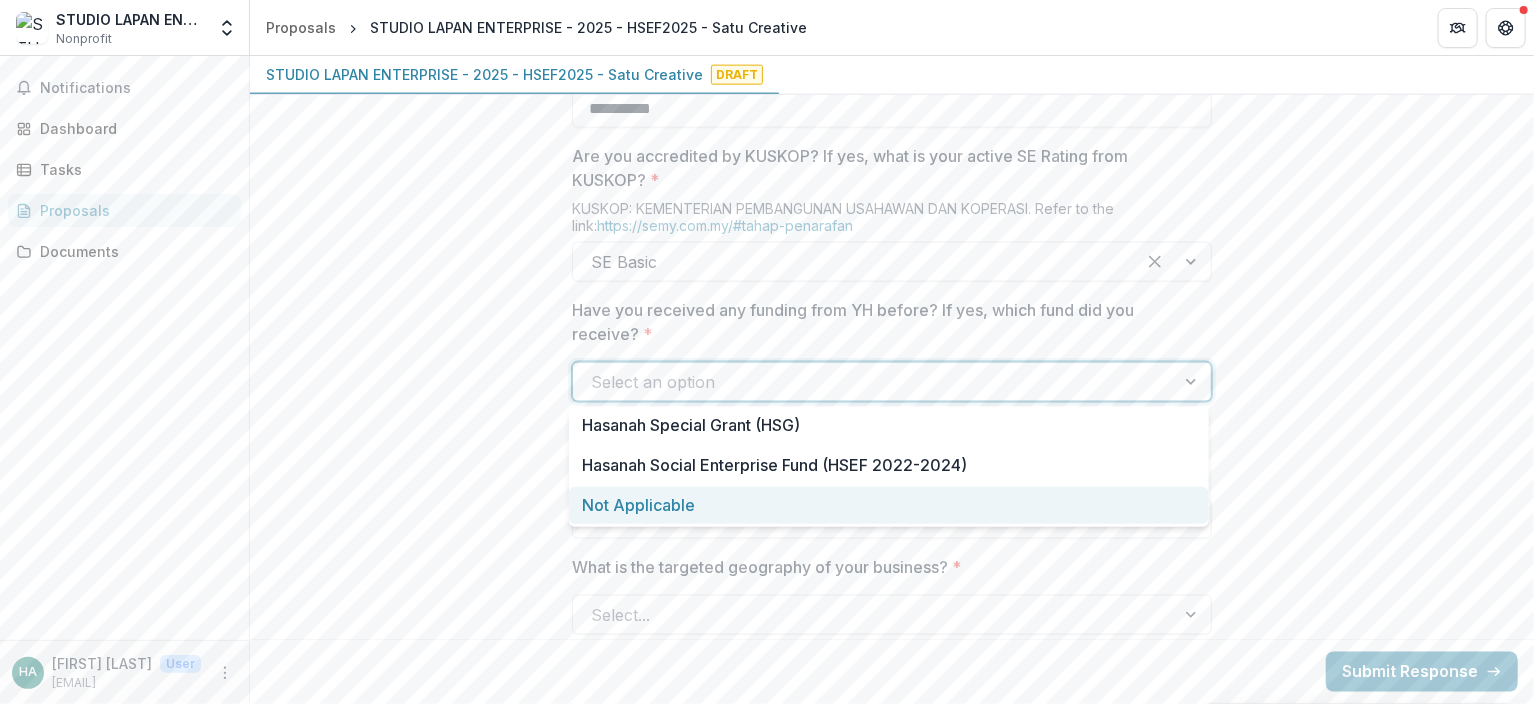click on "Not Applicable" at bounding box center (889, 505) 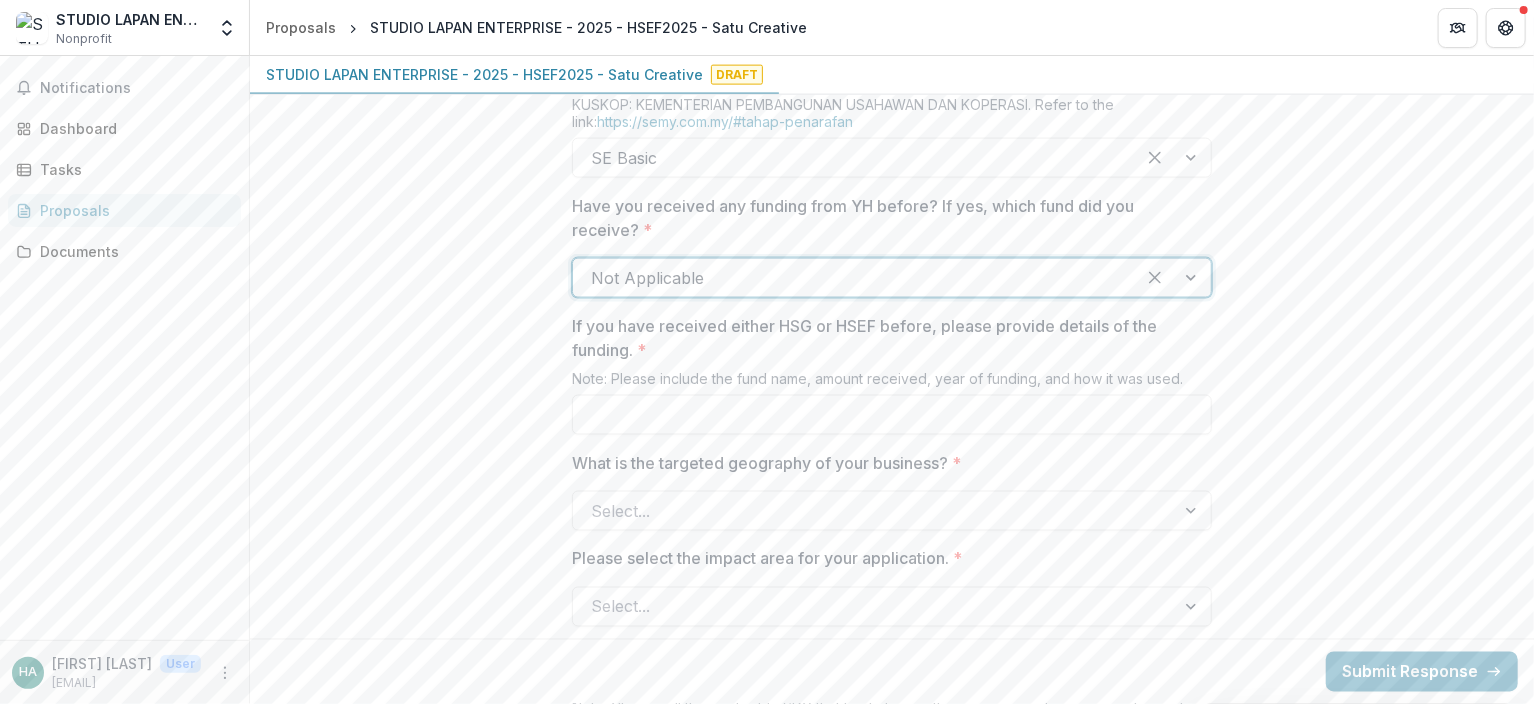 scroll, scrollTop: 1436, scrollLeft: 0, axis: vertical 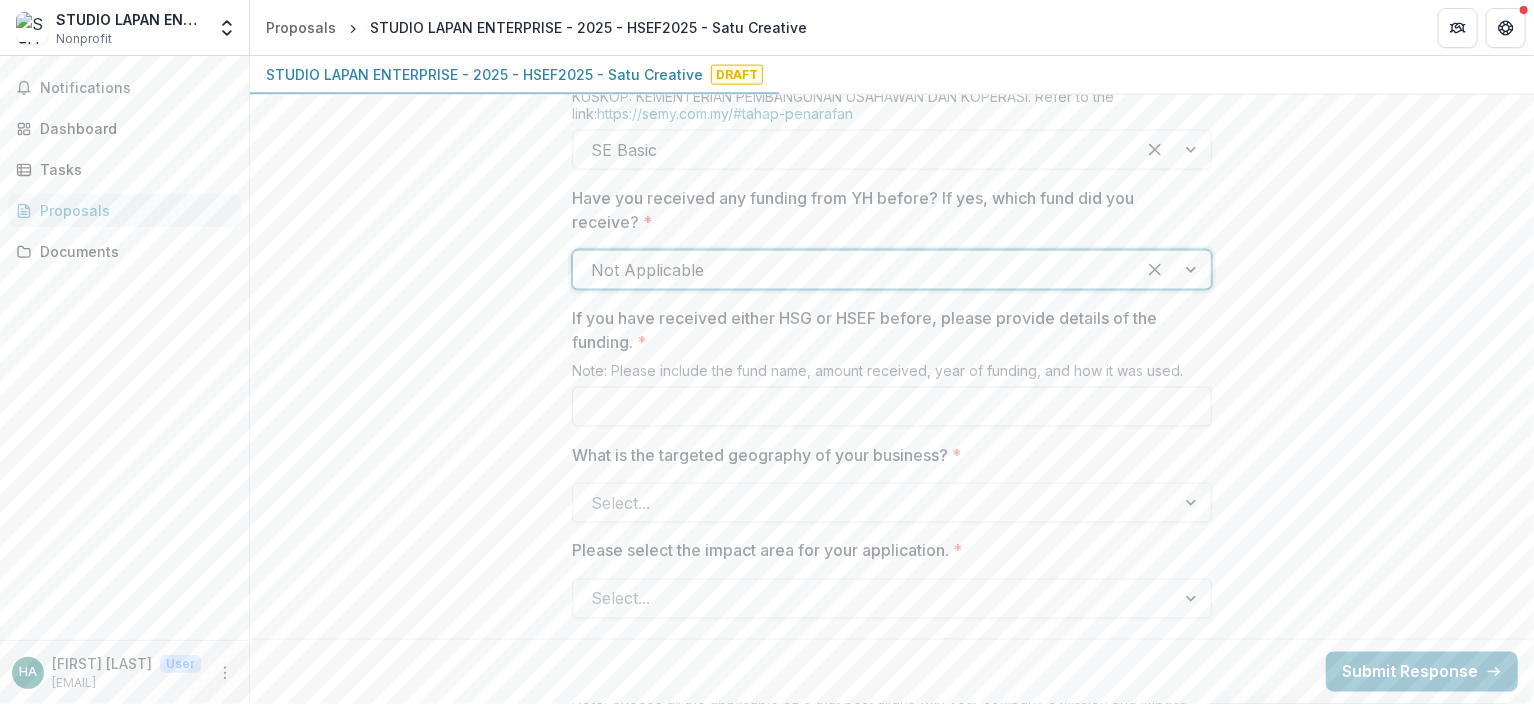 click on "If you have received either HSG or HSEF before, please provide details of the funding. *" at bounding box center (892, 407) 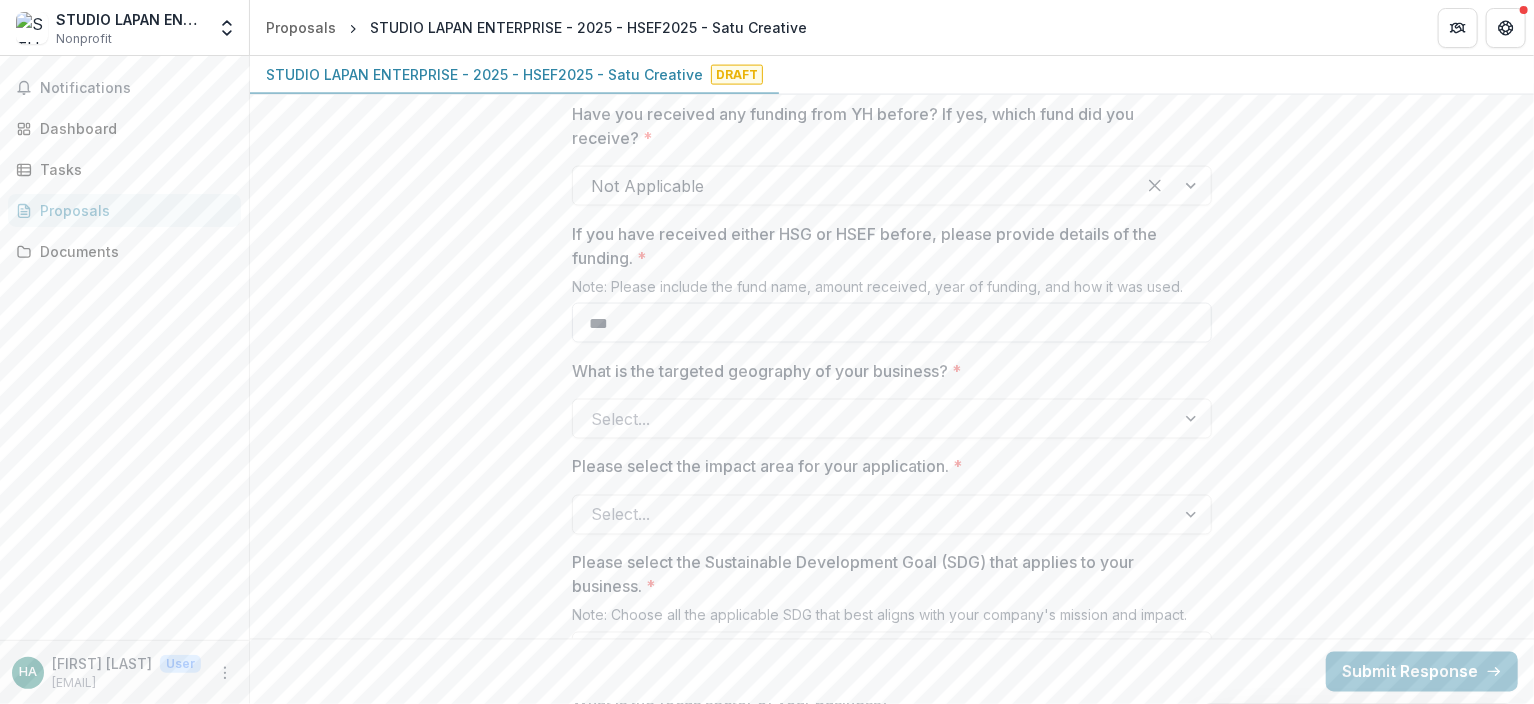scroll, scrollTop: 1552, scrollLeft: 0, axis: vertical 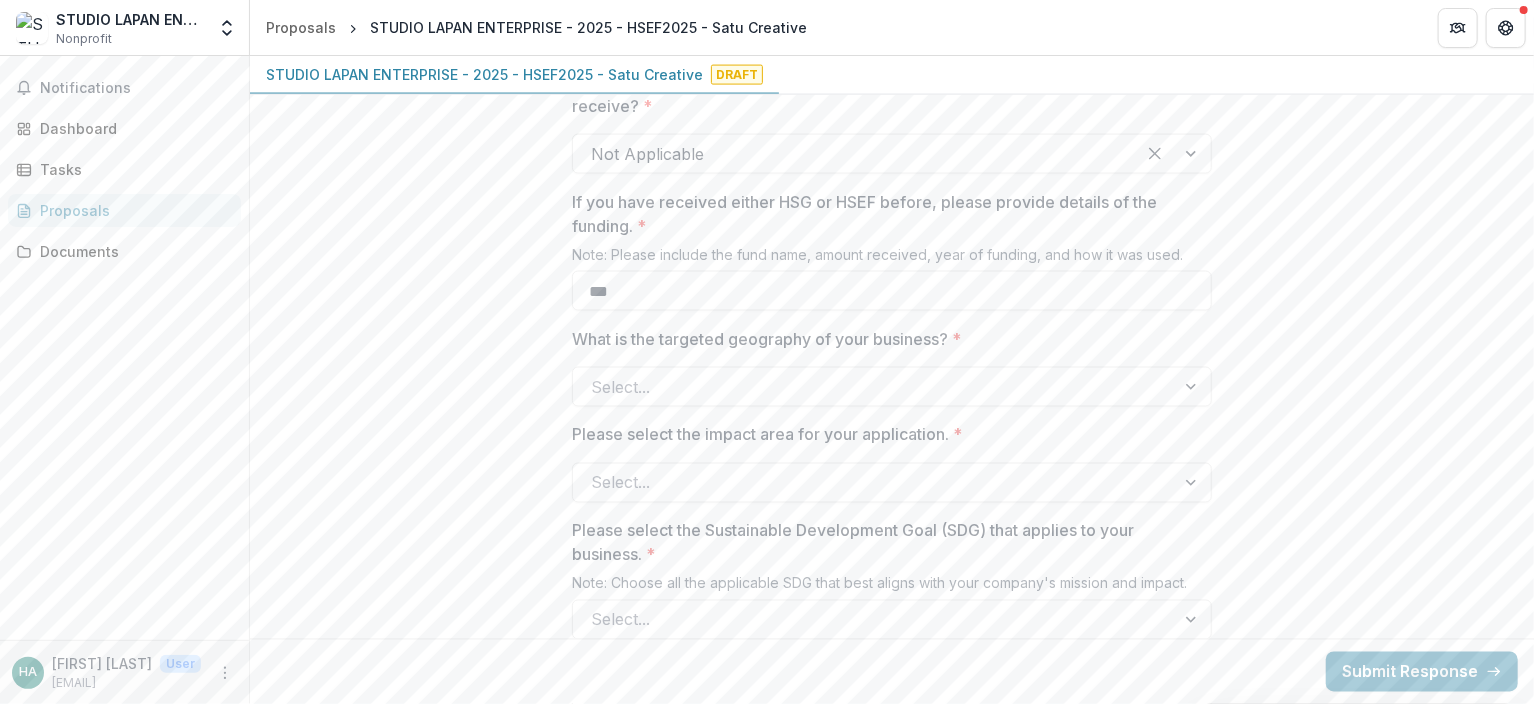 type on "***" 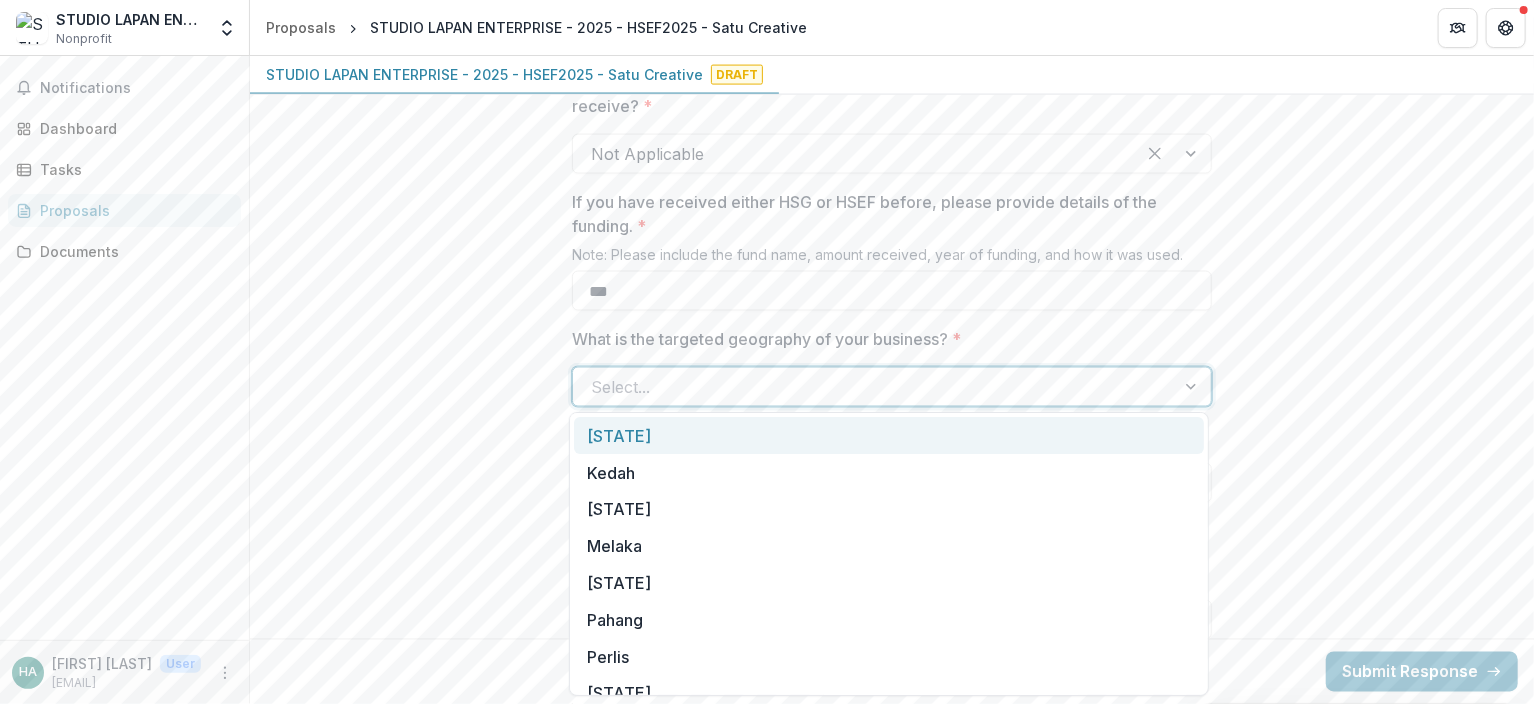 click at bounding box center (874, 387) 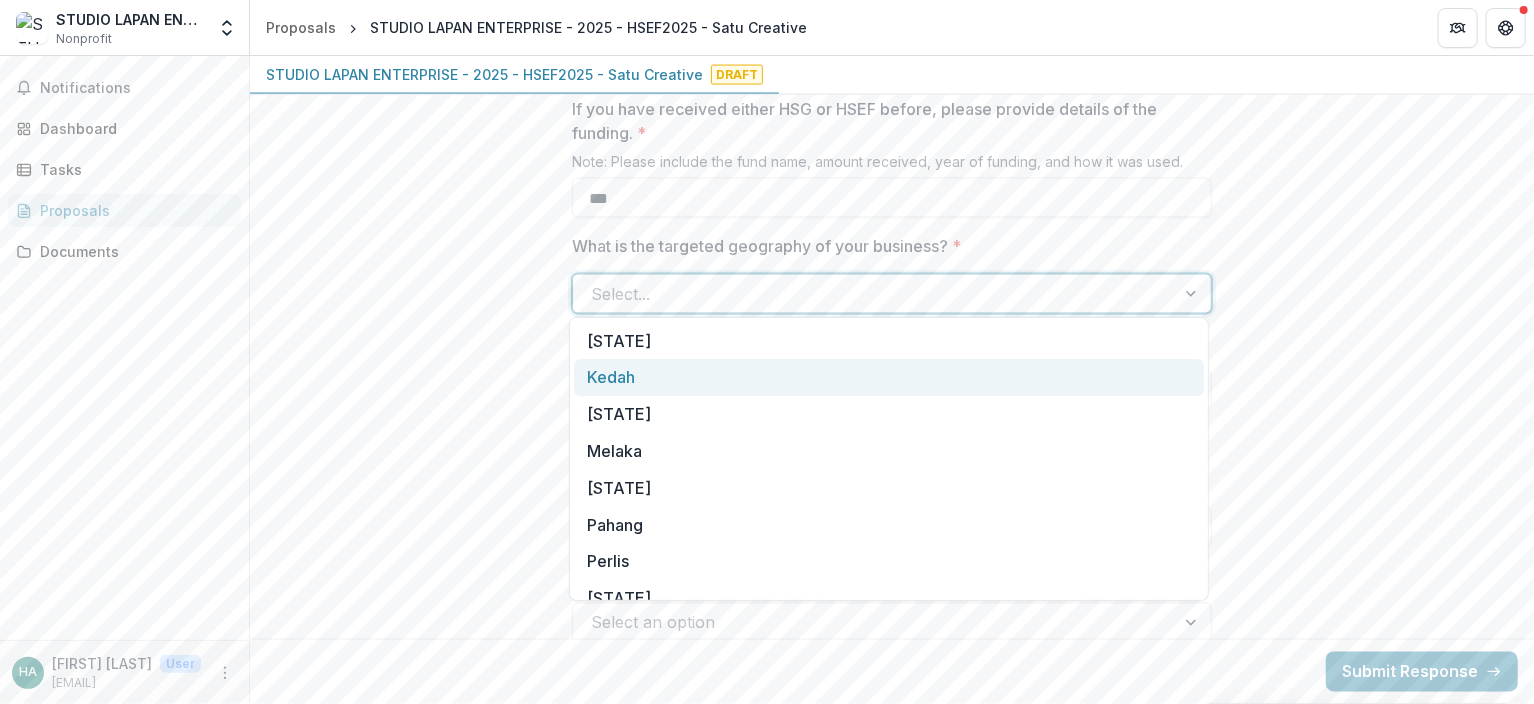 scroll, scrollTop: 1648, scrollLeft: 0, axis: vertical 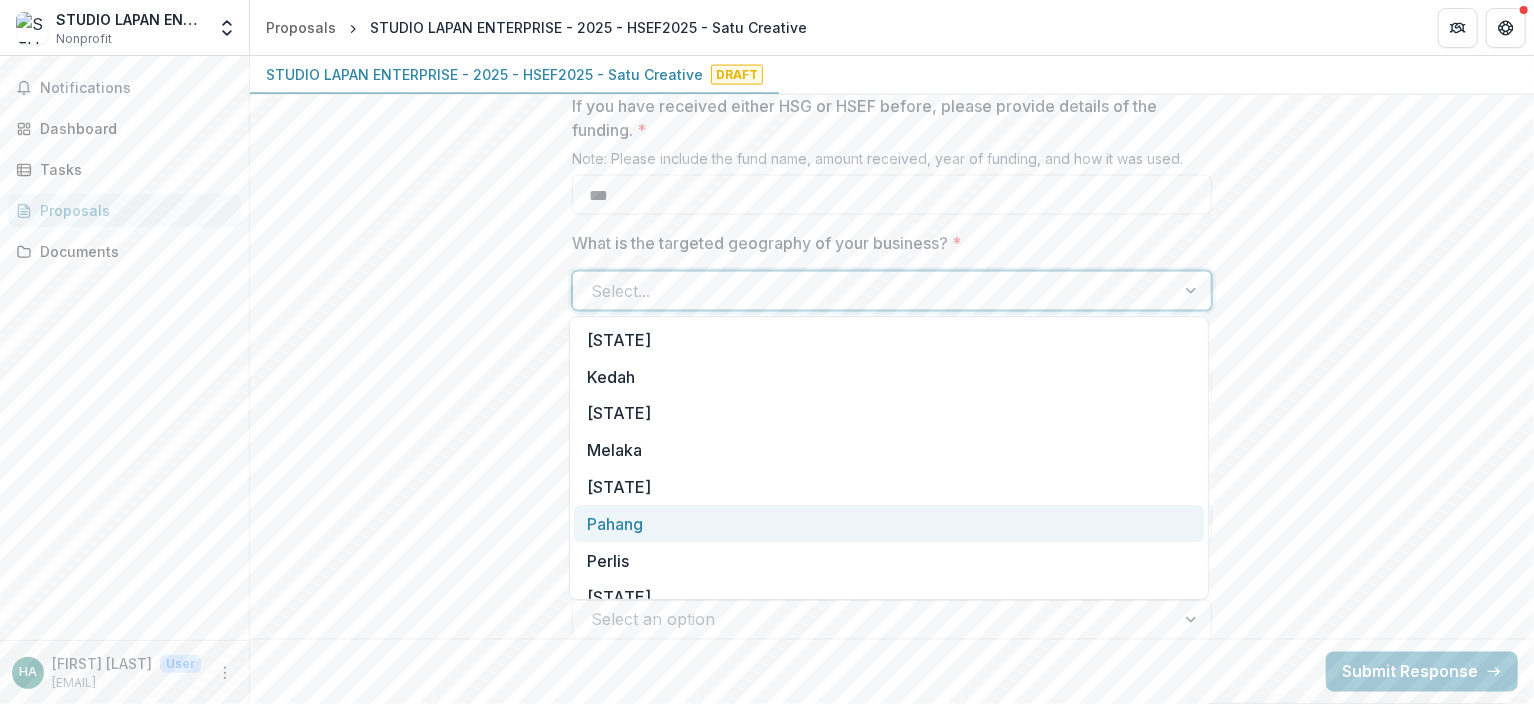 click on "Pahang" at bounding box center (889, 523) 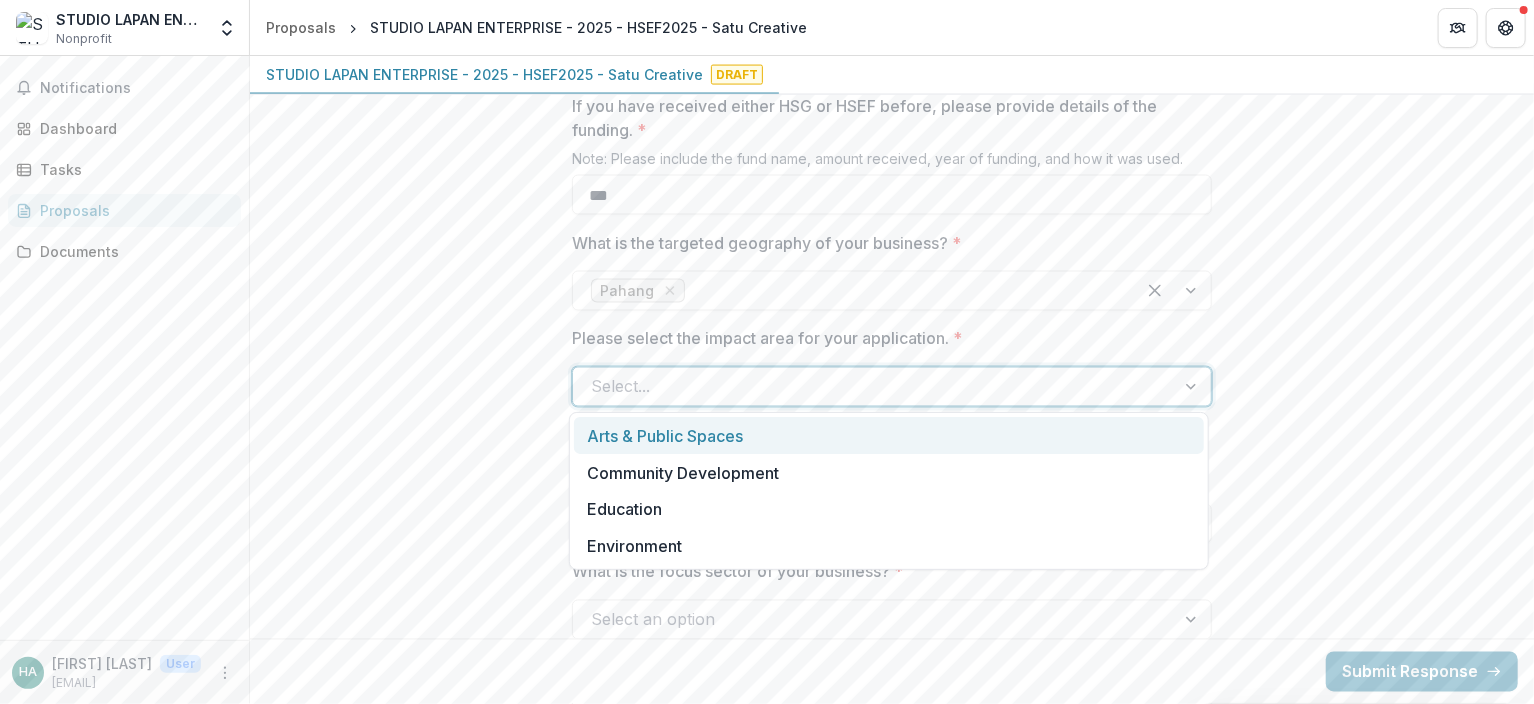 click at bounding box center (874, 387) 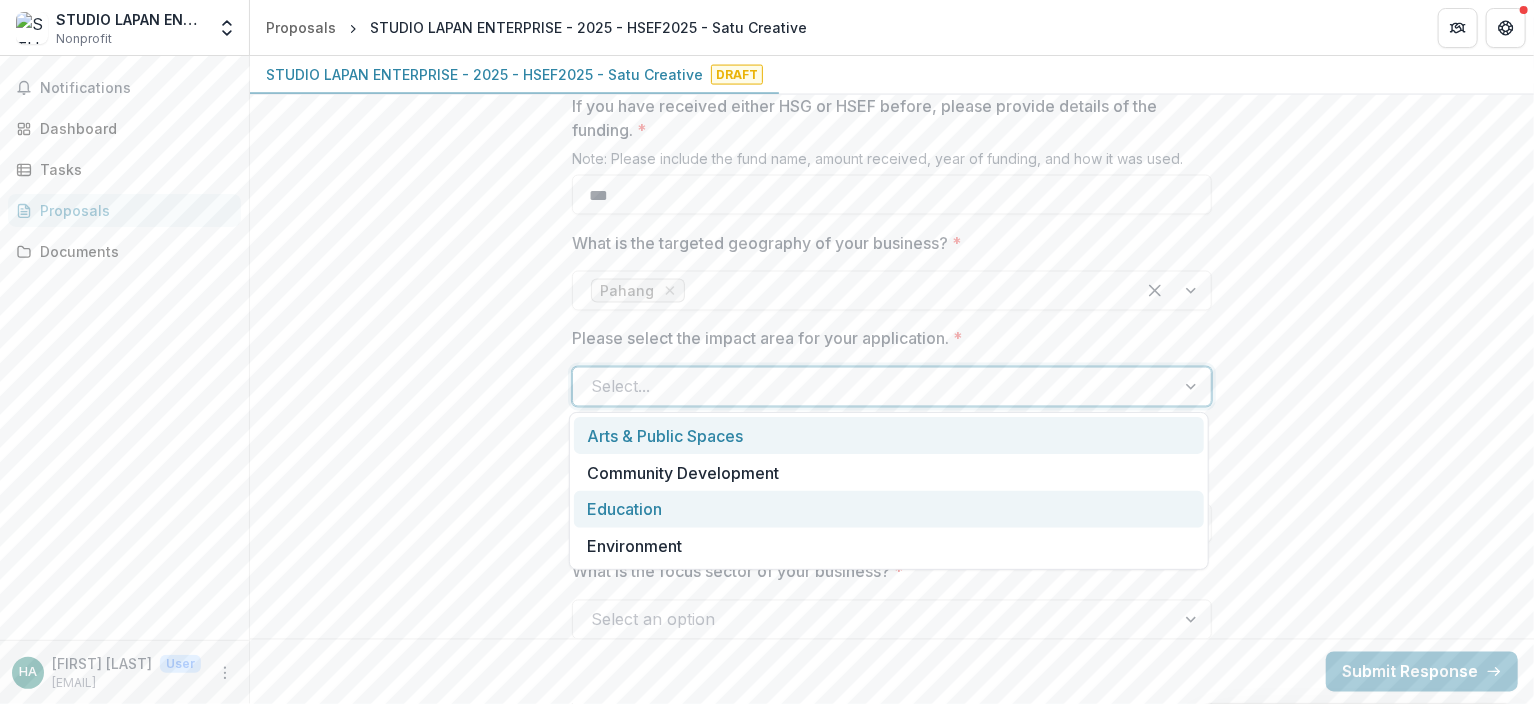 click on "Education" at bounding box center (889, 509) 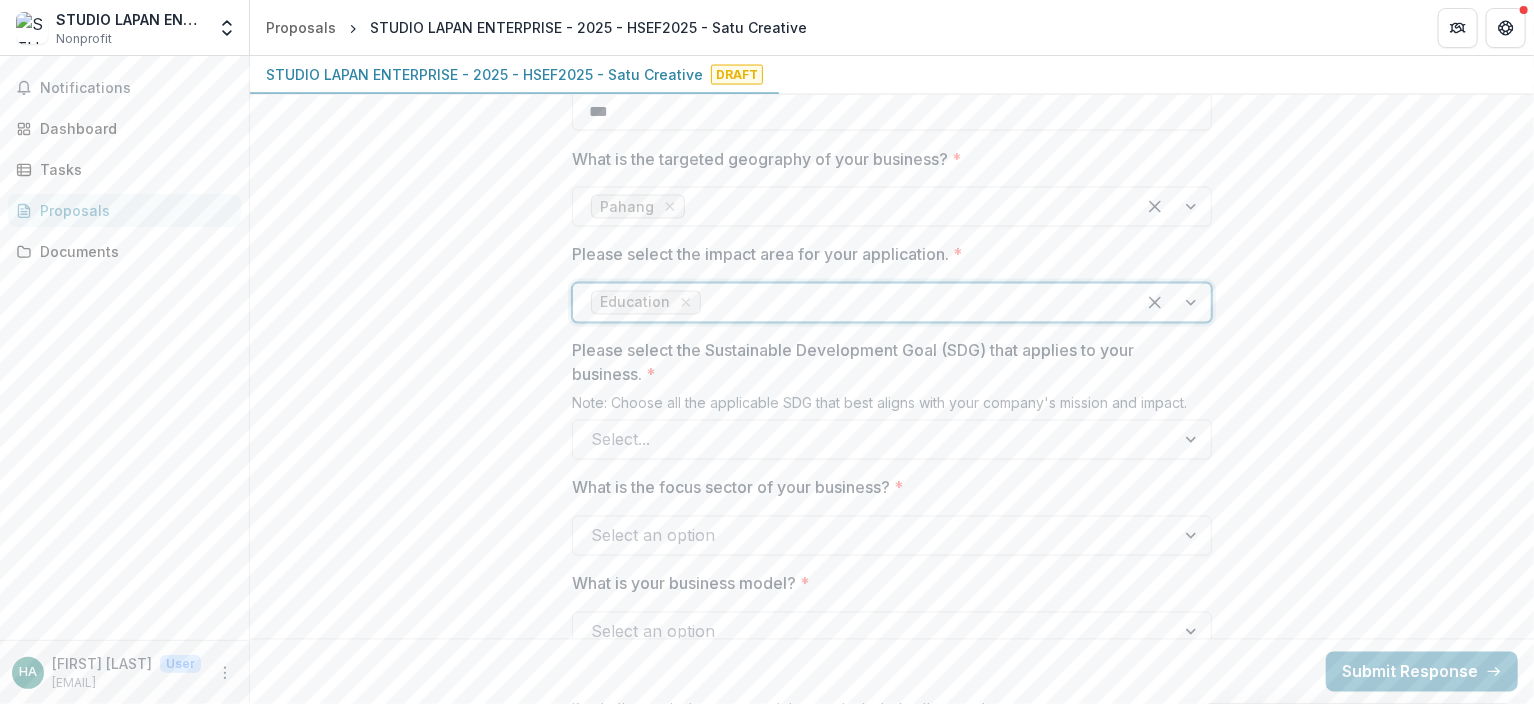 scroll, scrollTop: 1733, scrollLeft: 0, axis: vertical 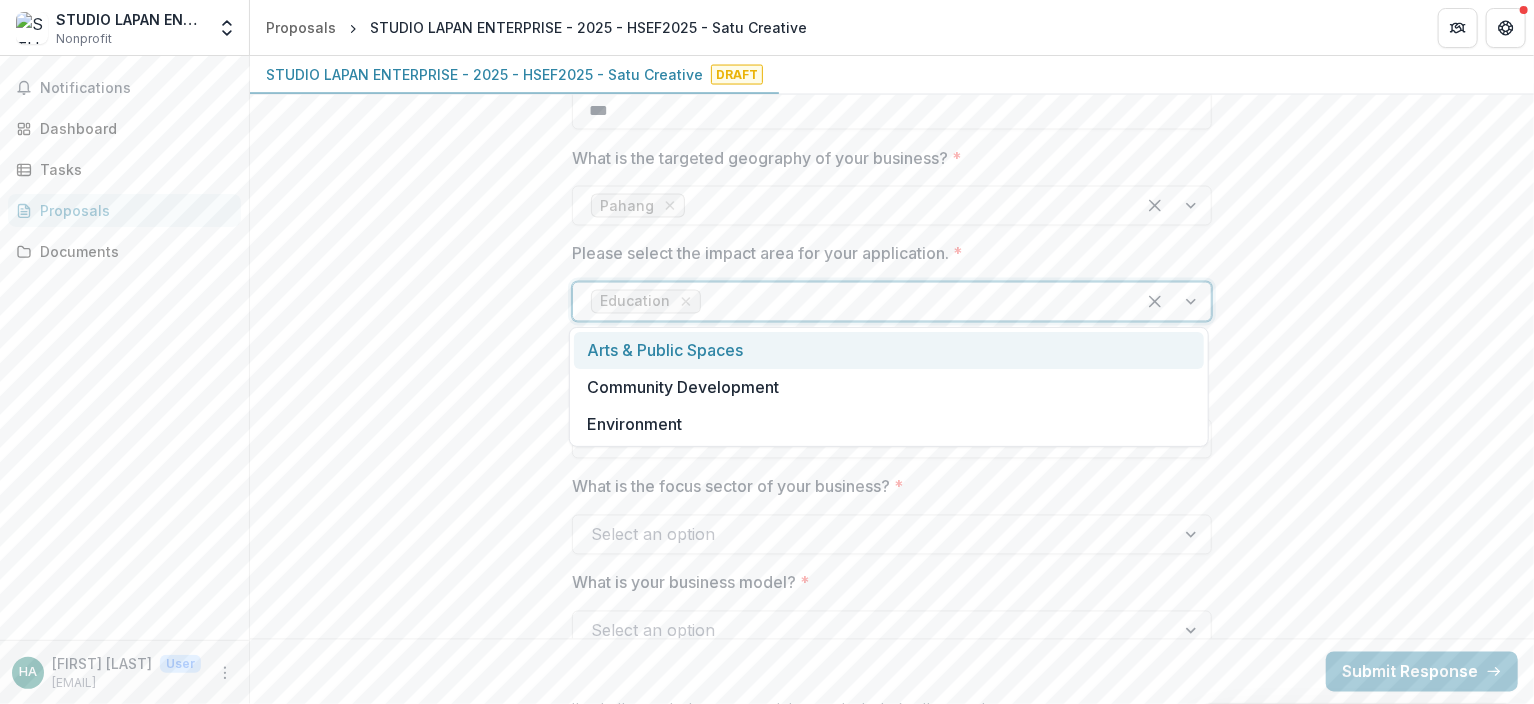 click at bounding box center (911, 302) 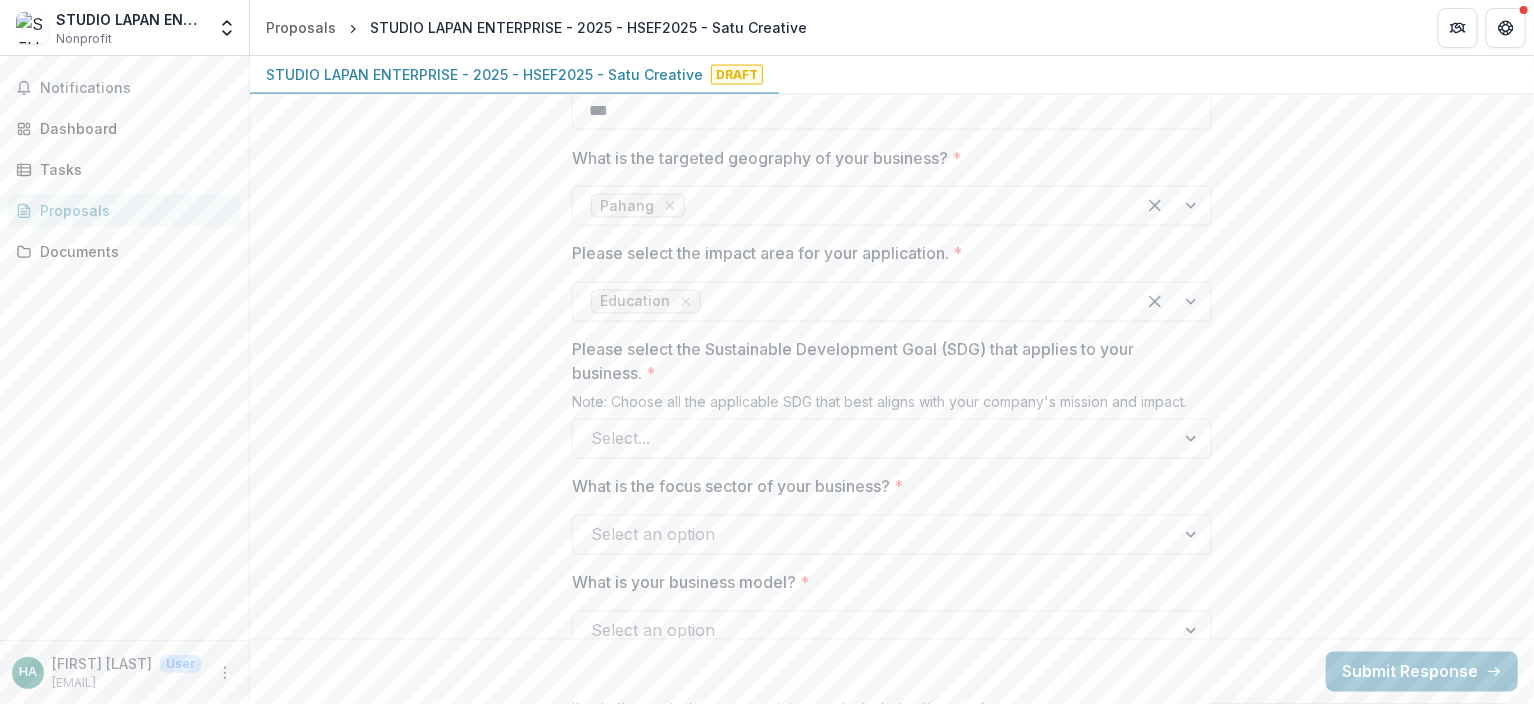 click on "**********" at bounding box center (892, 771) 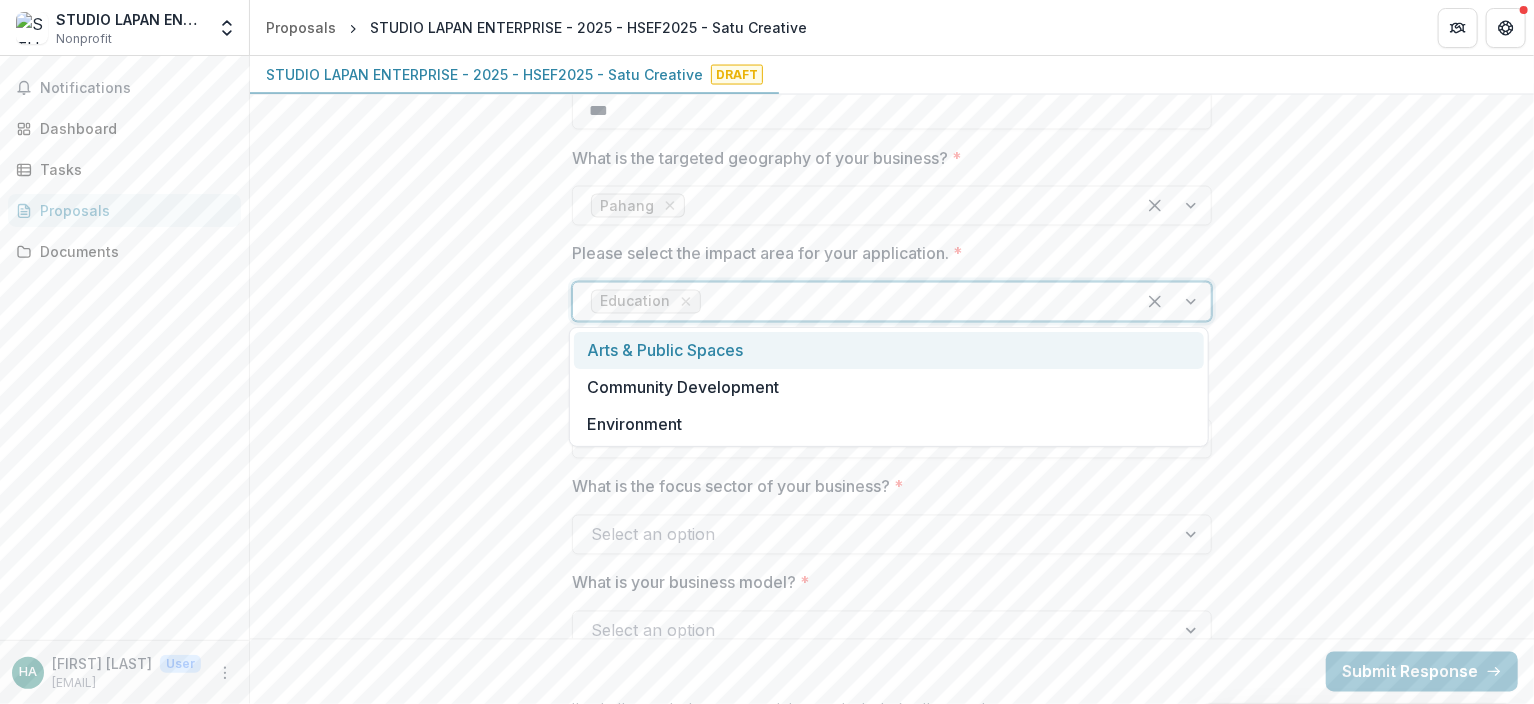 click at bounding box center [911, 302] 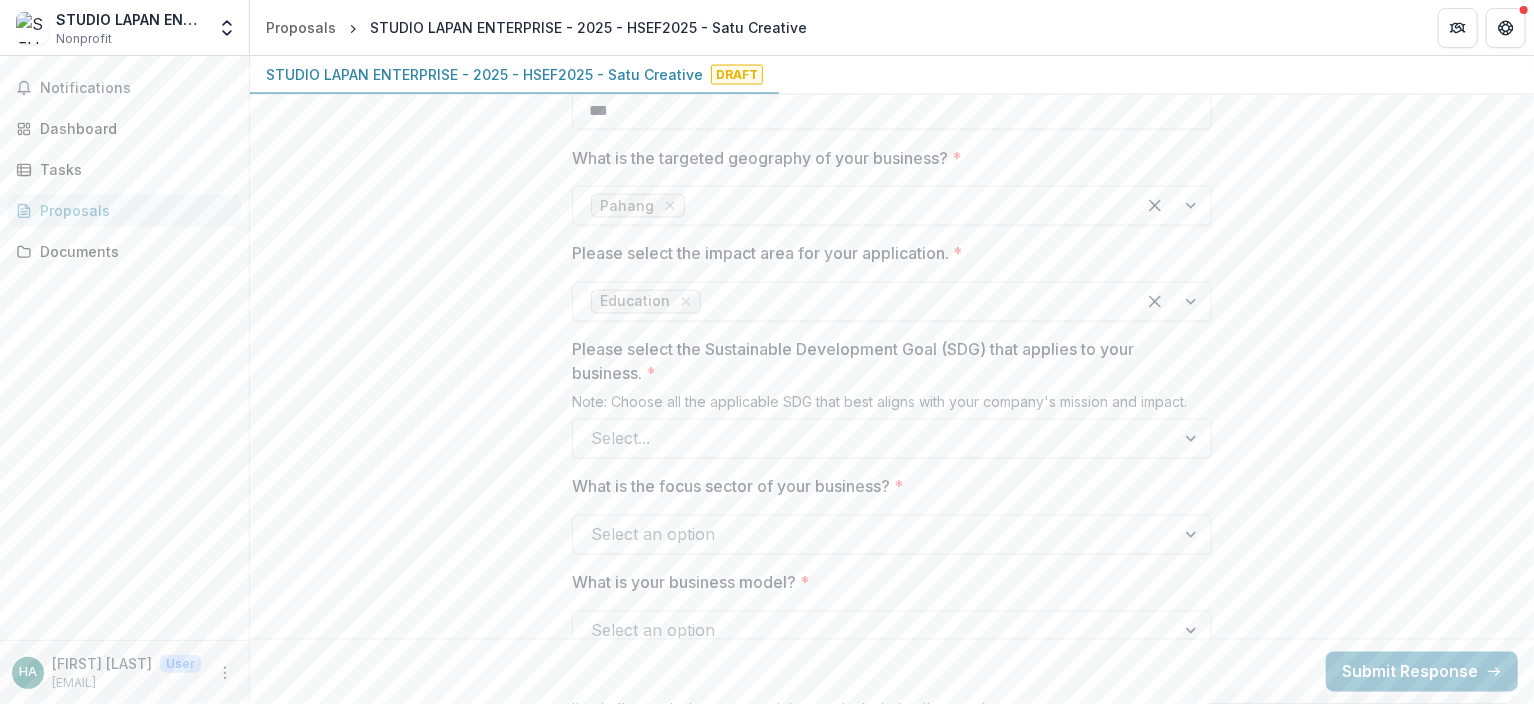 click on "**********" at bounding box center [892, 771] 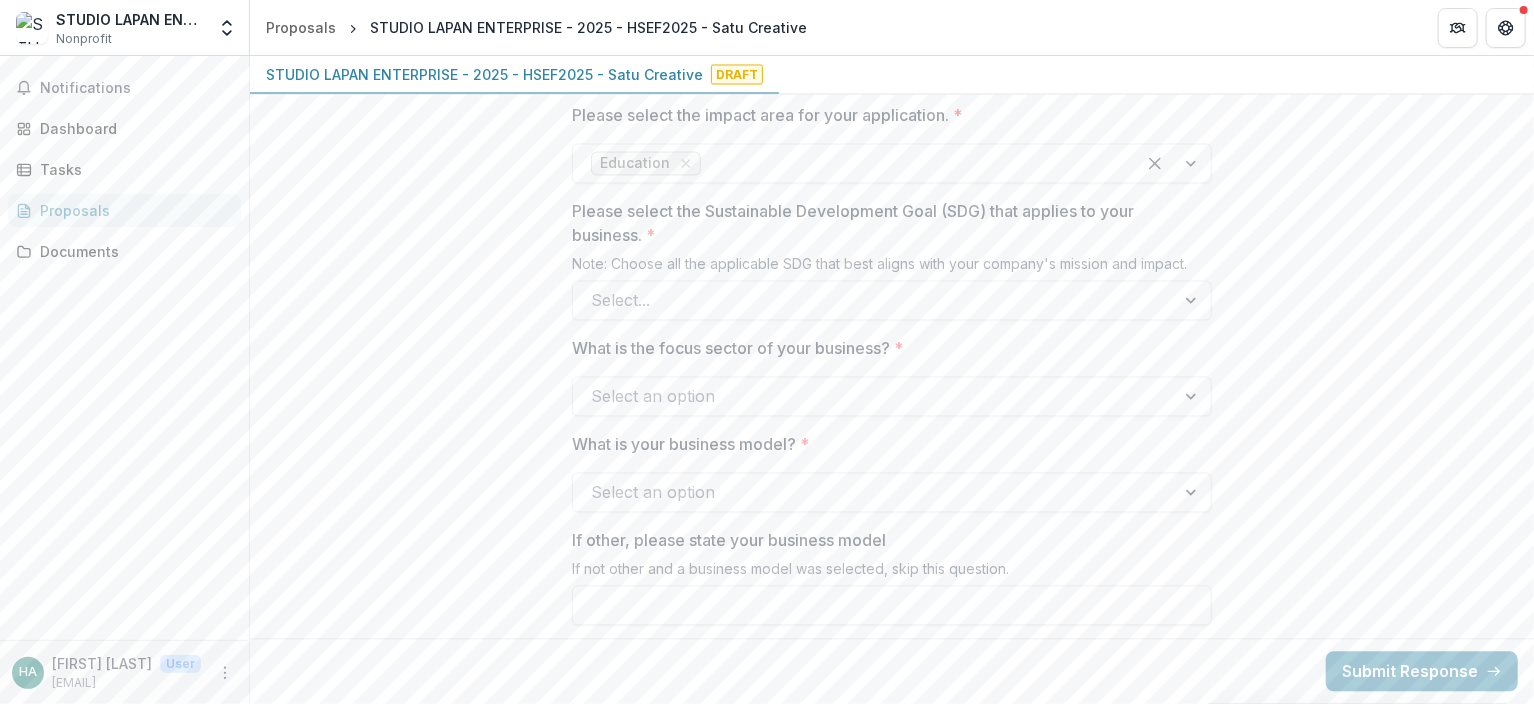 scroll, scrollTop: 1869, scrollLeft: 0, axis: vertical 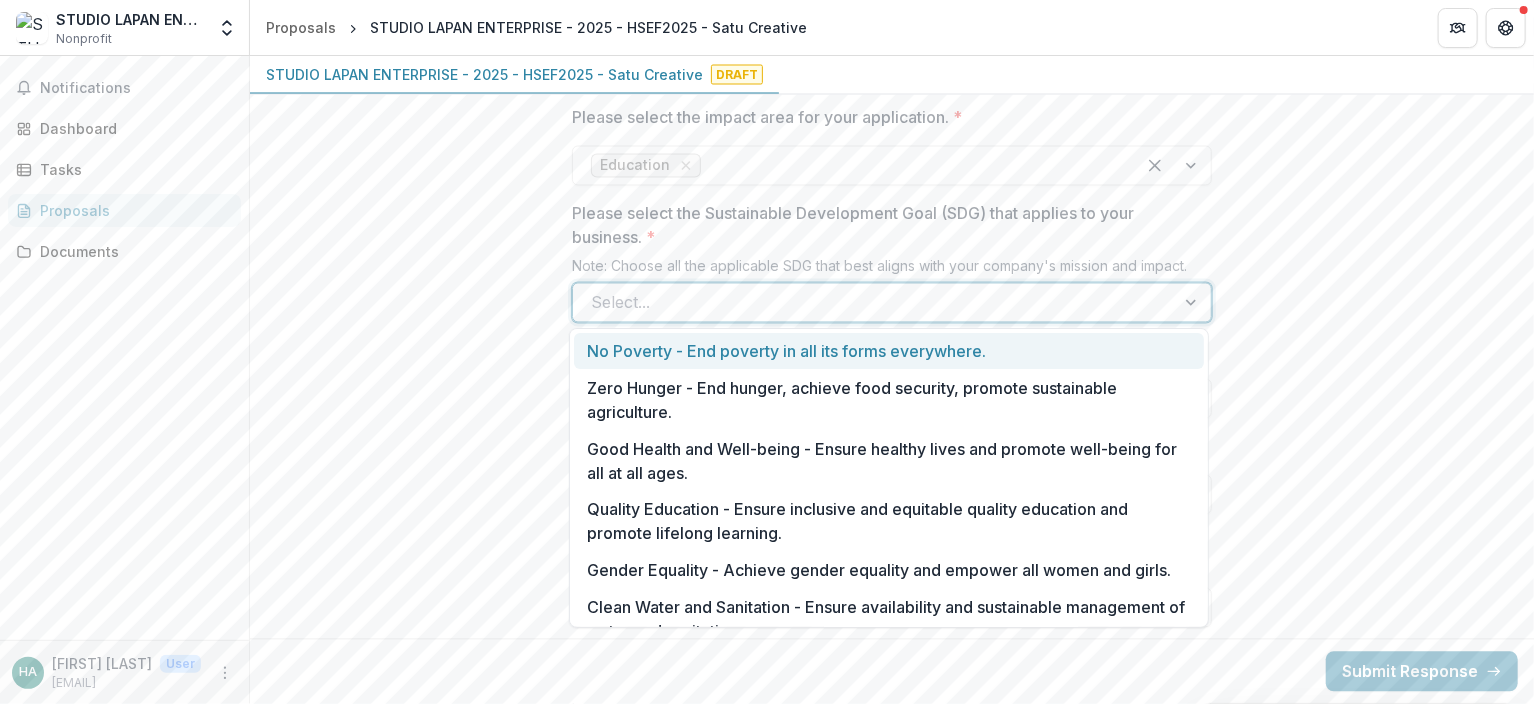 click at bounding box center (874, 303) 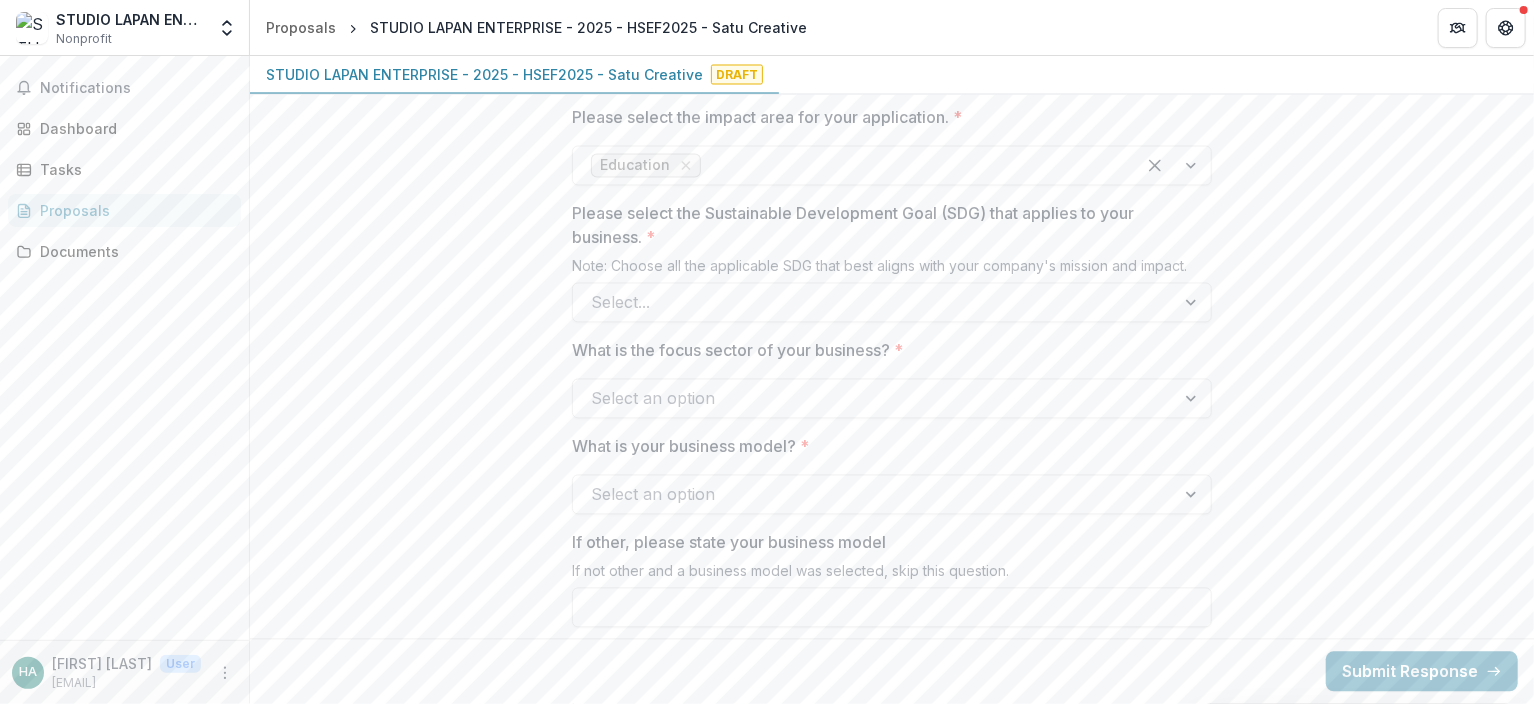 click on "**********" at bounding box center [892, 635] 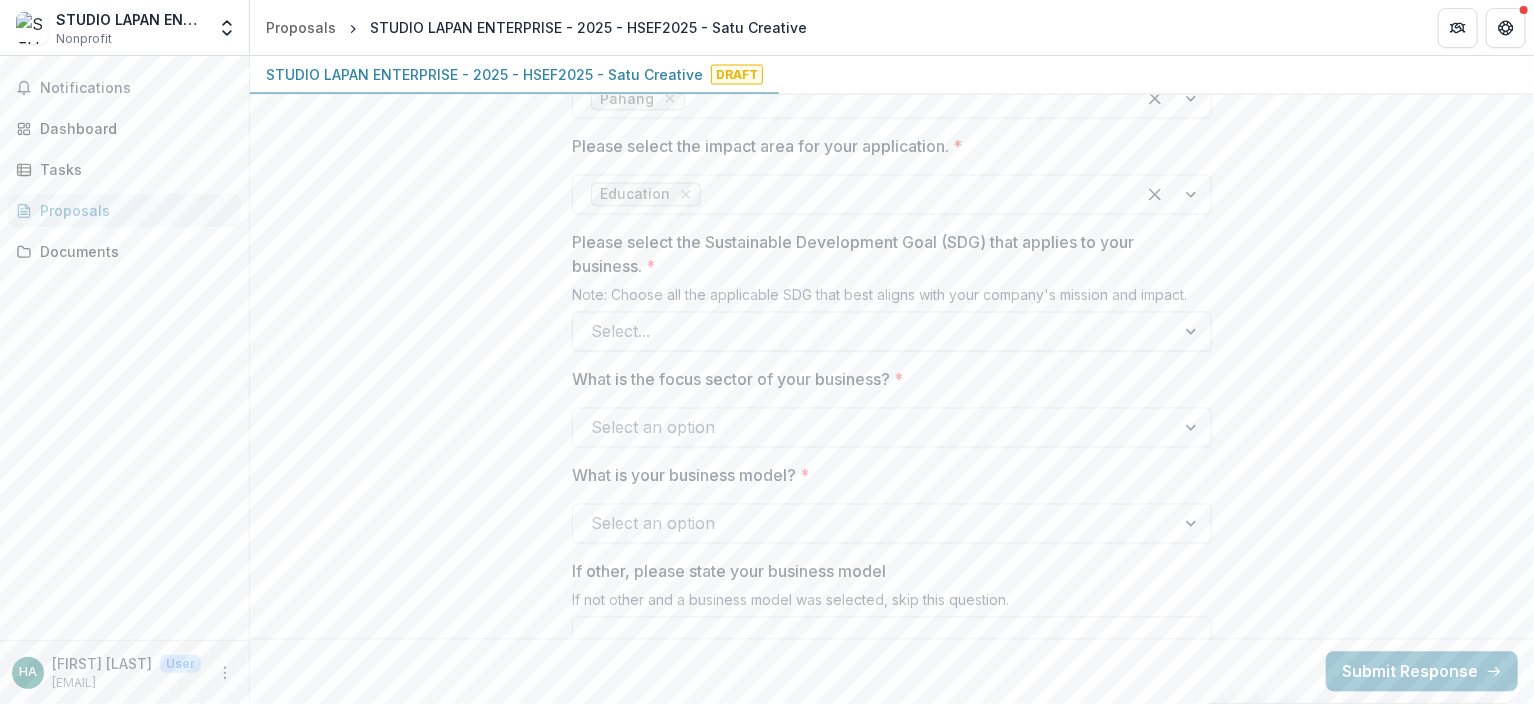 scroll, scrollTop: 1843, scrollLeft: 0, axis: vertical 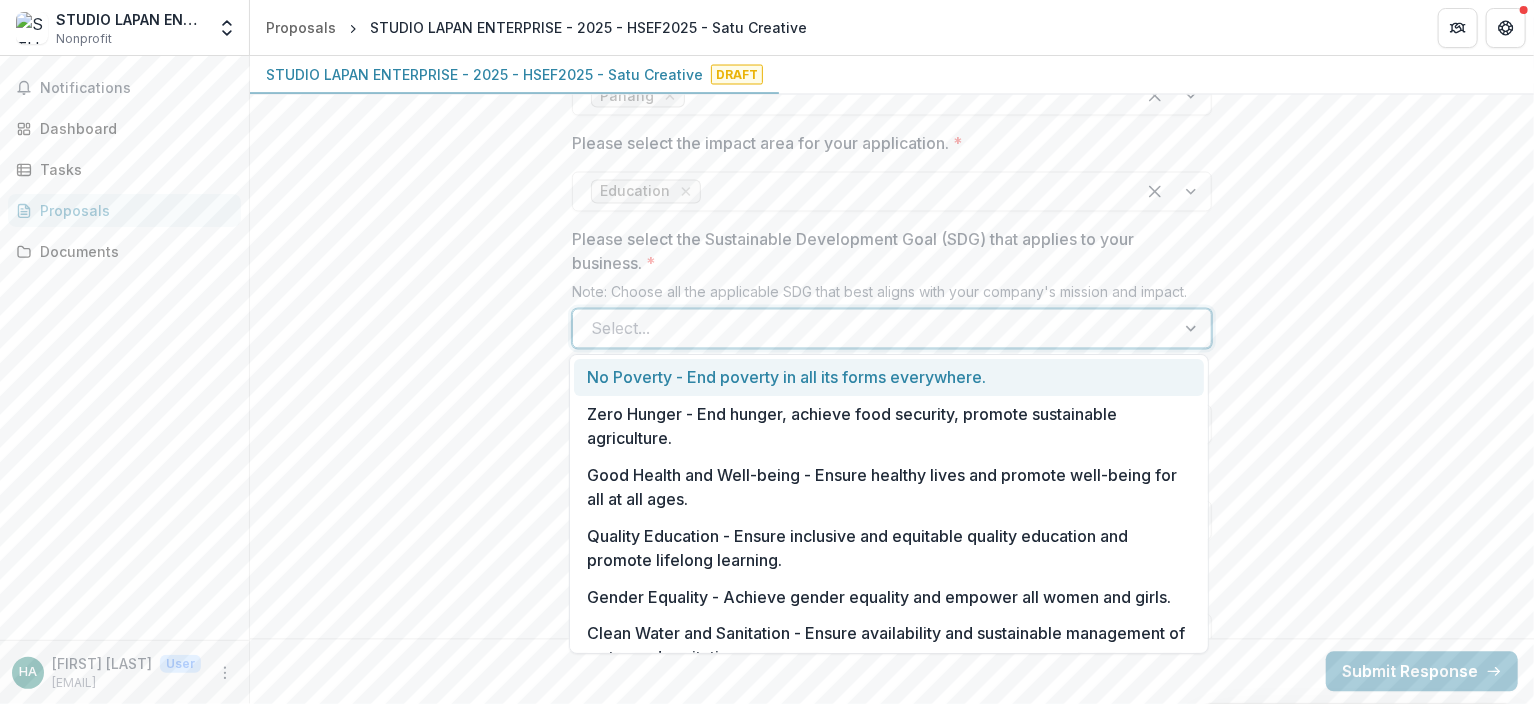 click at bounding box center (874, 329) 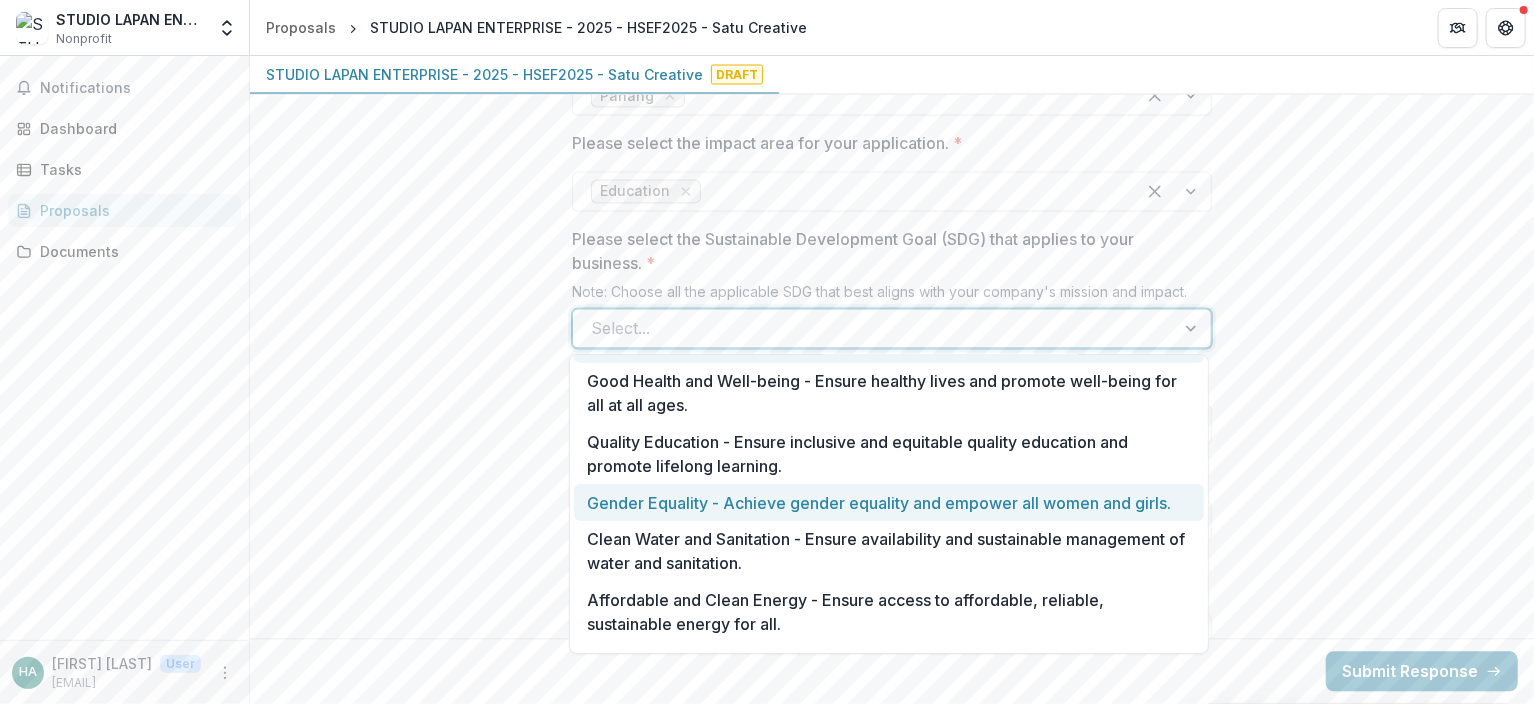 scroll, scrollTop: 76, scrollLeft: 0, axis: vertical 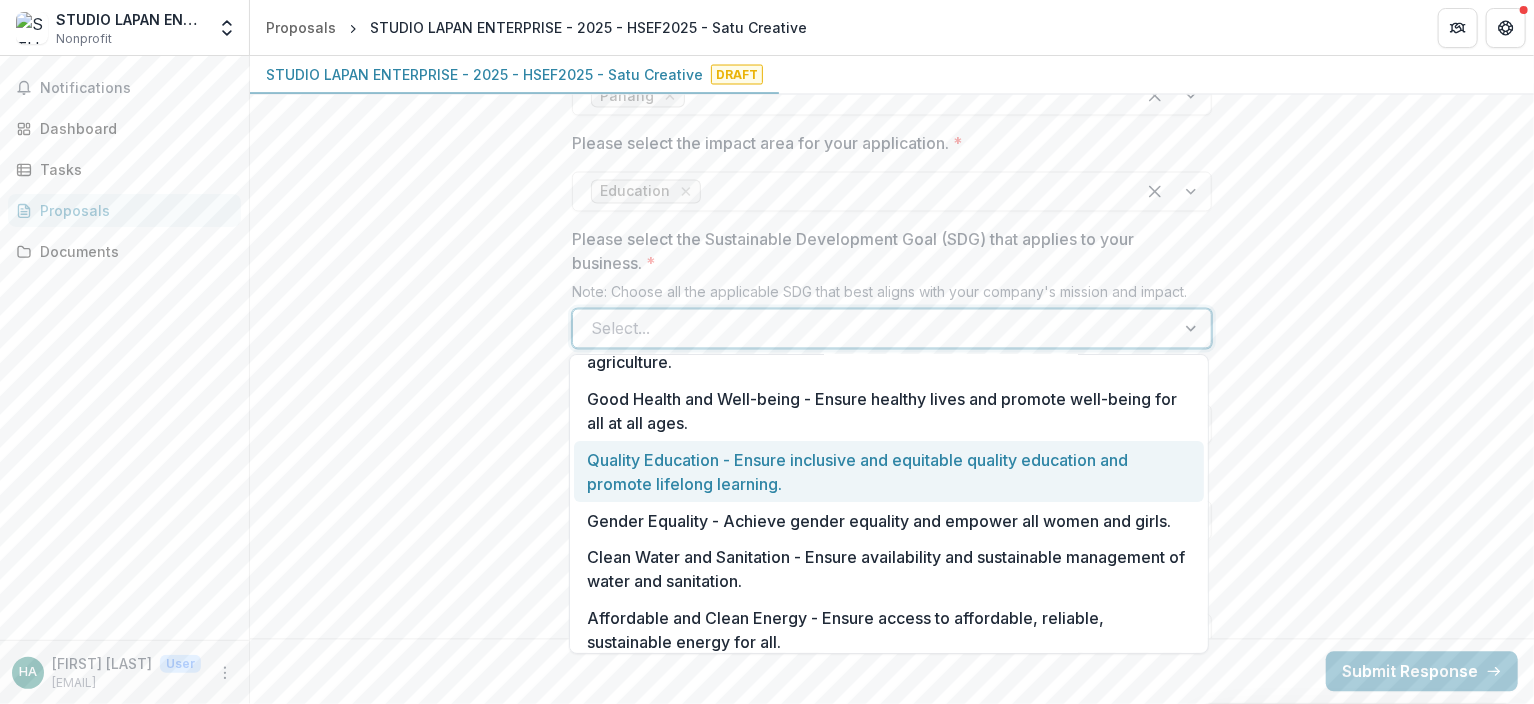 click on "Quality Education - Ensure inclusive and equitable quality education and promote lifelong learning." at bounding box center (889, 471) 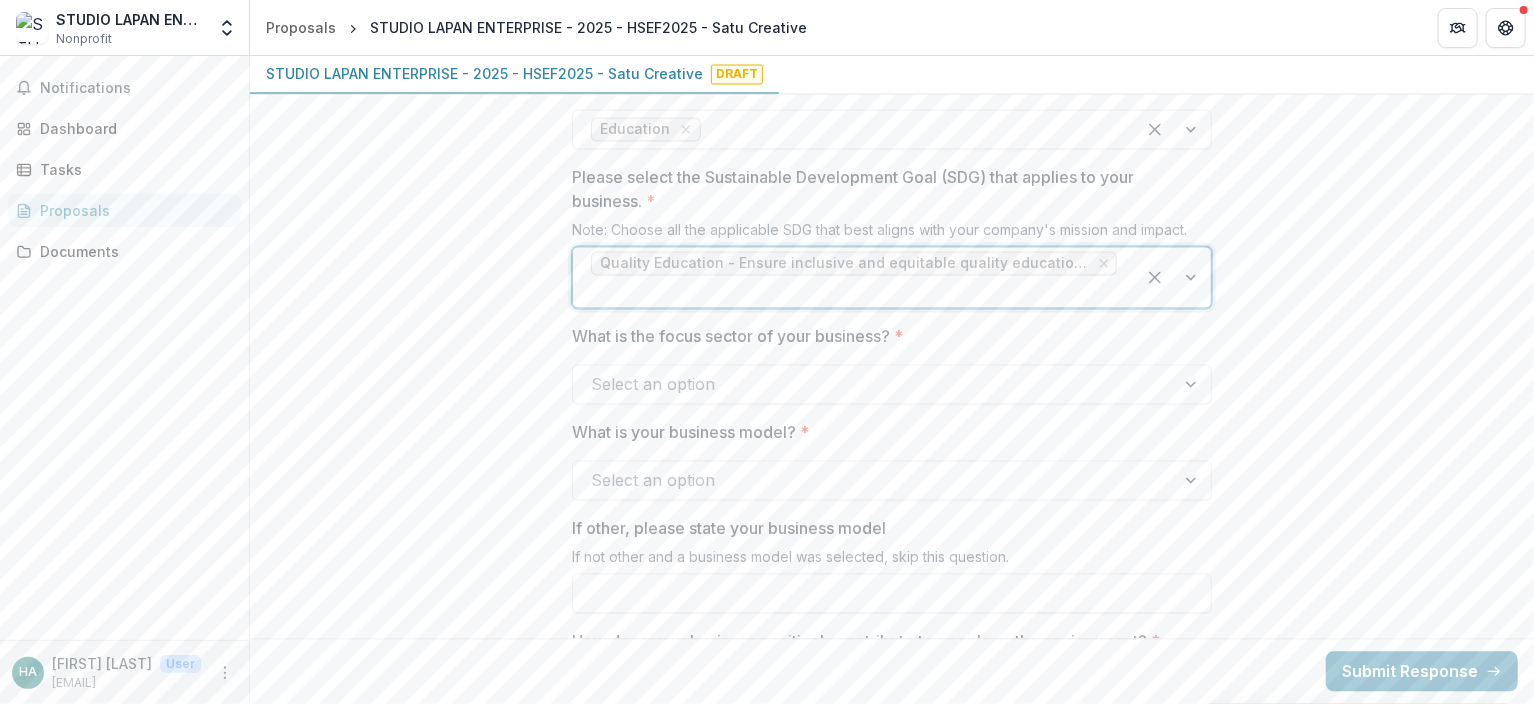 scroll, scrollTop: 1907, scrollLeft: 0, axis: vertical 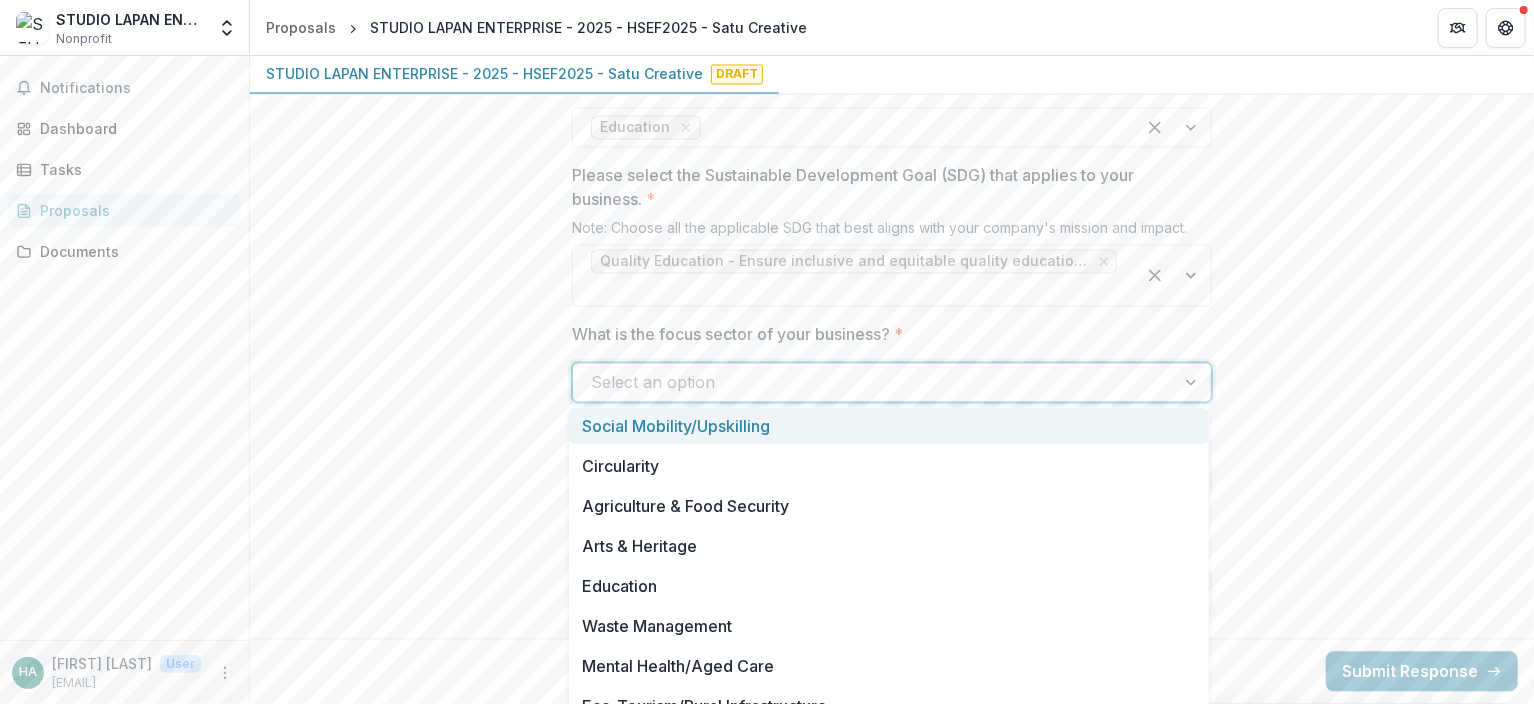 click at bounding box center [874, 383] 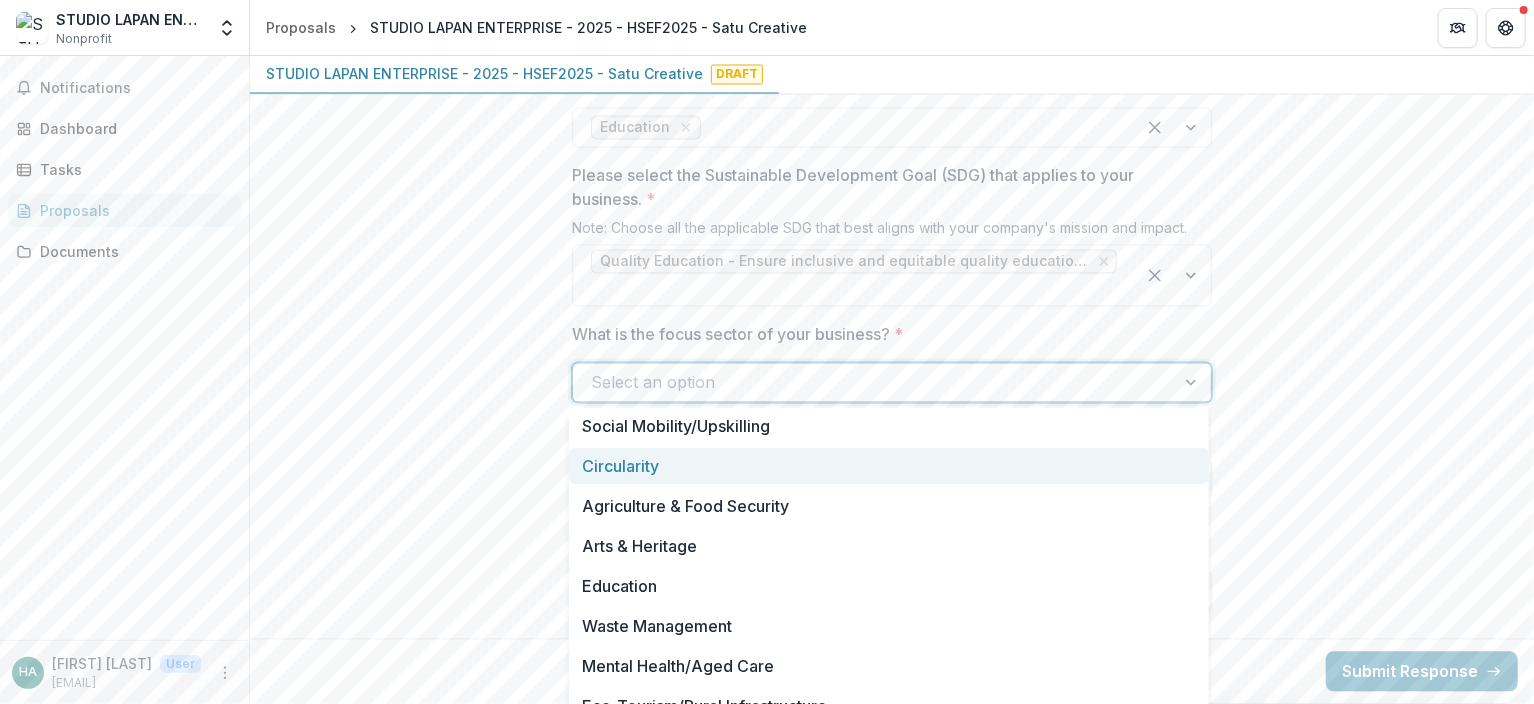scroll, scrollTop: 20, scrollLeft: 0, axis: vertical 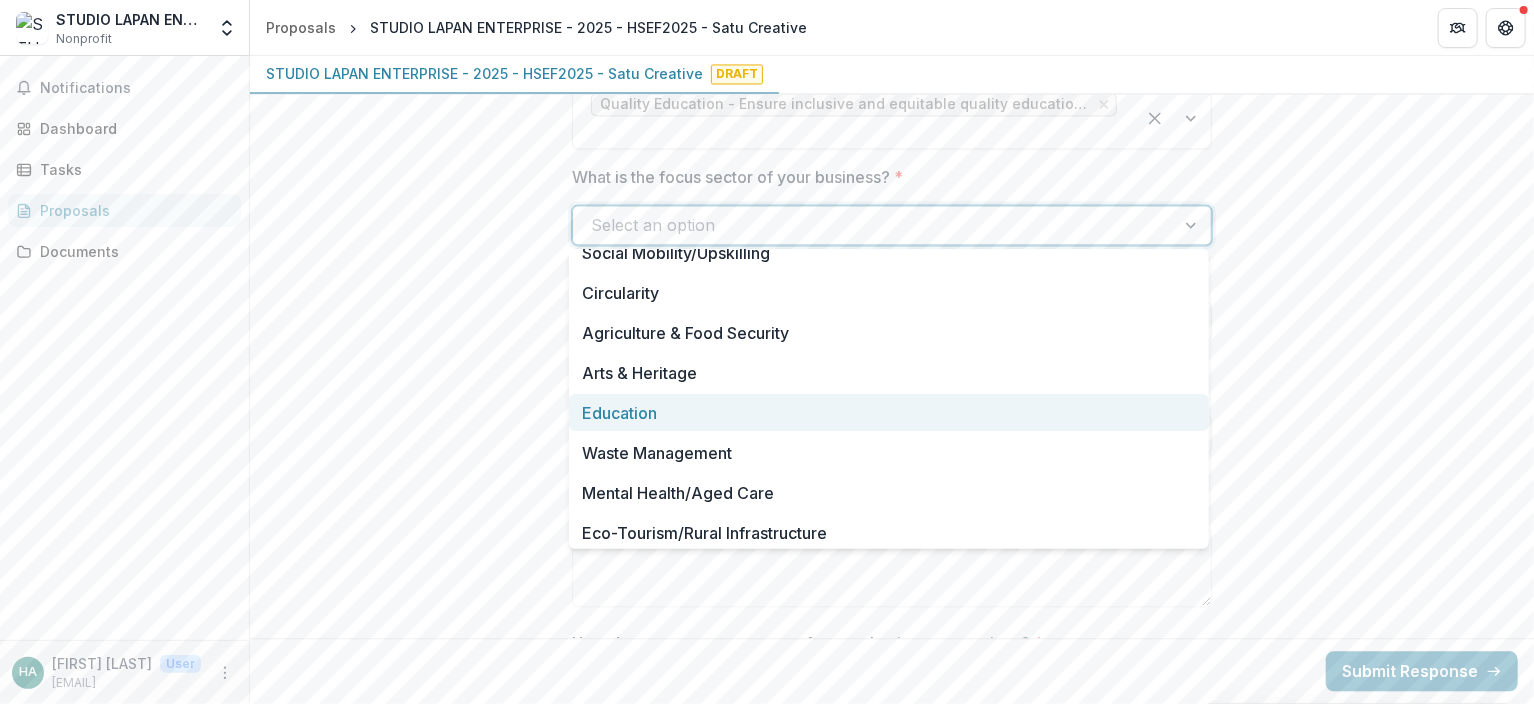 click on "Education" at bounding box center [889, 412] 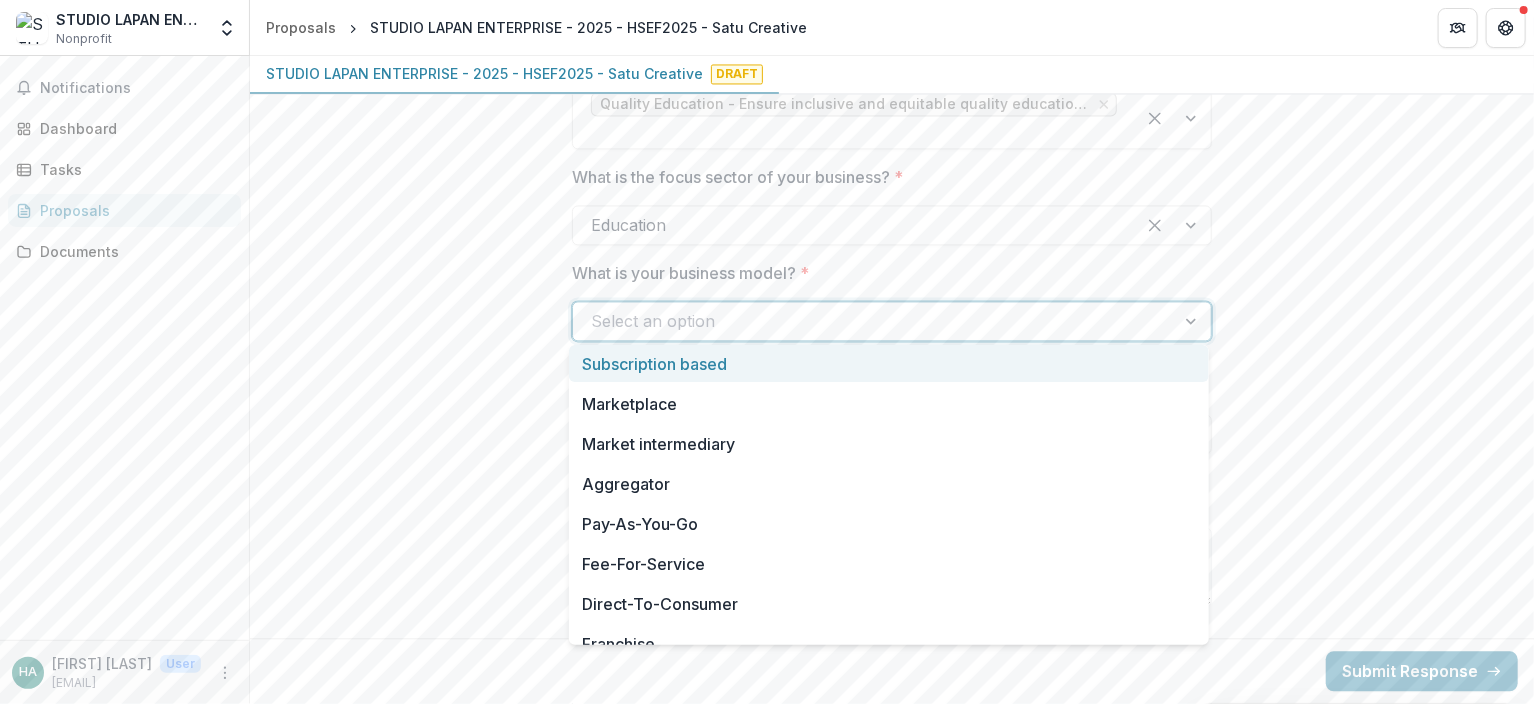 click at bounding box center [874, 321] 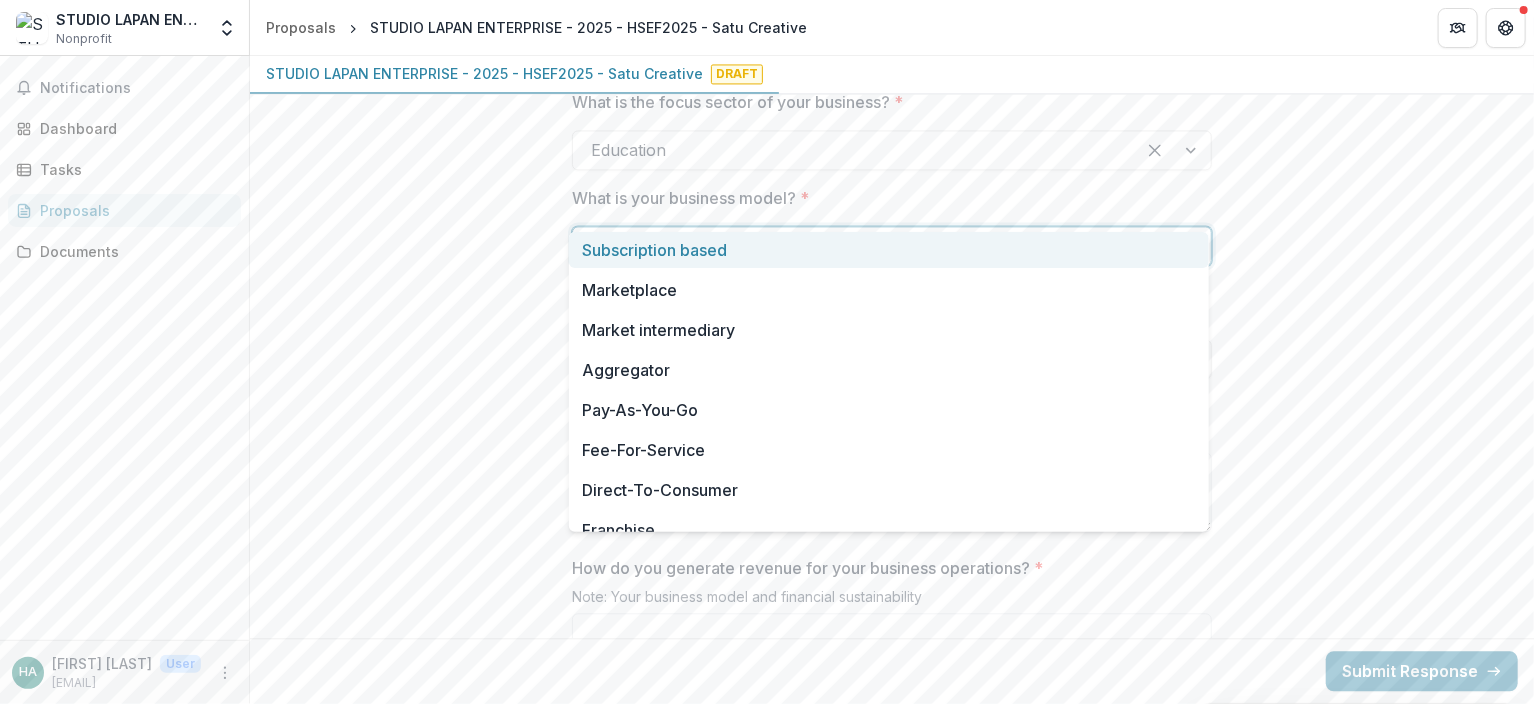 scroll, scrollTop: 2188, scrollLeft: 0, axis: vertical 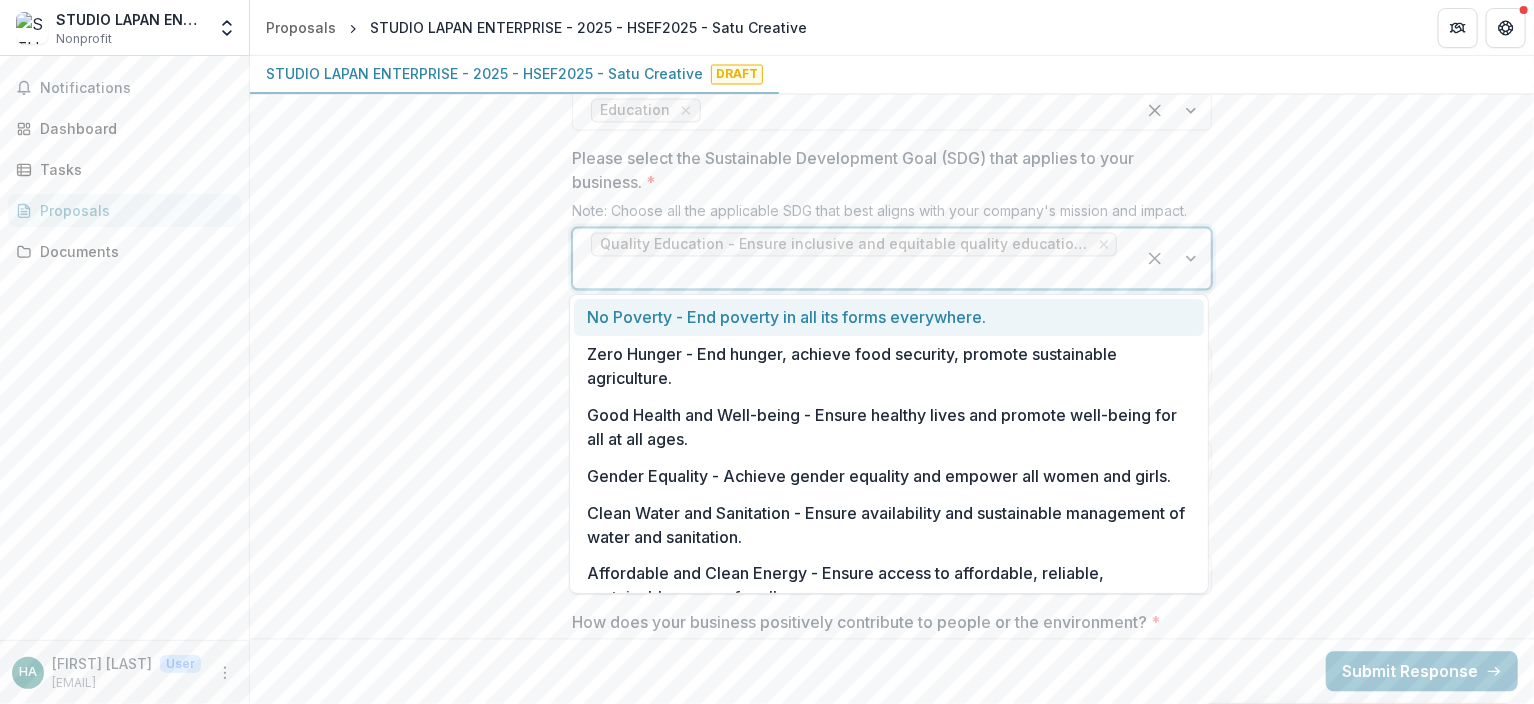 click at bounding box center (1173, 259) 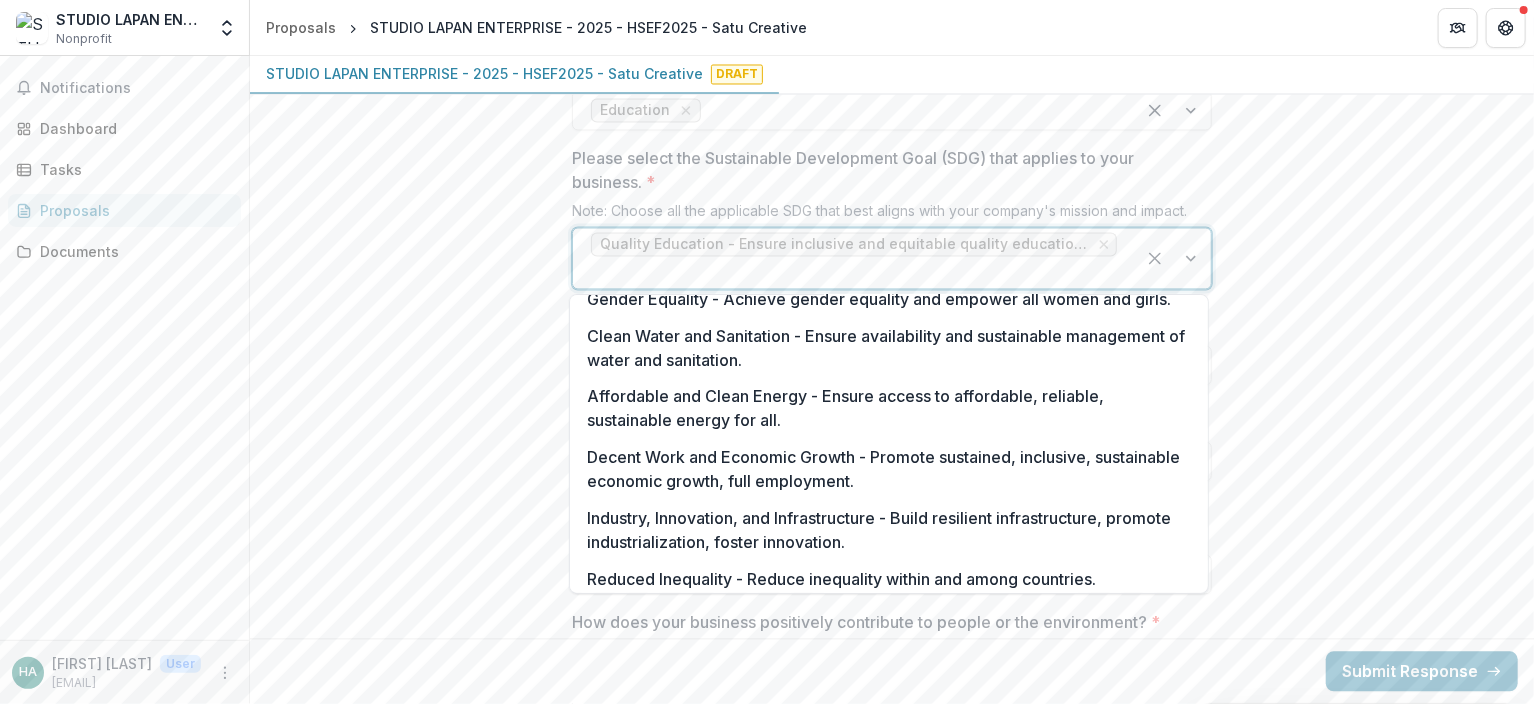 scroll, scrollTop: 68, scrollLeft: 0, axis: vertical 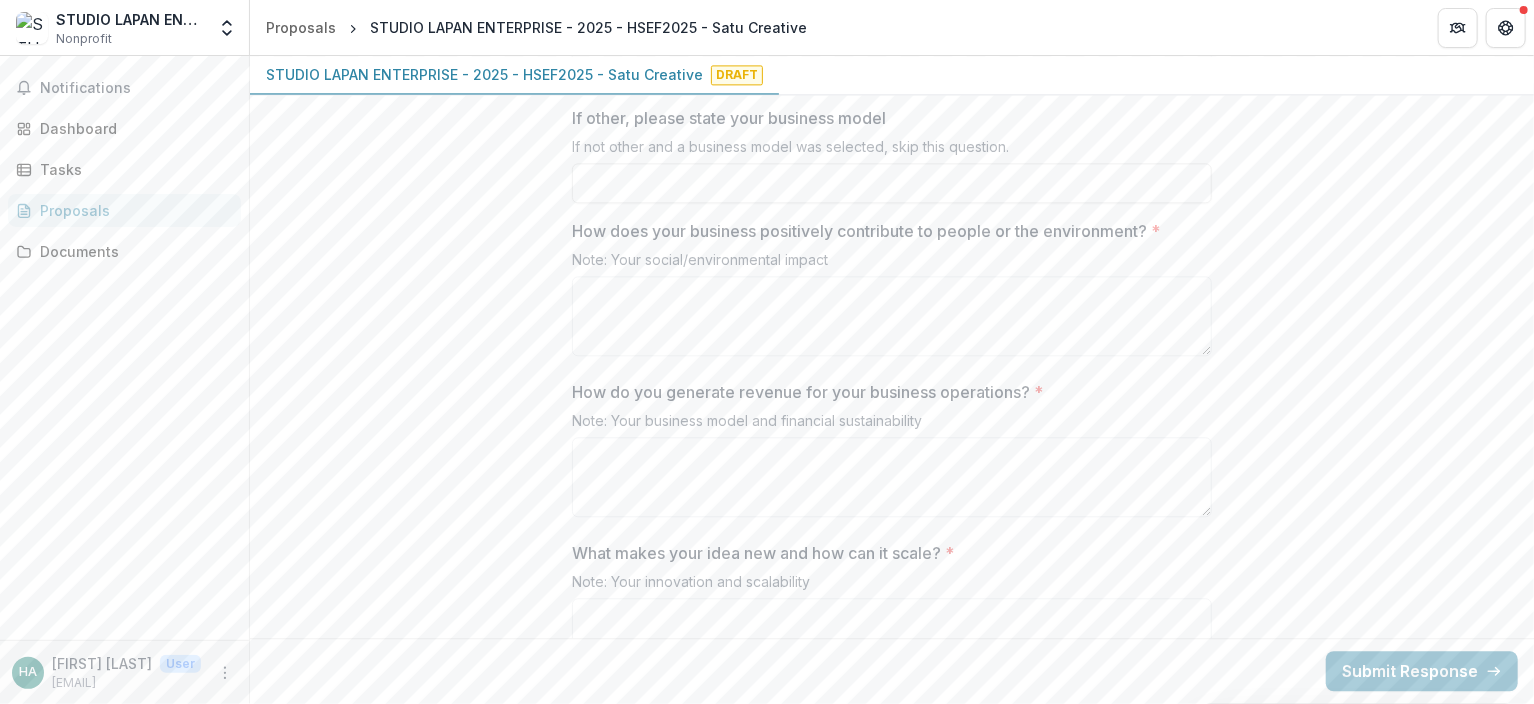 click on "**********" at bounding box center (892, 199) 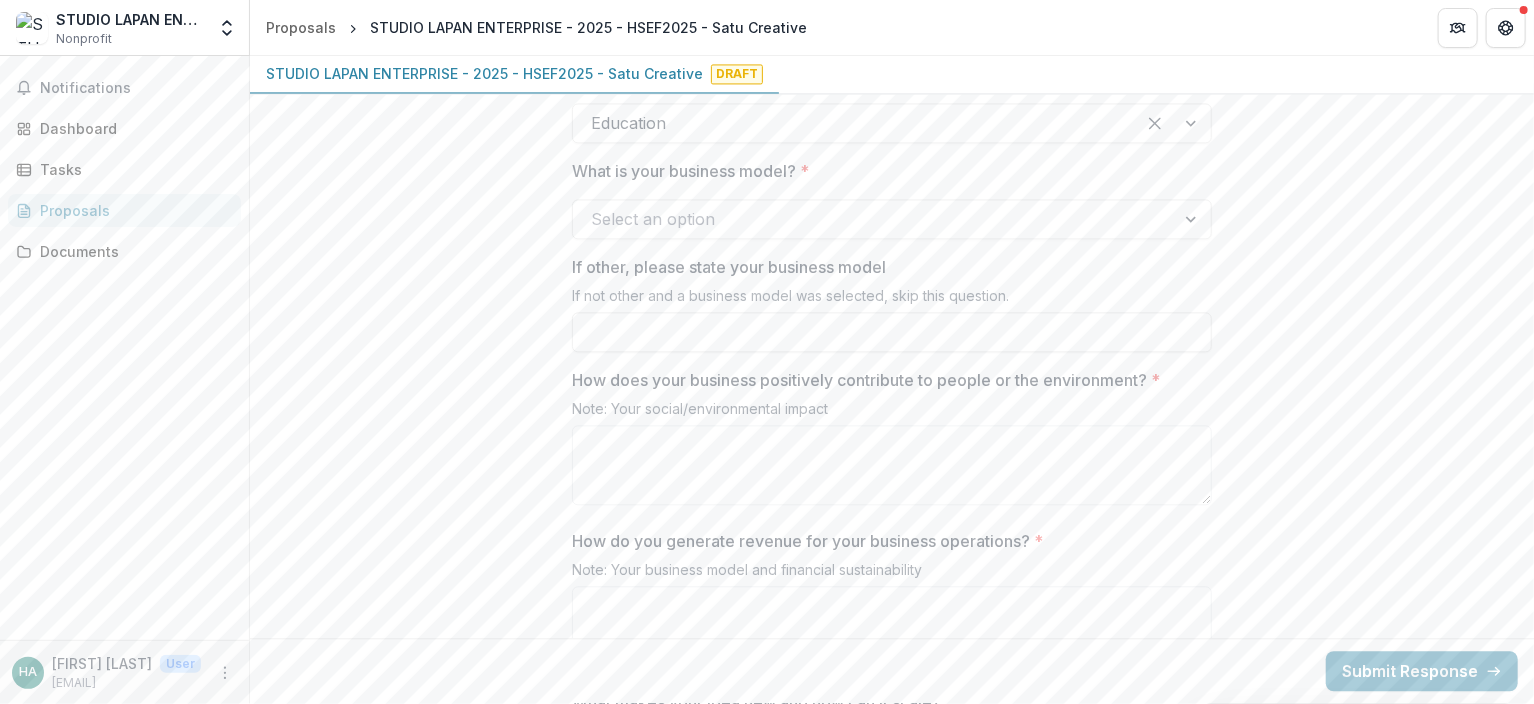 scroll, scrollTop: 2166, scrollLeft: 0, axis: vertical 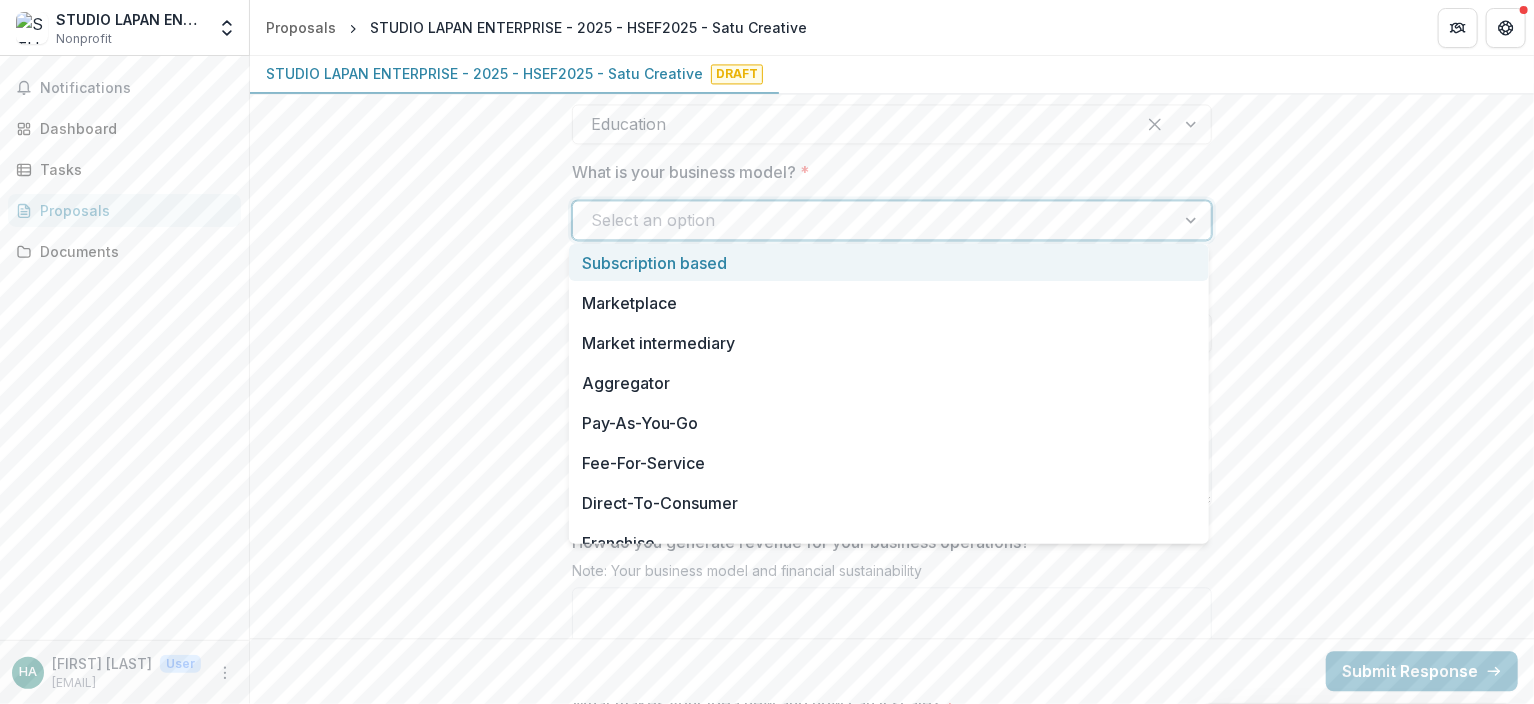 click at bounding box center (1193, 220) 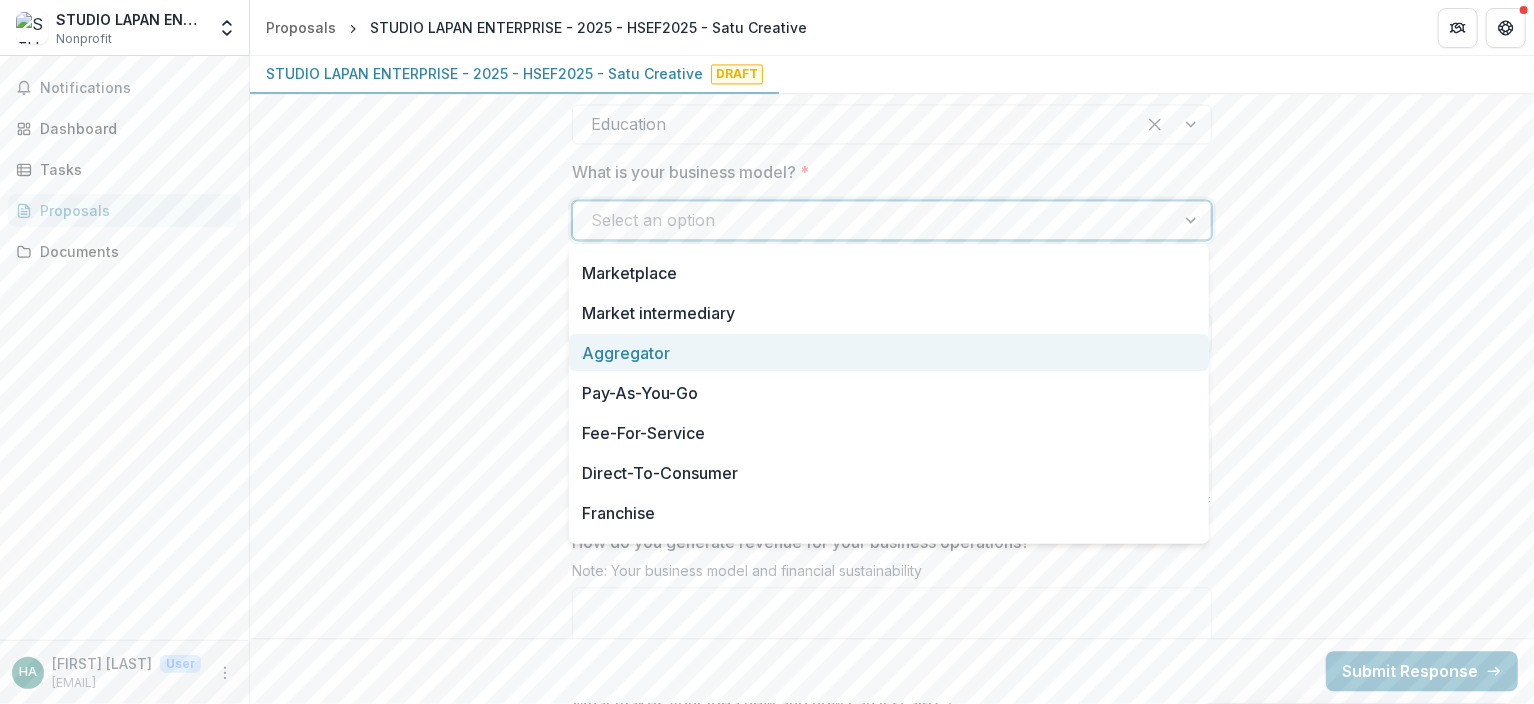 scroll, scrollTop: 36, scrollLeft: 0, axis: vertical 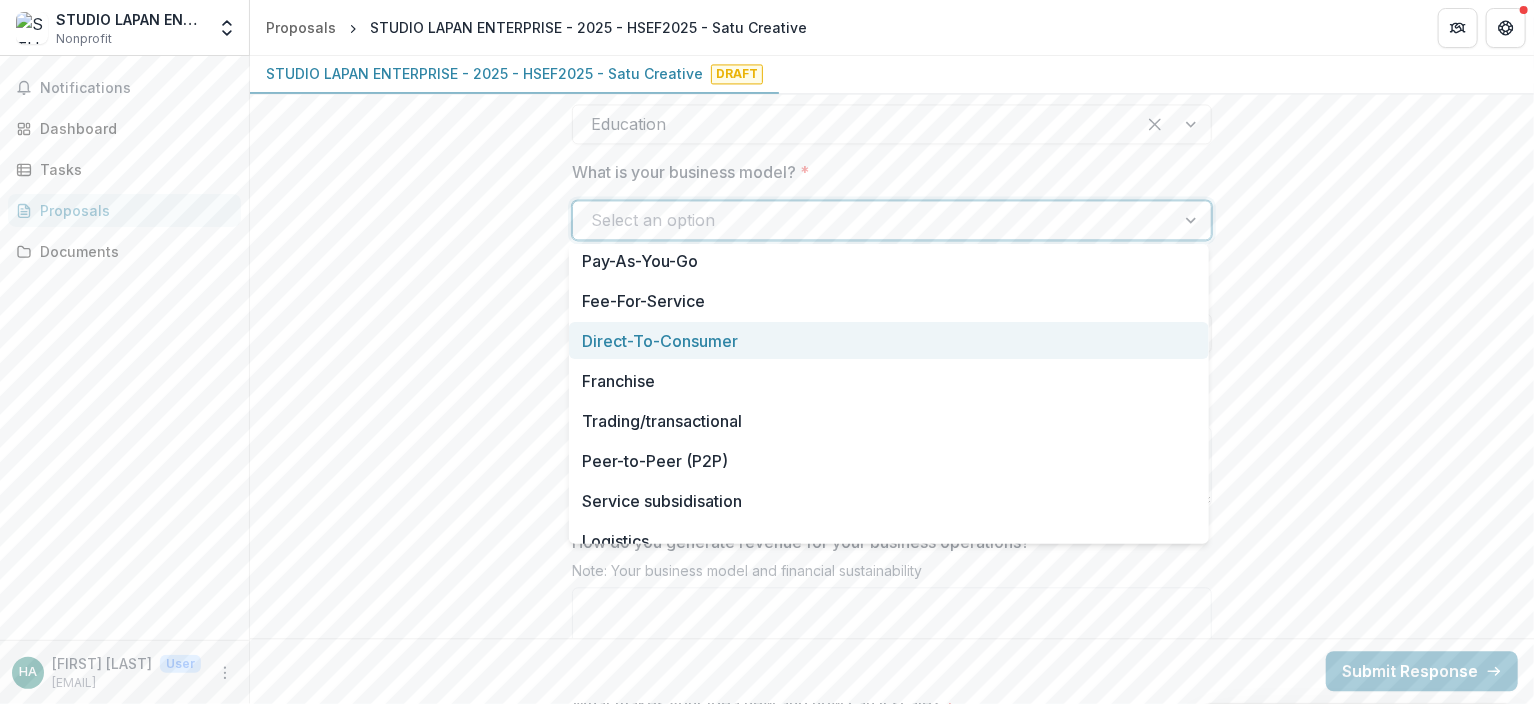 click on "Direct-To-Consumer" at bounding box center [889, 340] 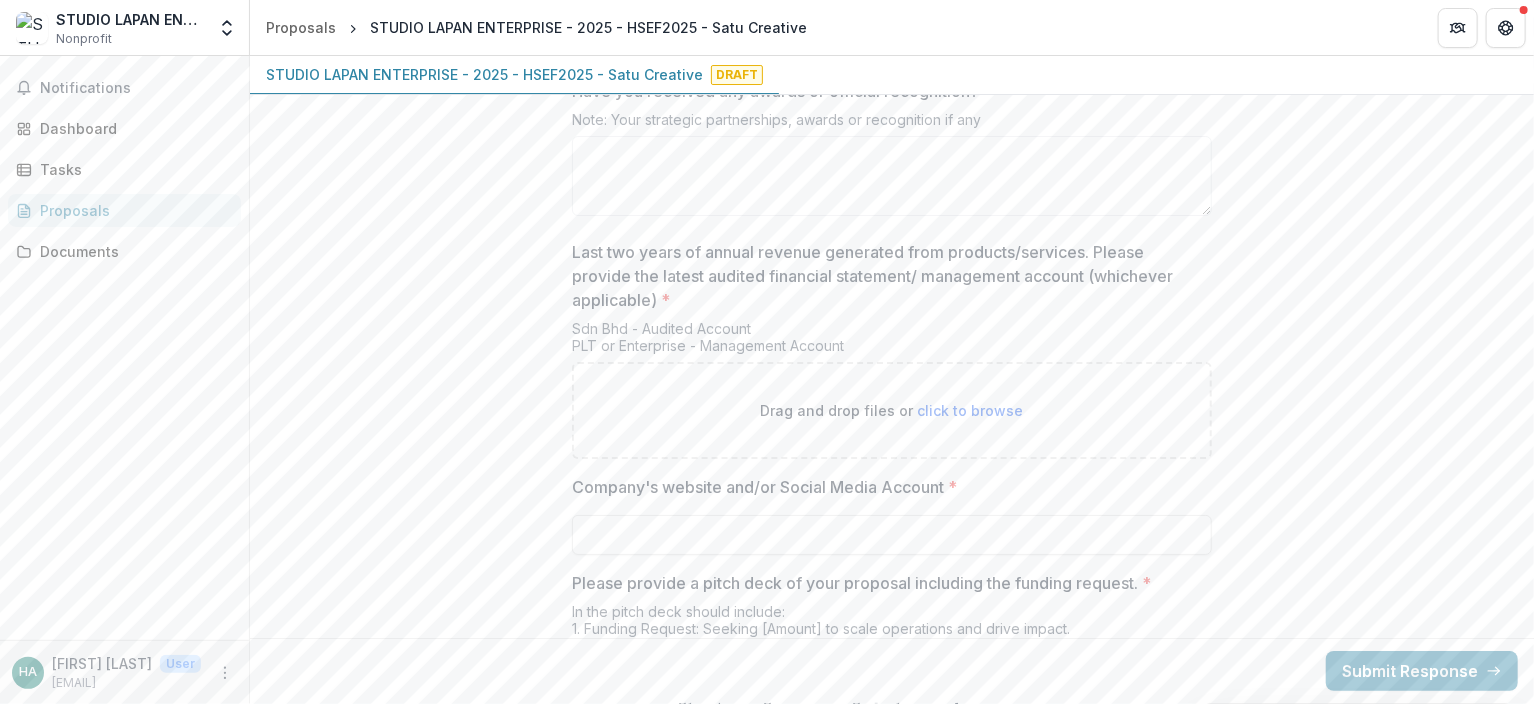 scroll, scrollTop: 3703, scrollLeft: 0, axis: vertical 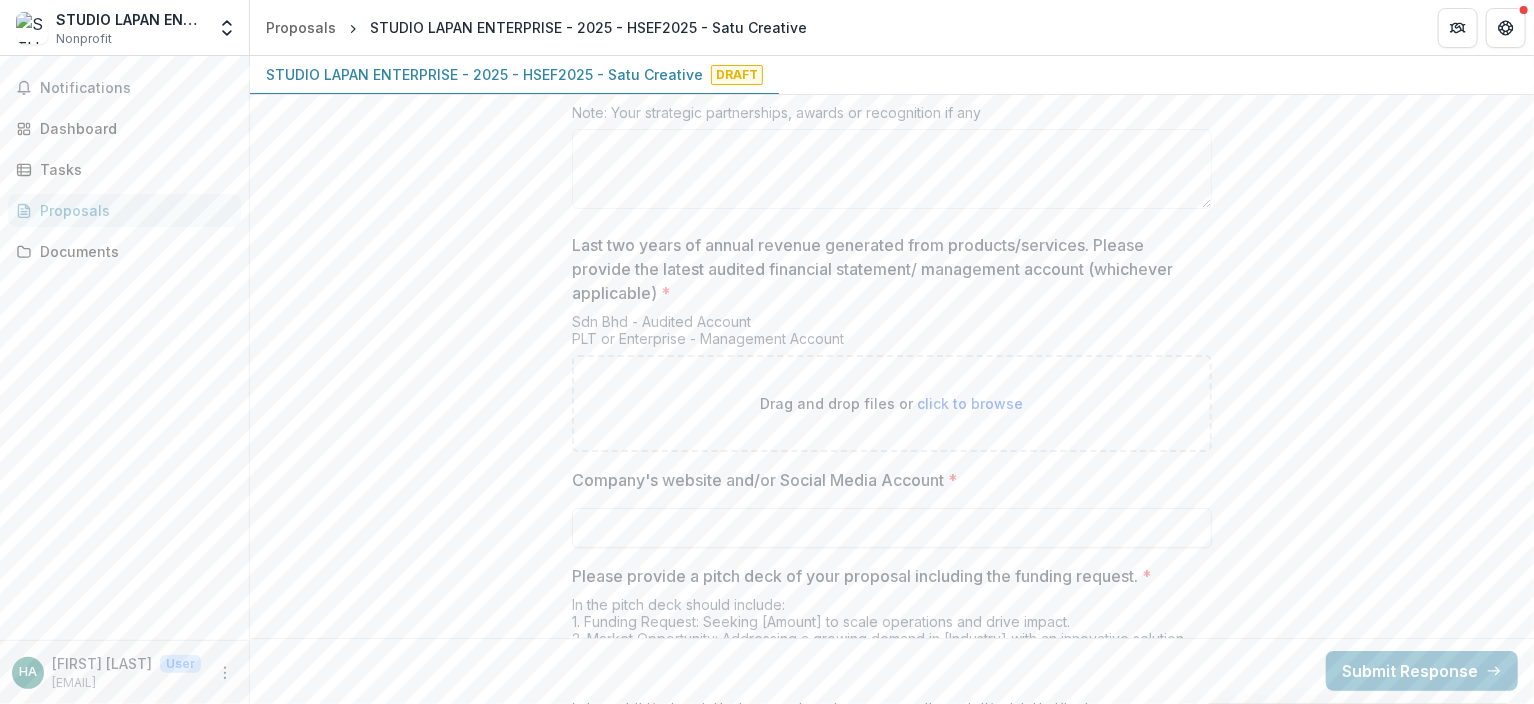 click on "click to browse" at bounding box center (971, 403) 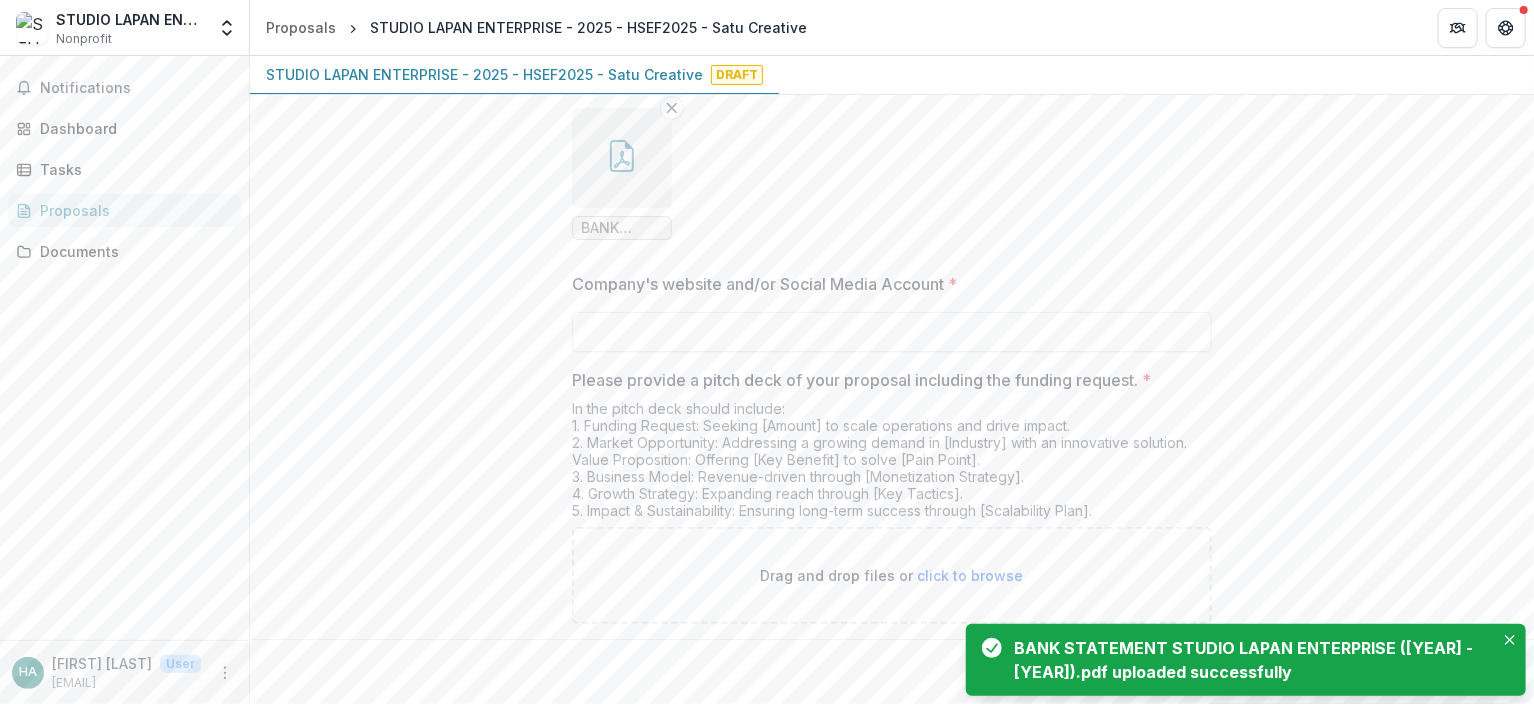 scroll, scrollTop: 4028, scrollLeft: 0, axis: vertical 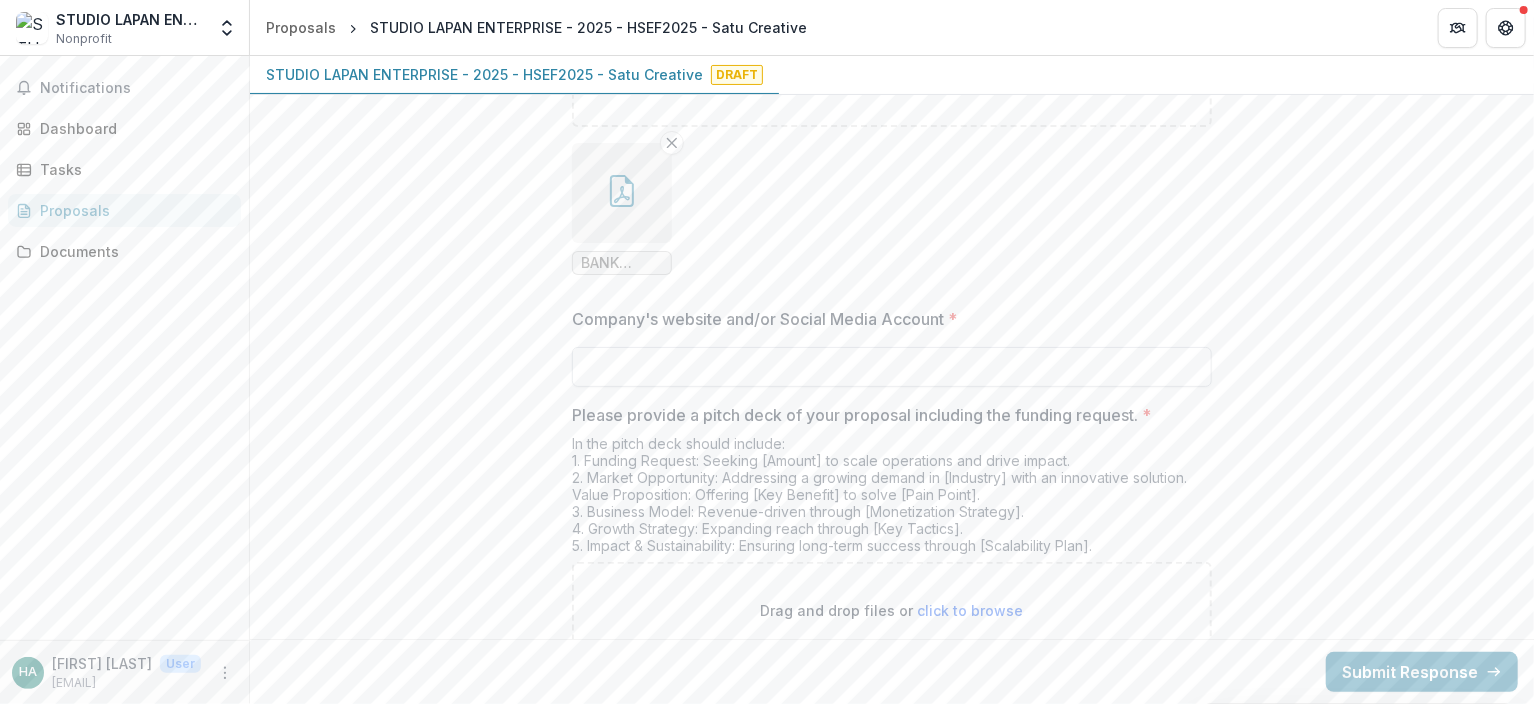 click on "Company's website and/or Social Media Account *" at bounding box center (892, 367) 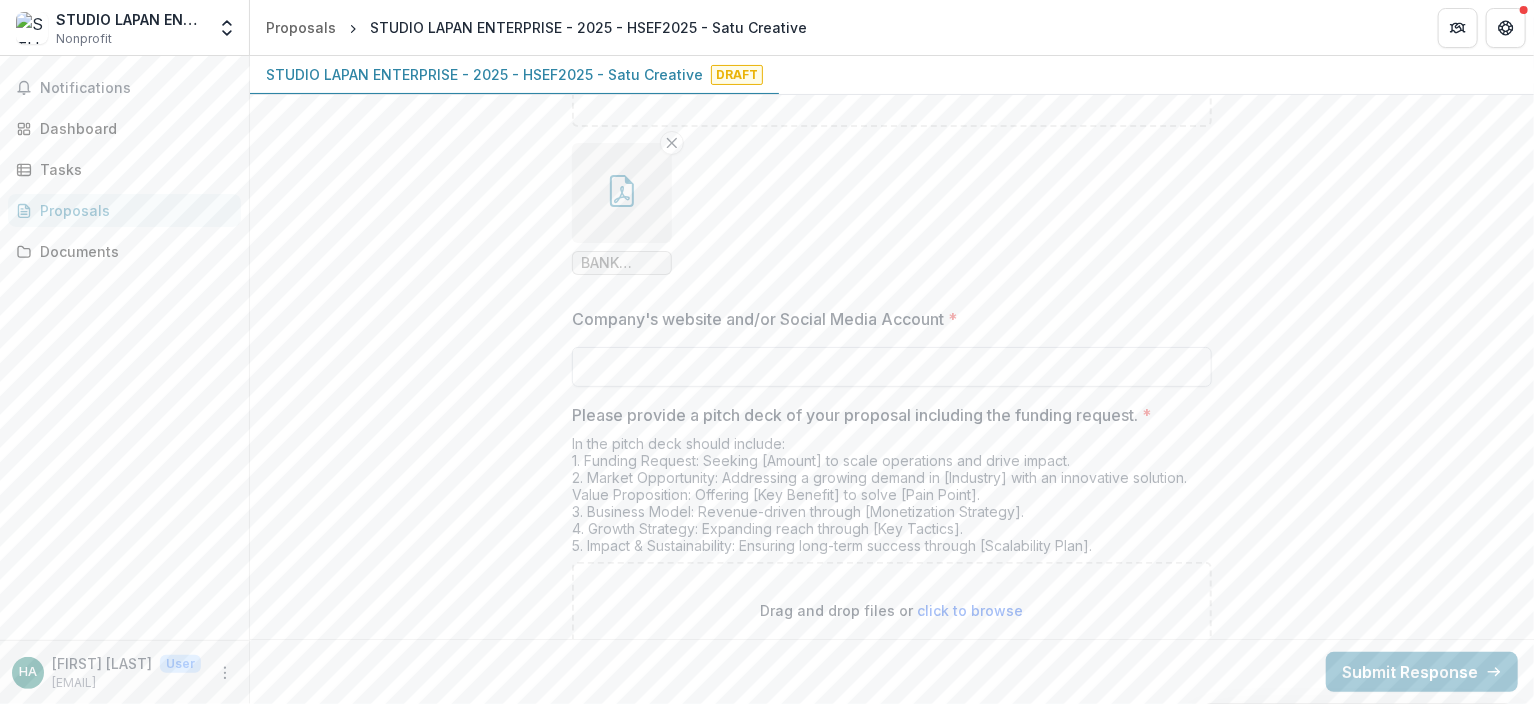 paste on "**********" 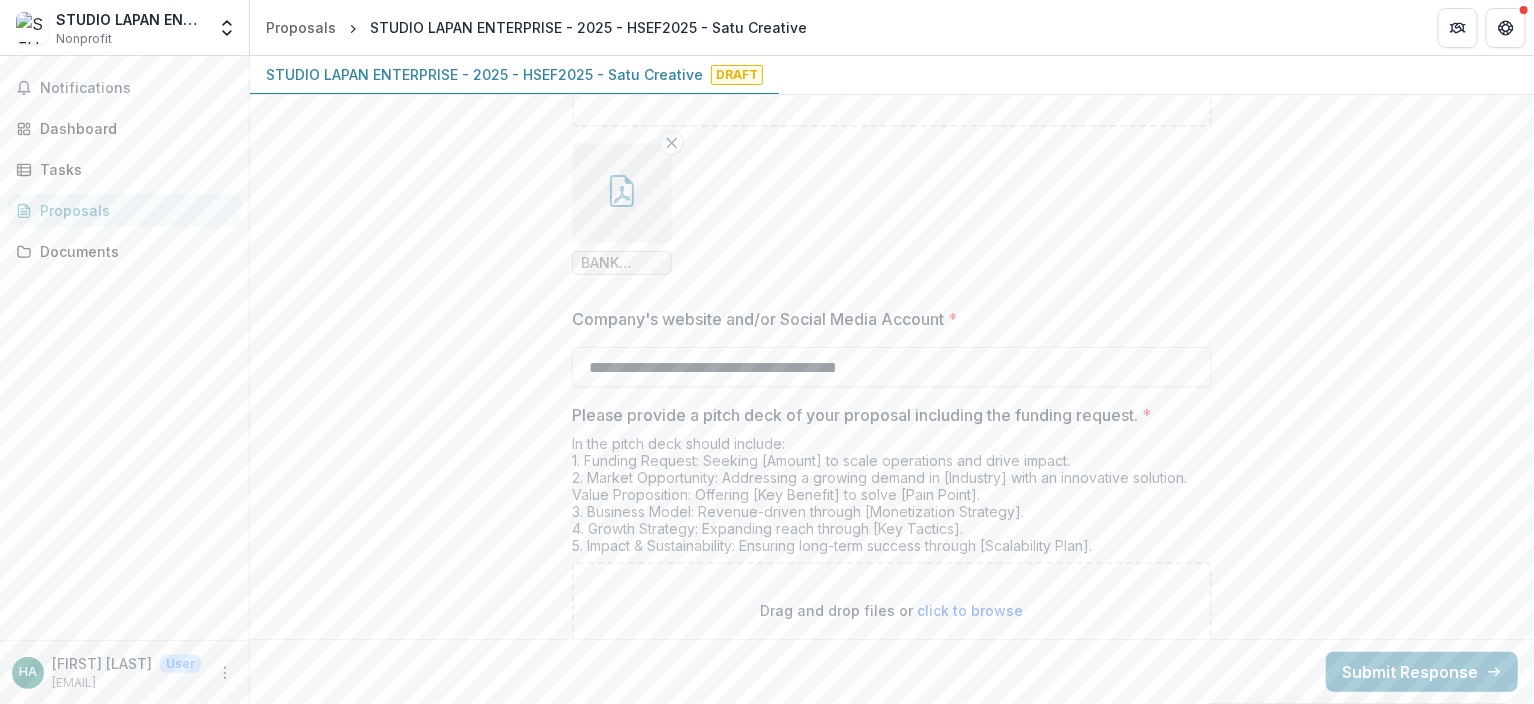type on "**********" 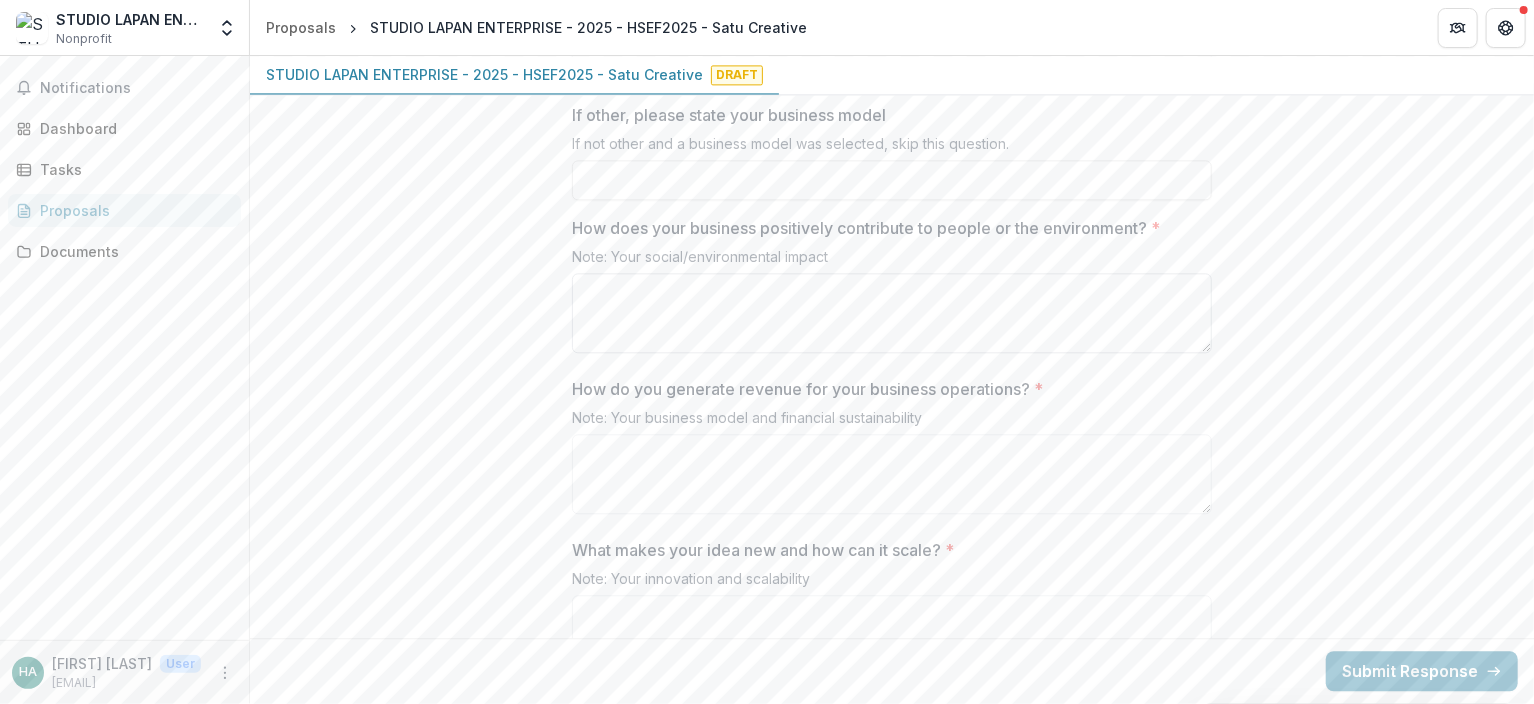 scroll, scrollTop: 2327, scrollLeft: 0, axis: vertical 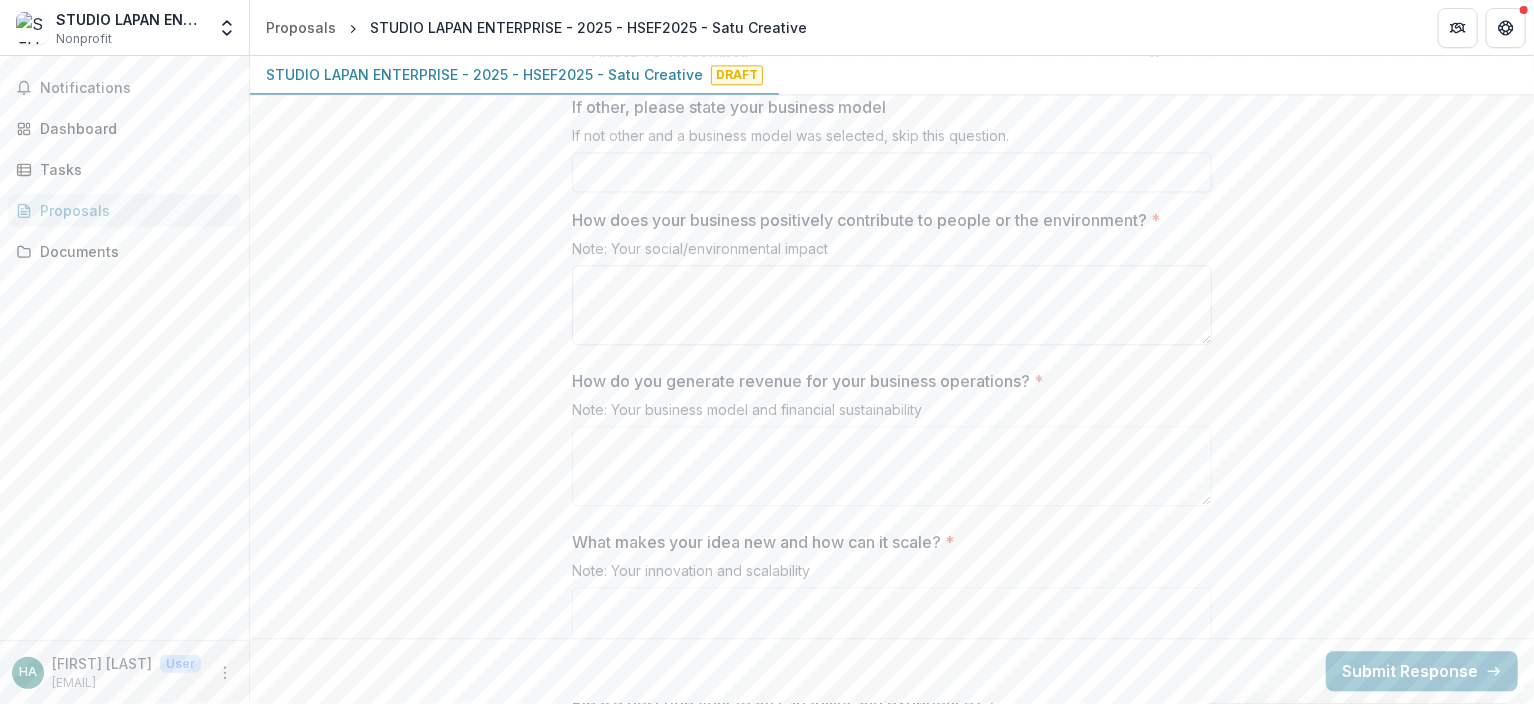 click on "How does your business positively contribute to people or the environment? *" at bounding box center (892, 305) 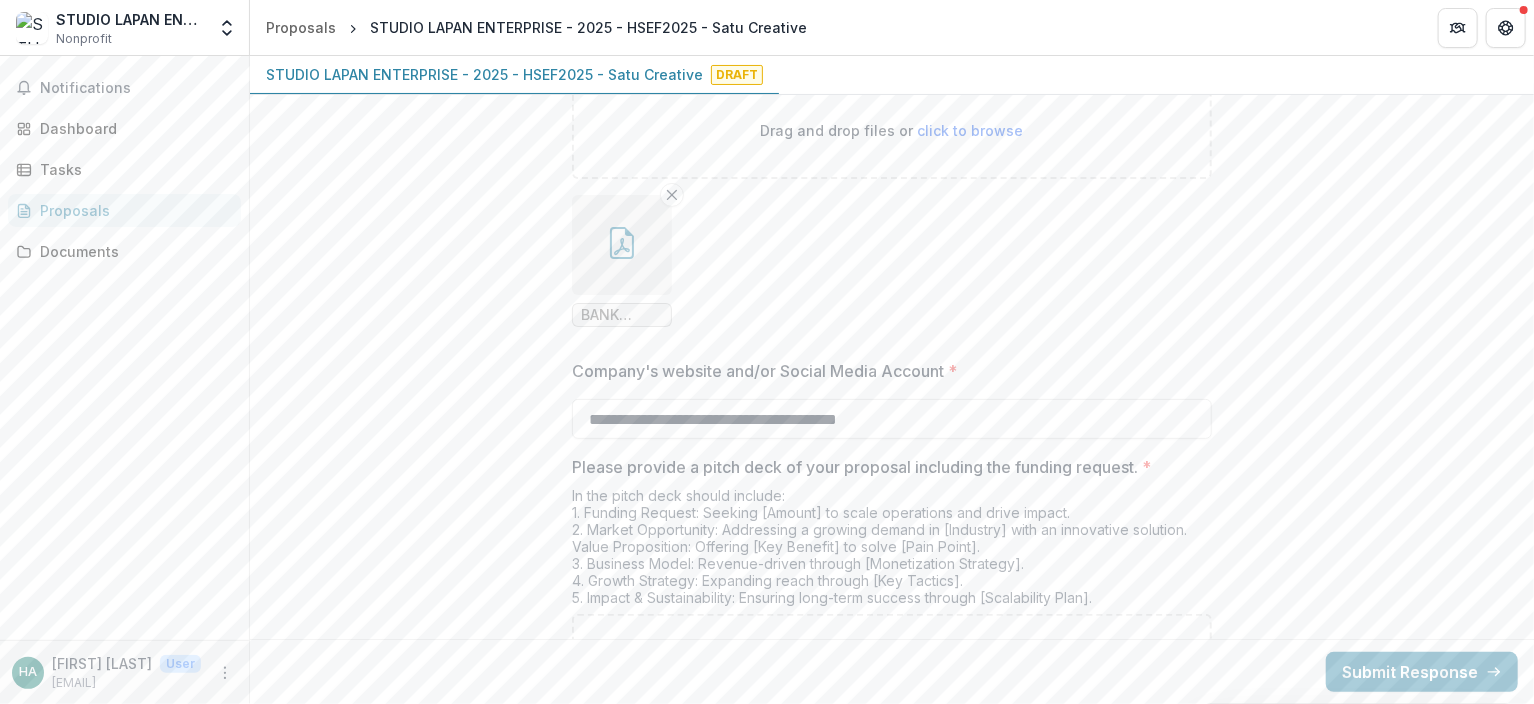scroll, scrollTop: 4063, scrollLeft: 0, axis: vertical 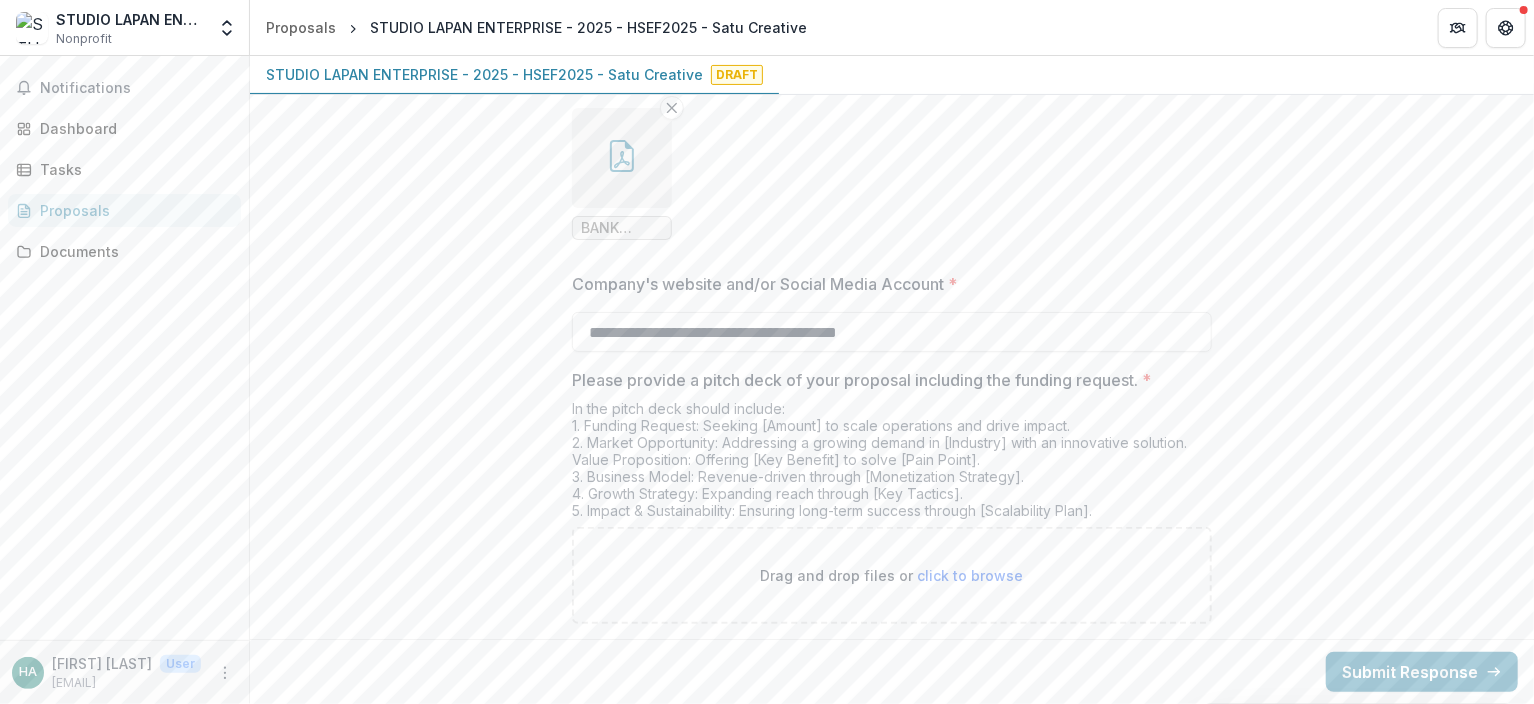 click on "click to browse" at bounding box center [971, 575] 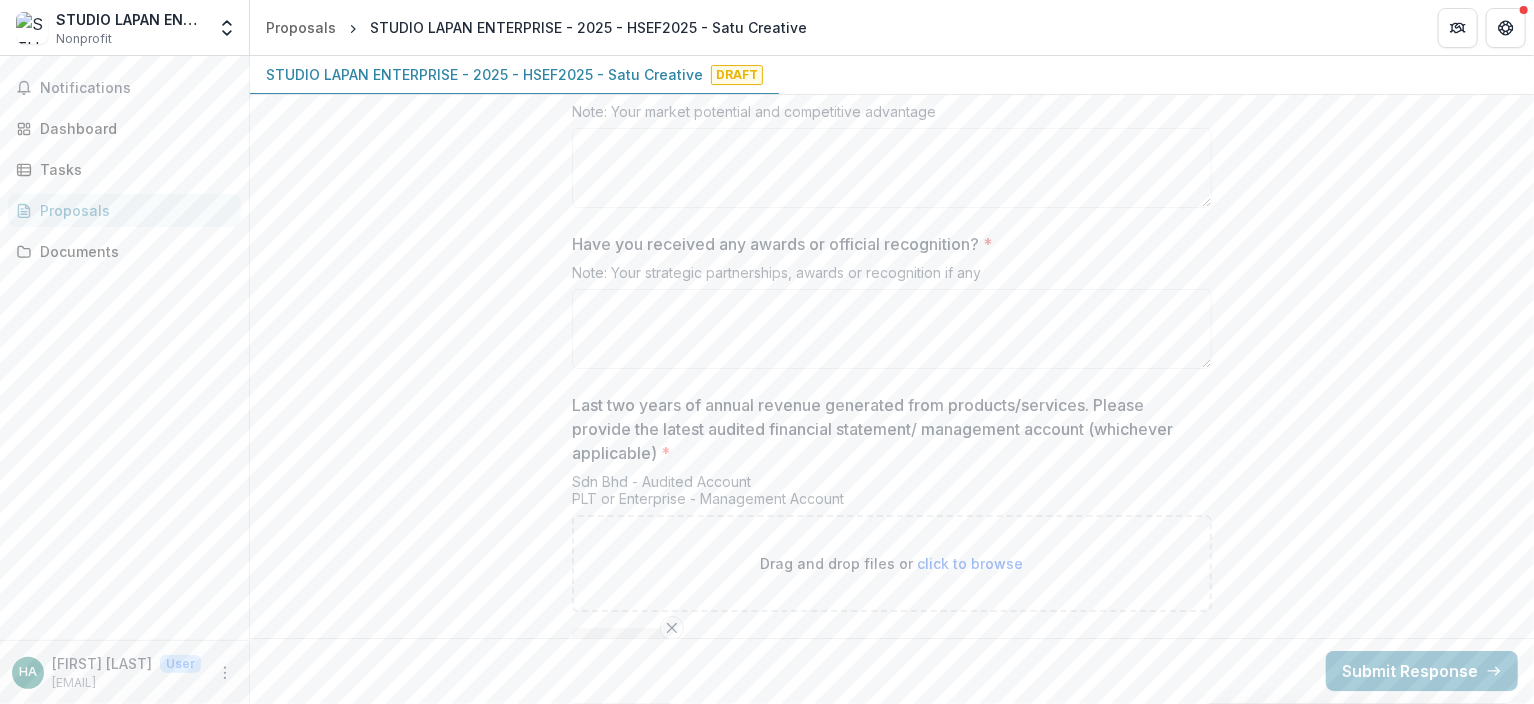 scroll, scrollTop: 4084, scrollLeft: 0, axis: vertical 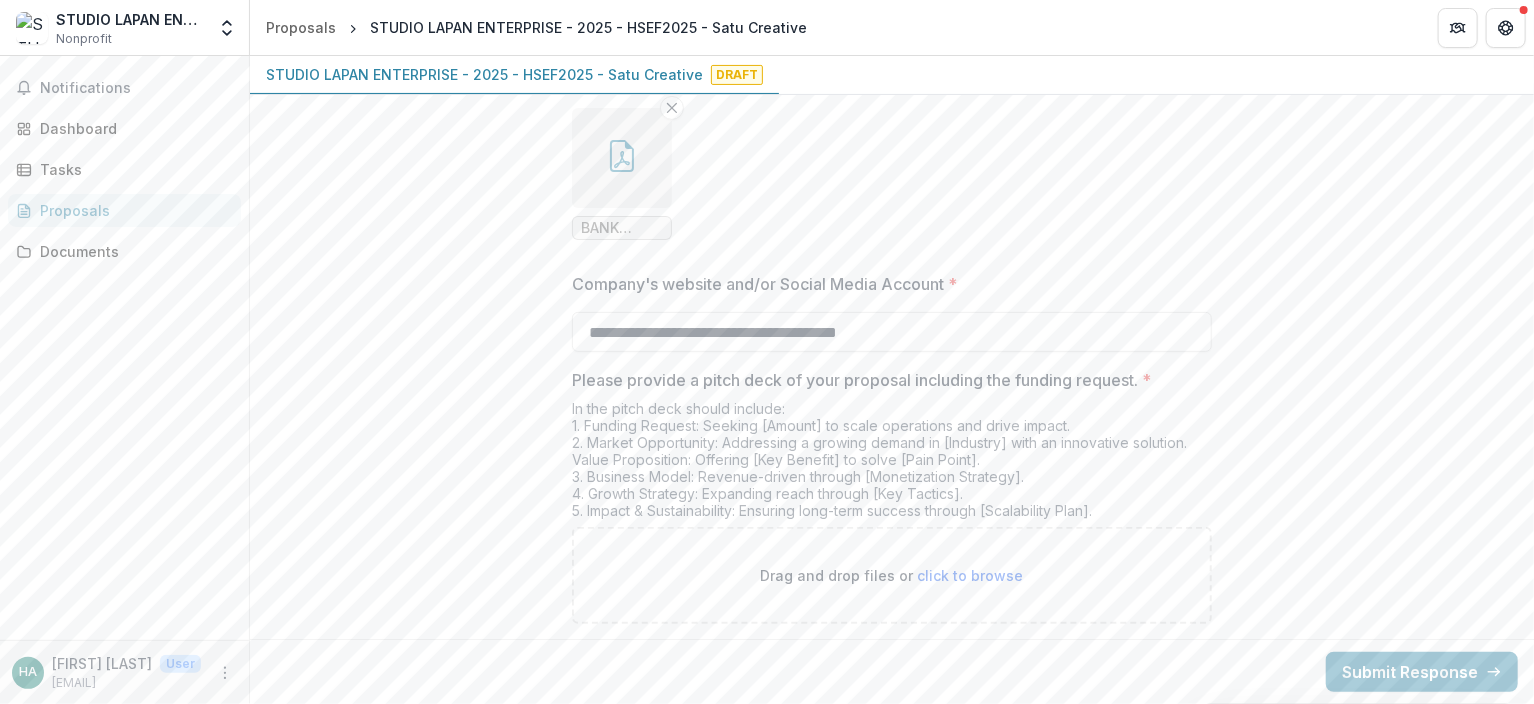 click on "In the pitch deck should include:
1. Funding Request: Seeking [AMOUNT] to scale operations and drive impact.
2. Market Opportunity: Addressing a growing demand in [INDUSTRY] with an innovative solution.
Value Proposition: Offering [KEY BENEFIT] to solve [PAIN POINT].
3. Business Model: Revenue-driven through [MONETIZATION STRATEGY].
4. Growth Strategy: Expanding reach through [KEY TACTICS].
5. Impact & Sustainability: Ensuring long-term success through [SCALABILITY PLAN]." at bounding box center (892, 463) 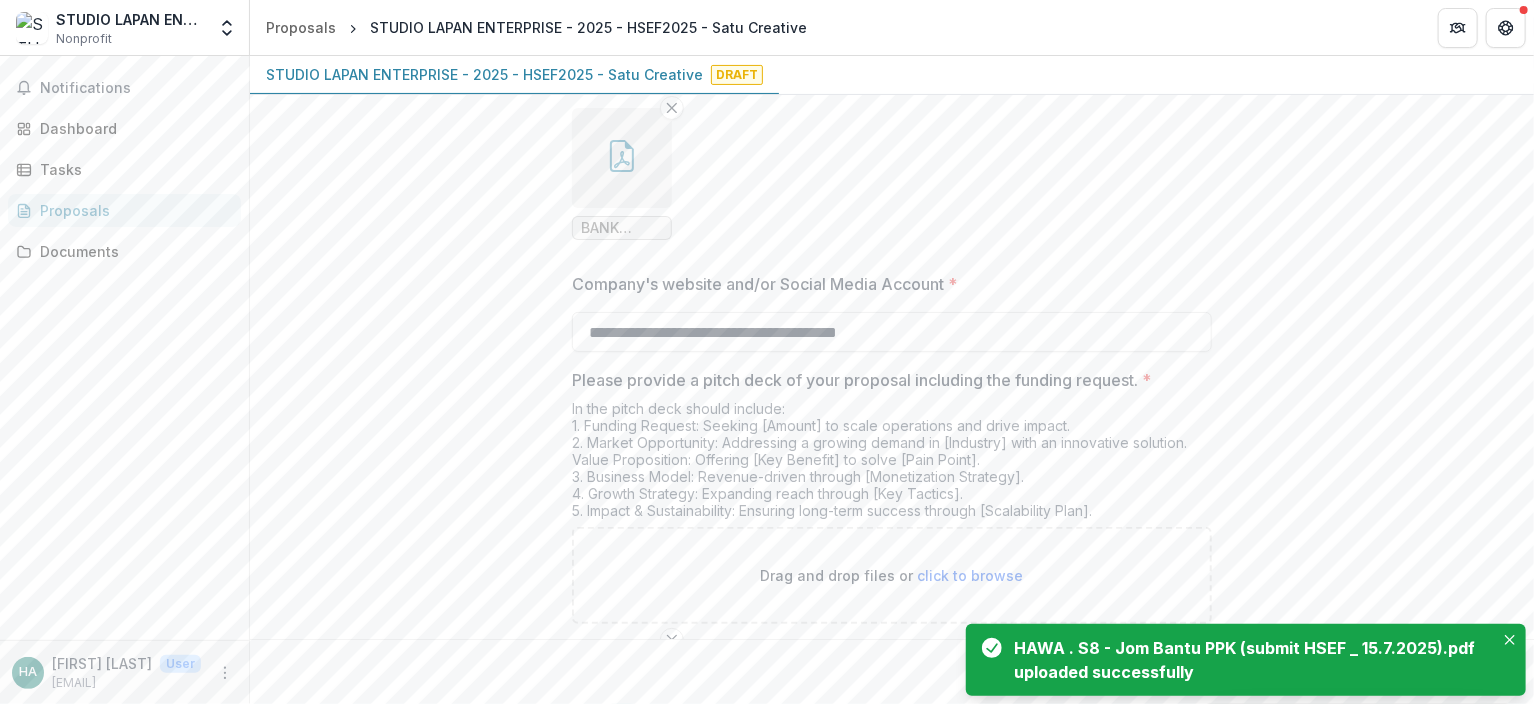 click on "Drag and drop files or   click to browse" at bounding box center [892, 575] 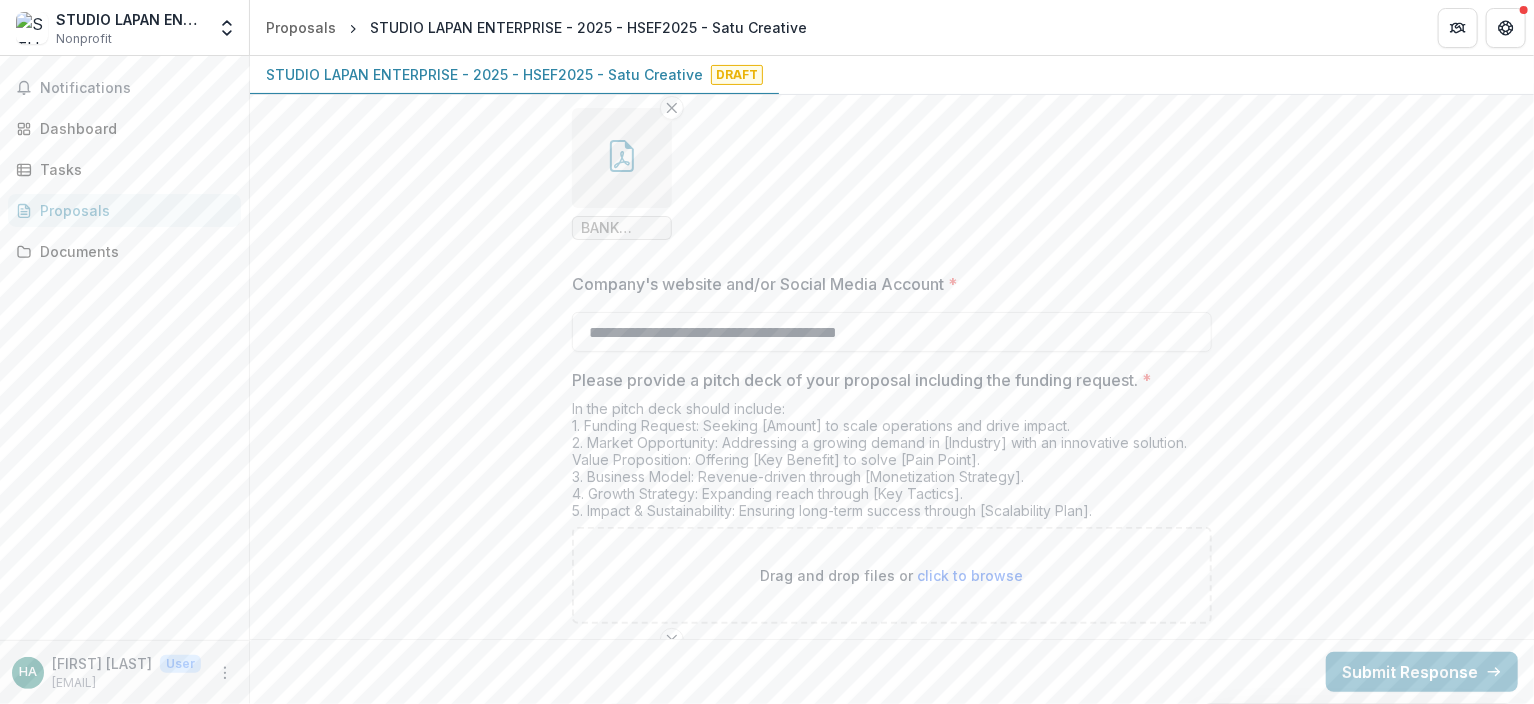 scroll, scrollTop: 4248, scrollLeft: 0, axis: vertical 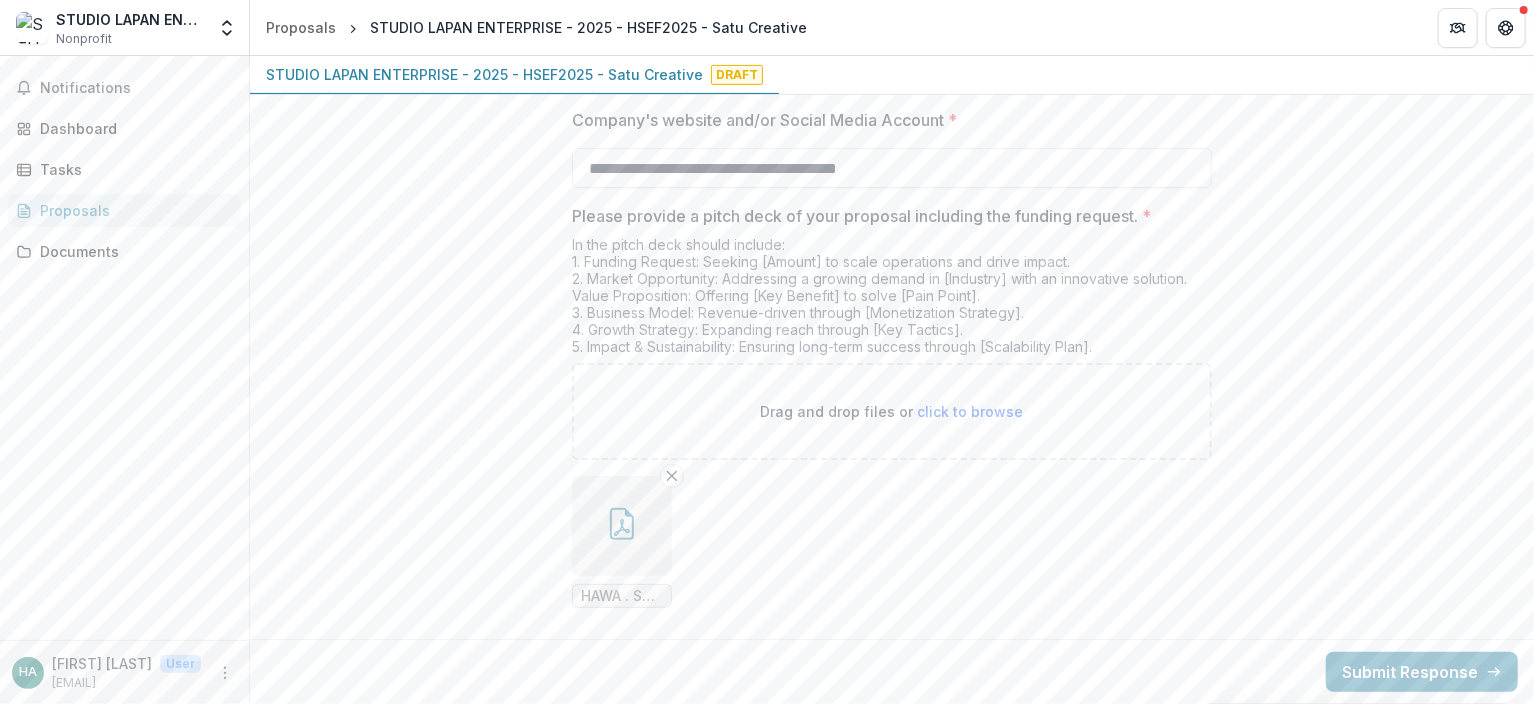 click on "click to browse" at bounding box center (971, 411) 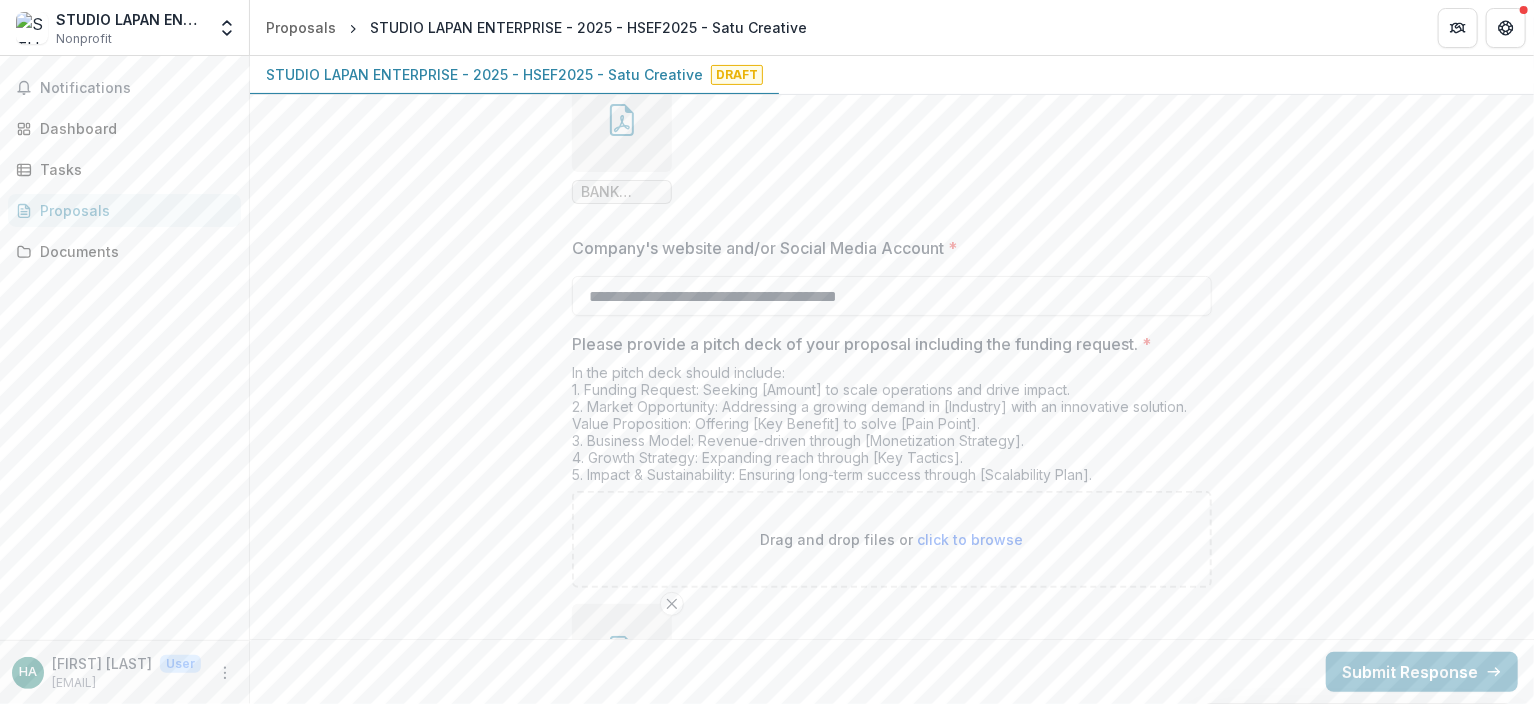 scroll, scrollTop: 4120, scrollLeft: 0, axis: vertical 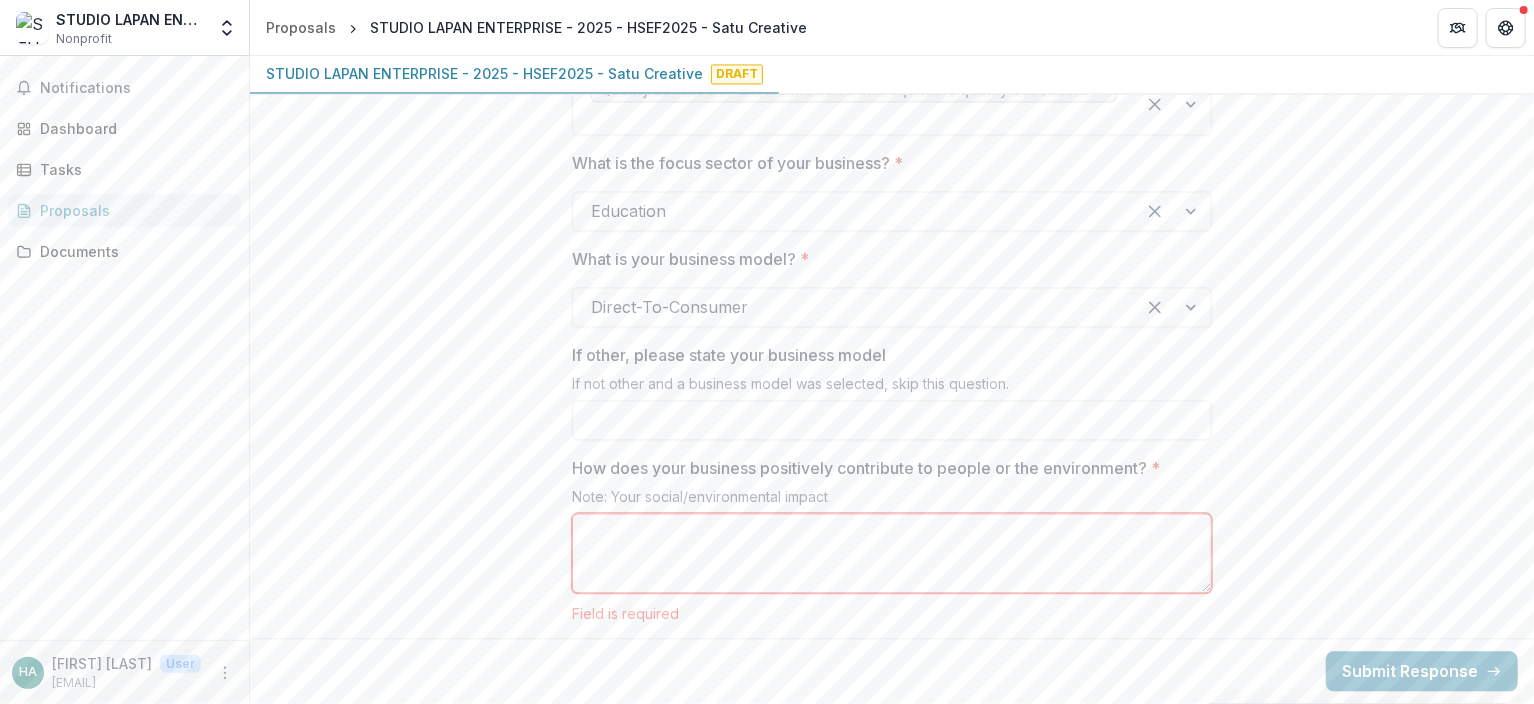 click on "How does your business positively contribute to people or the environment? *" at bounding box center [892, 553] 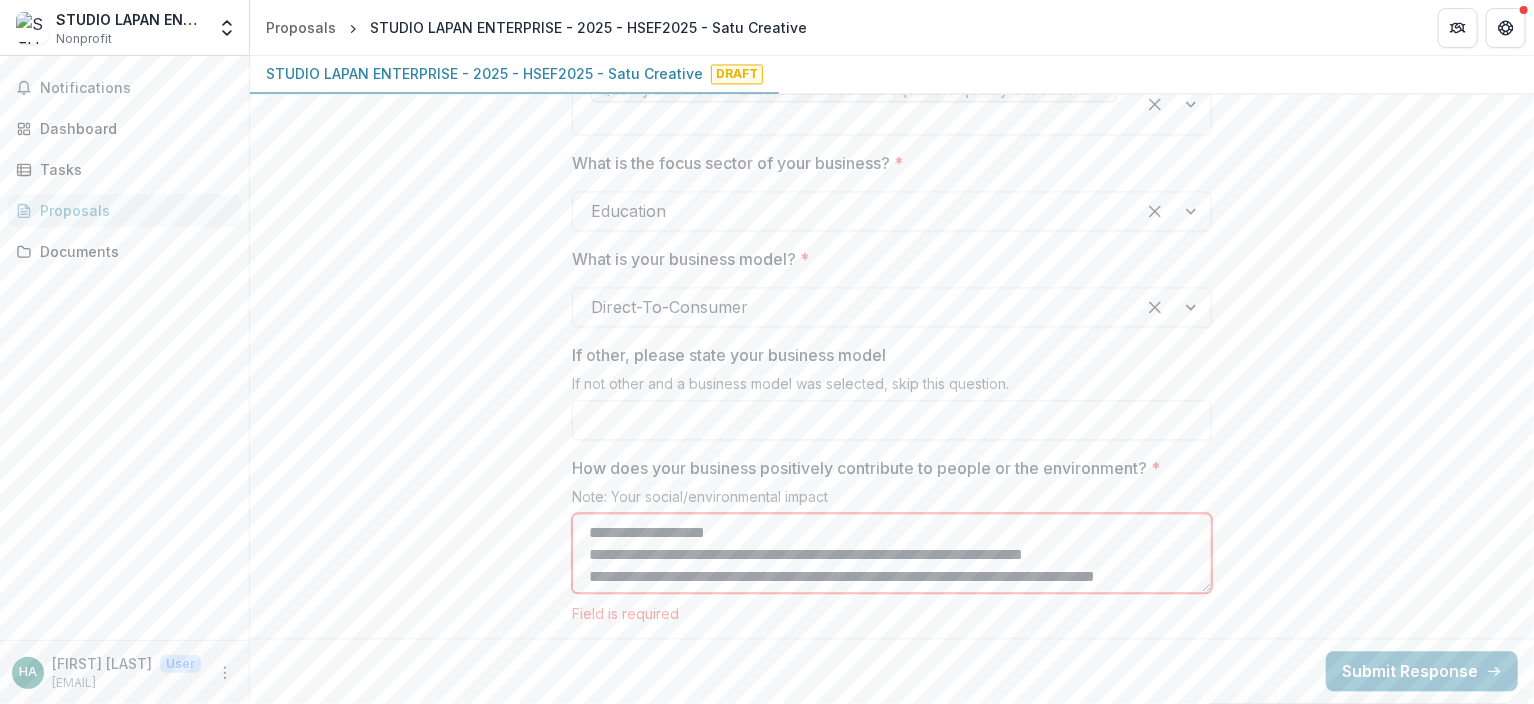 scroll, scrollTop: 345, scrollLeft: 0, axis: vertical 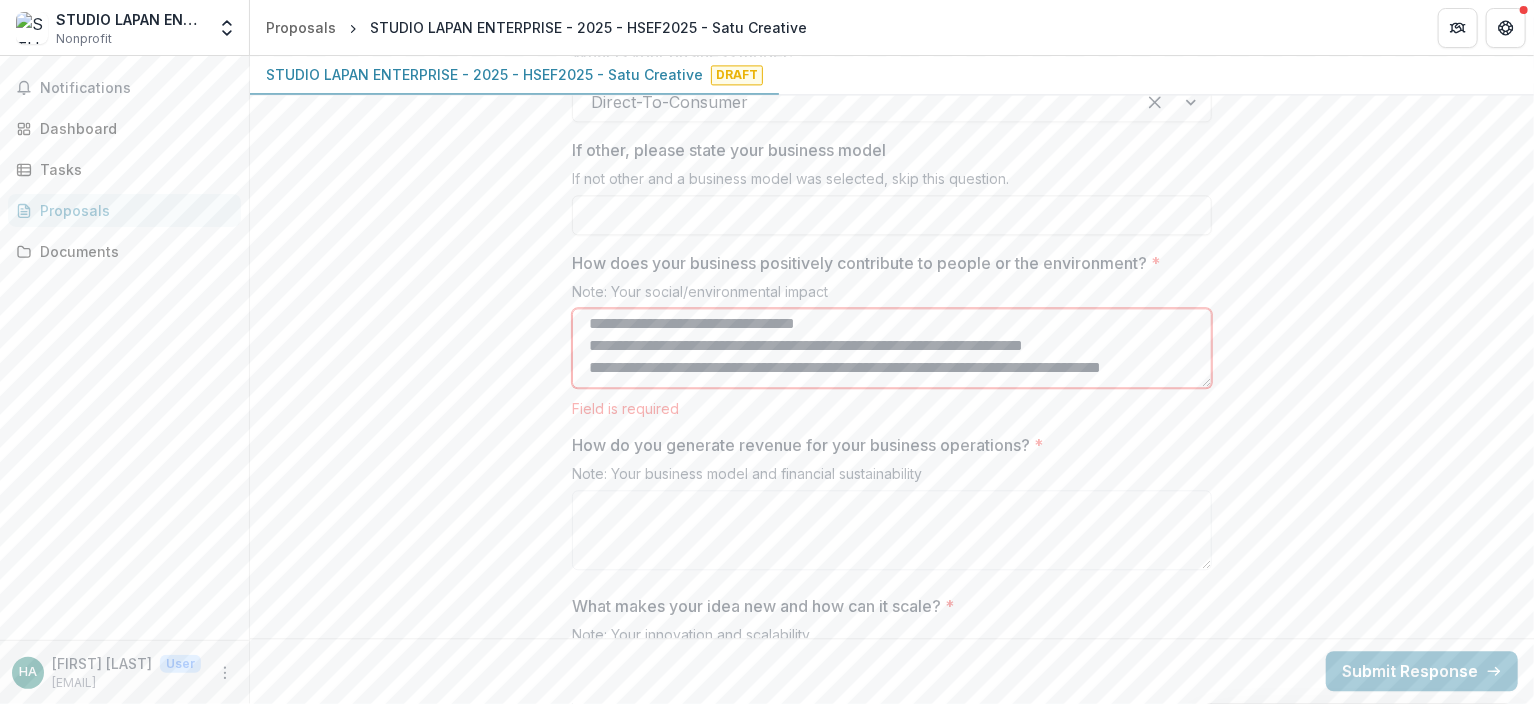 type on "**********" 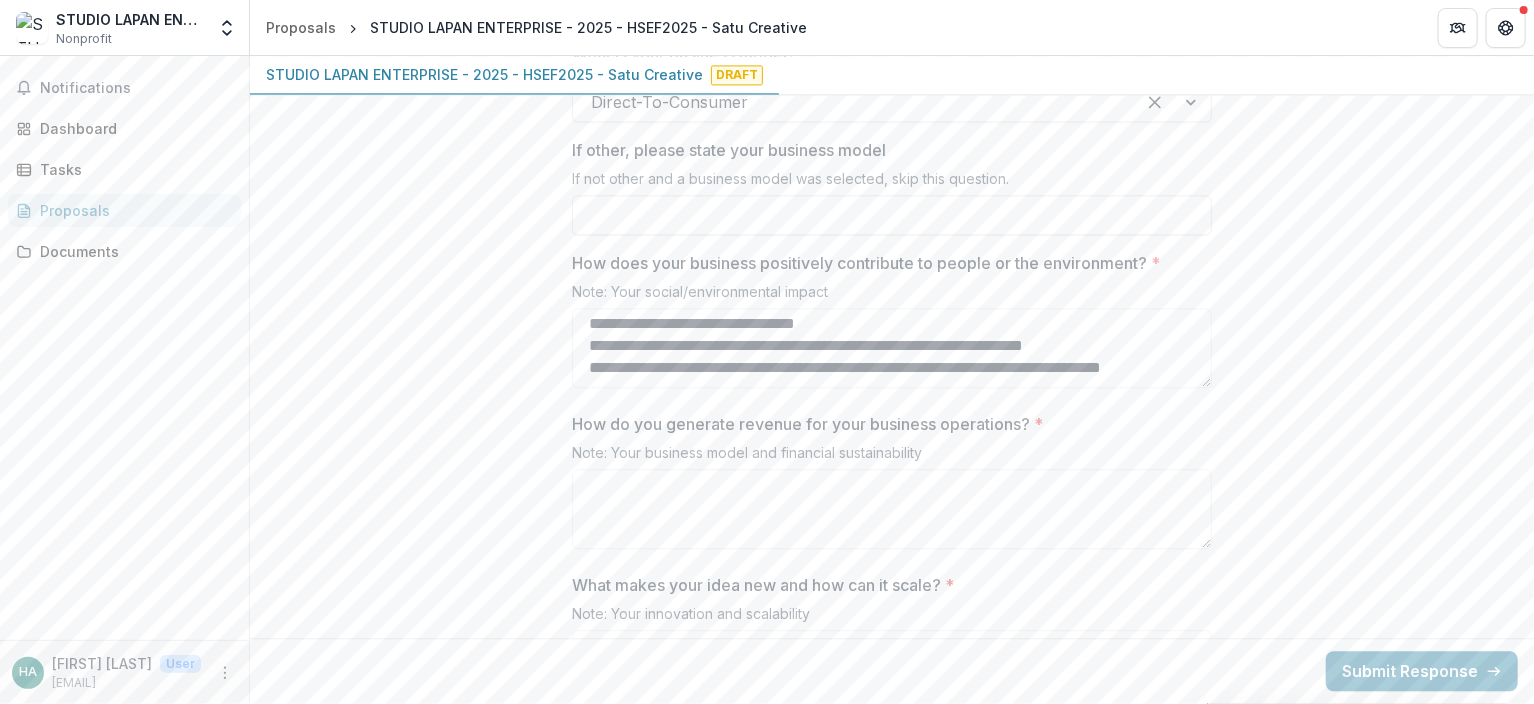 scroll, scrollTop: 0, scrollLeft: 0, axis: both 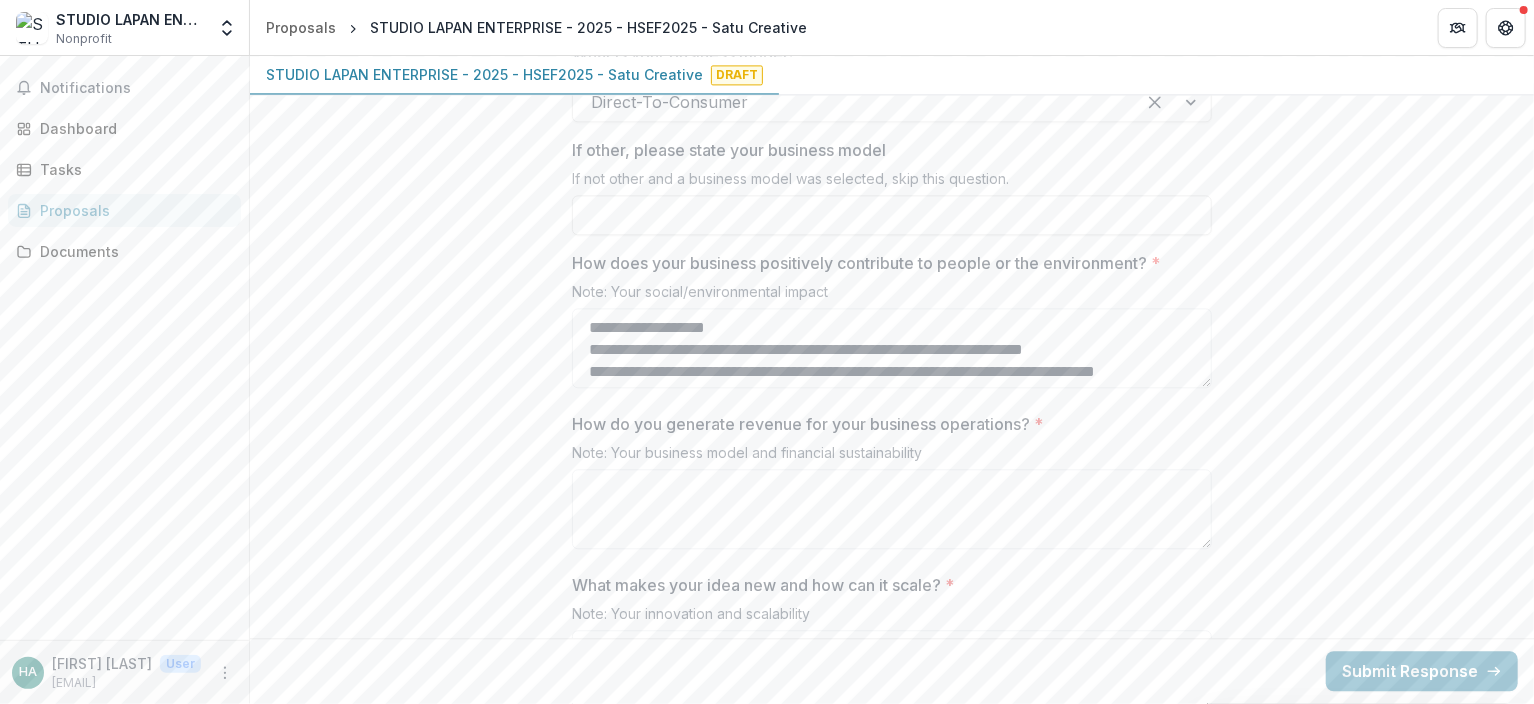 drag, startPoint x: 777, startPoint y: 362, endPoint x: 531, endPoint y: 326, distance: 248.6202 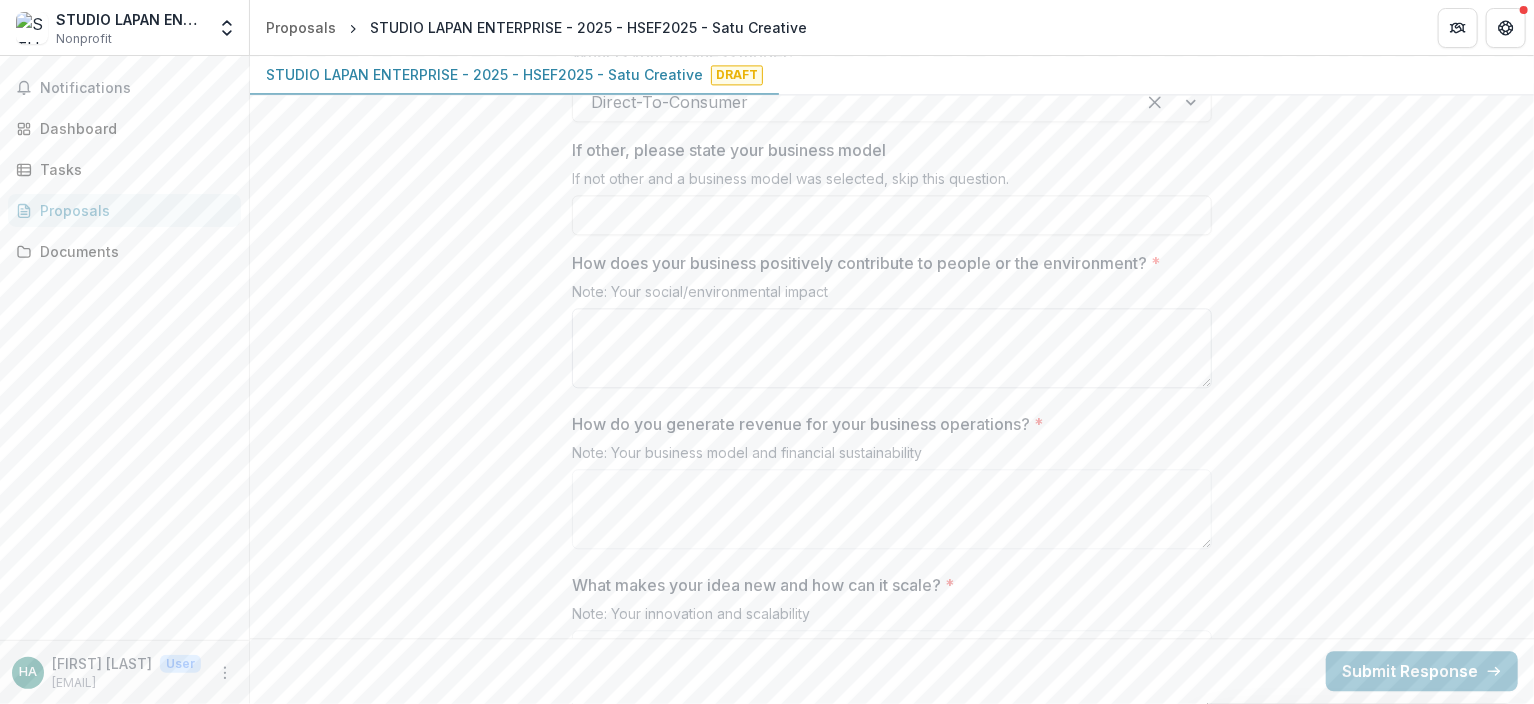 paste on "**********" 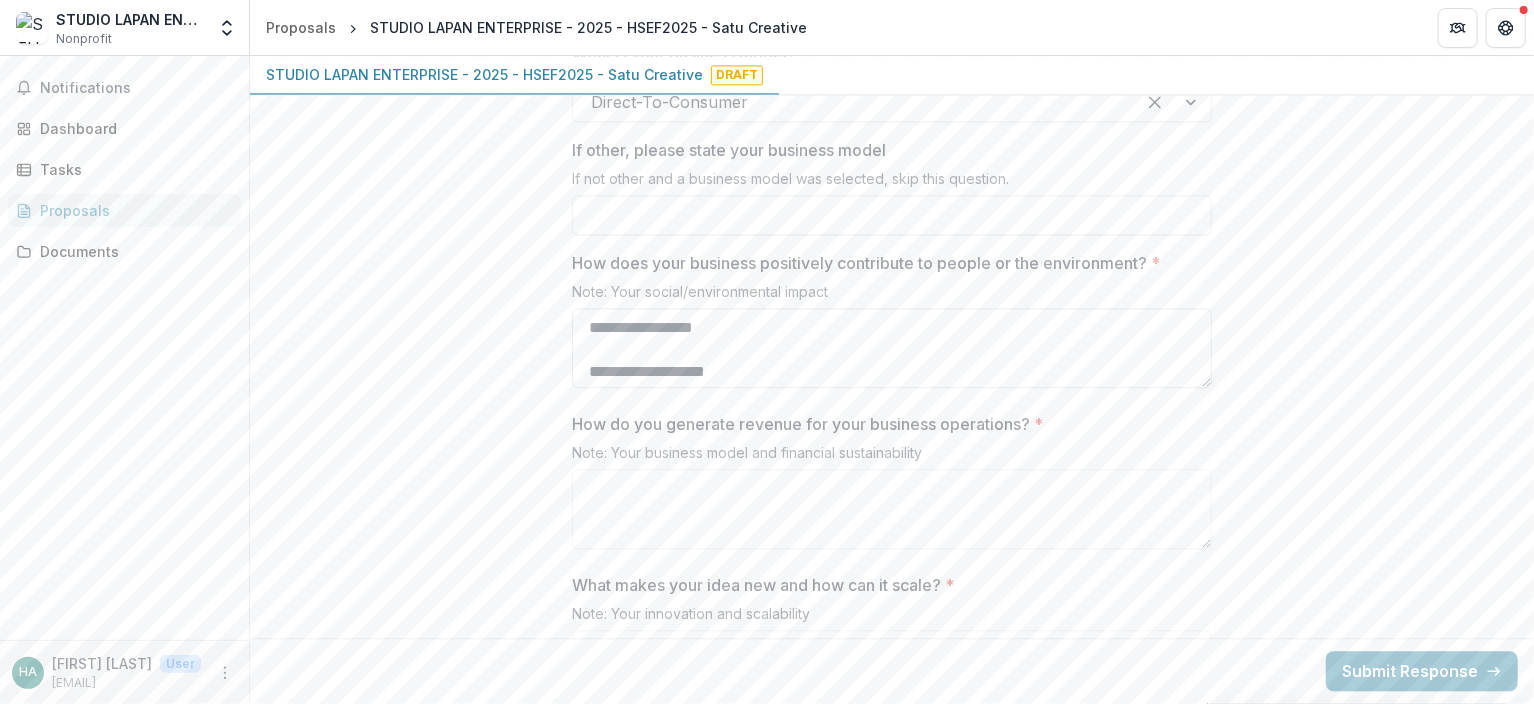 scroll, scrollTop: 389, scrollLeft: 0, axis: vertical 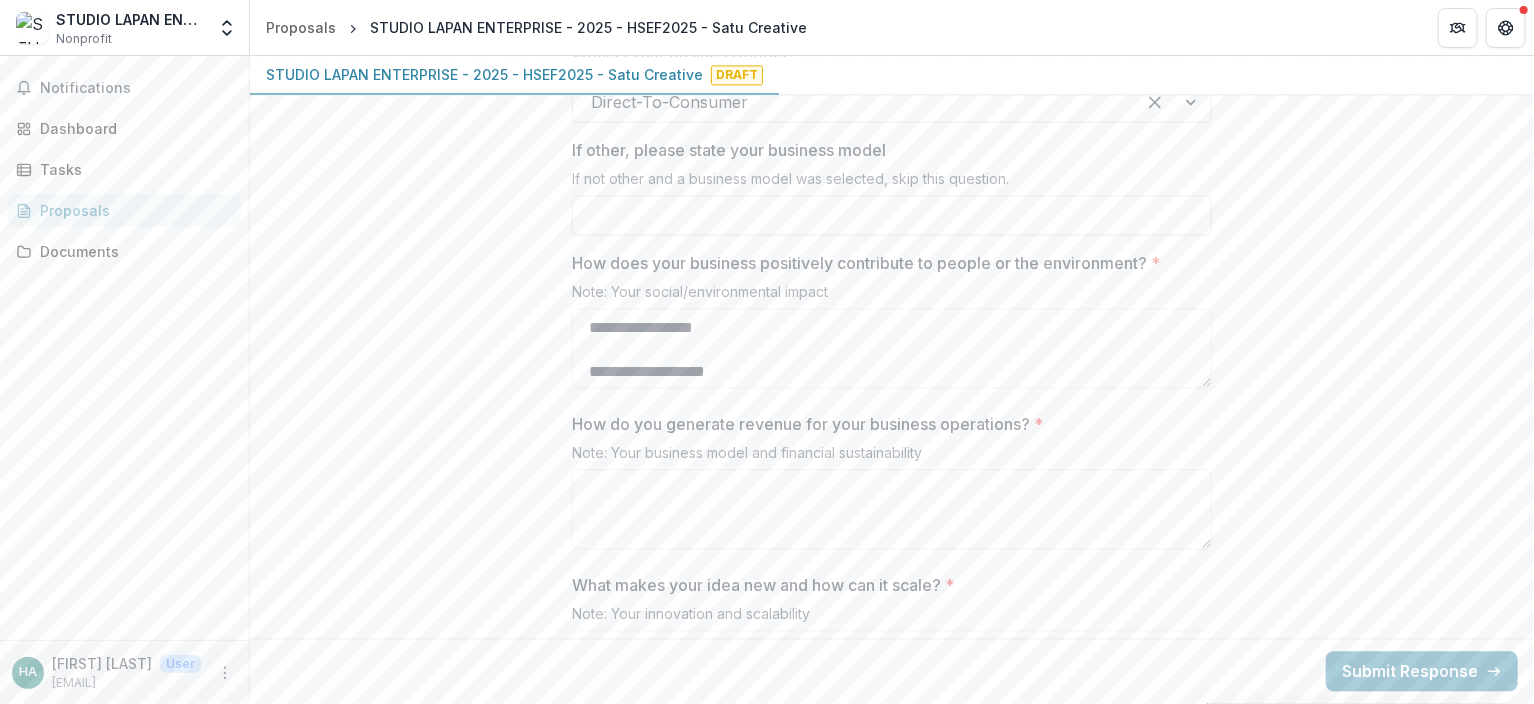 type on "**********" 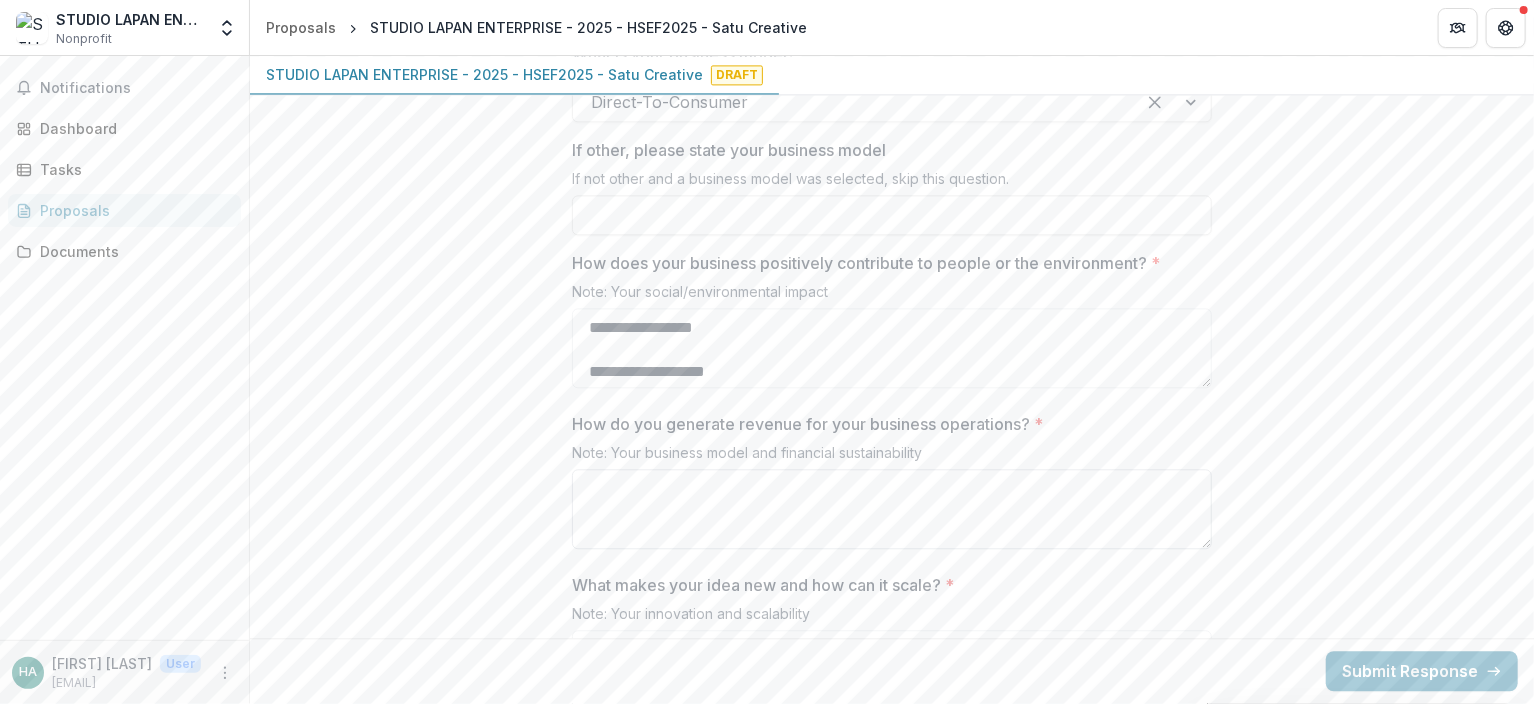 click on "How do you generate revenue for your business operations? *" at bounding box center [892, 509] 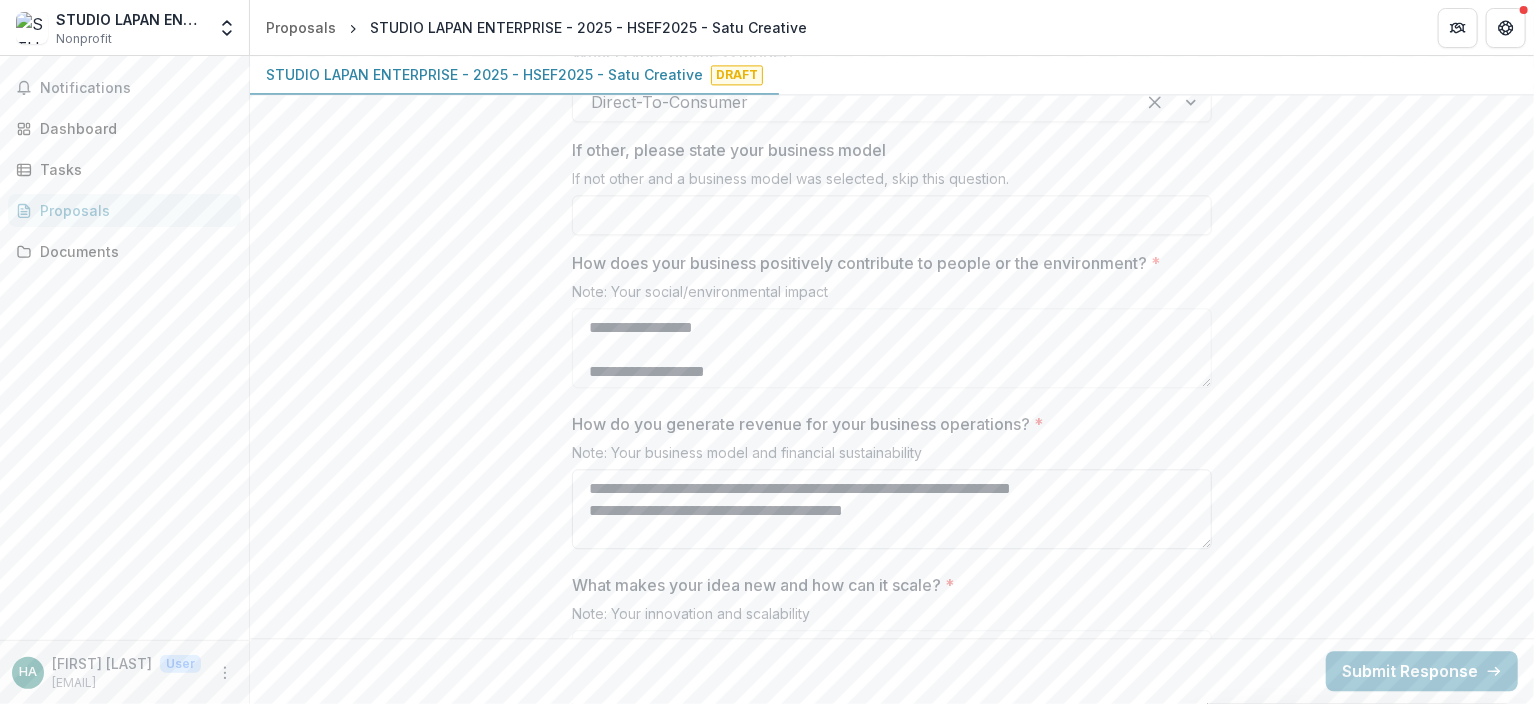 scroll, scrollTop: 345, scrollLeft: 0, axis: vertical 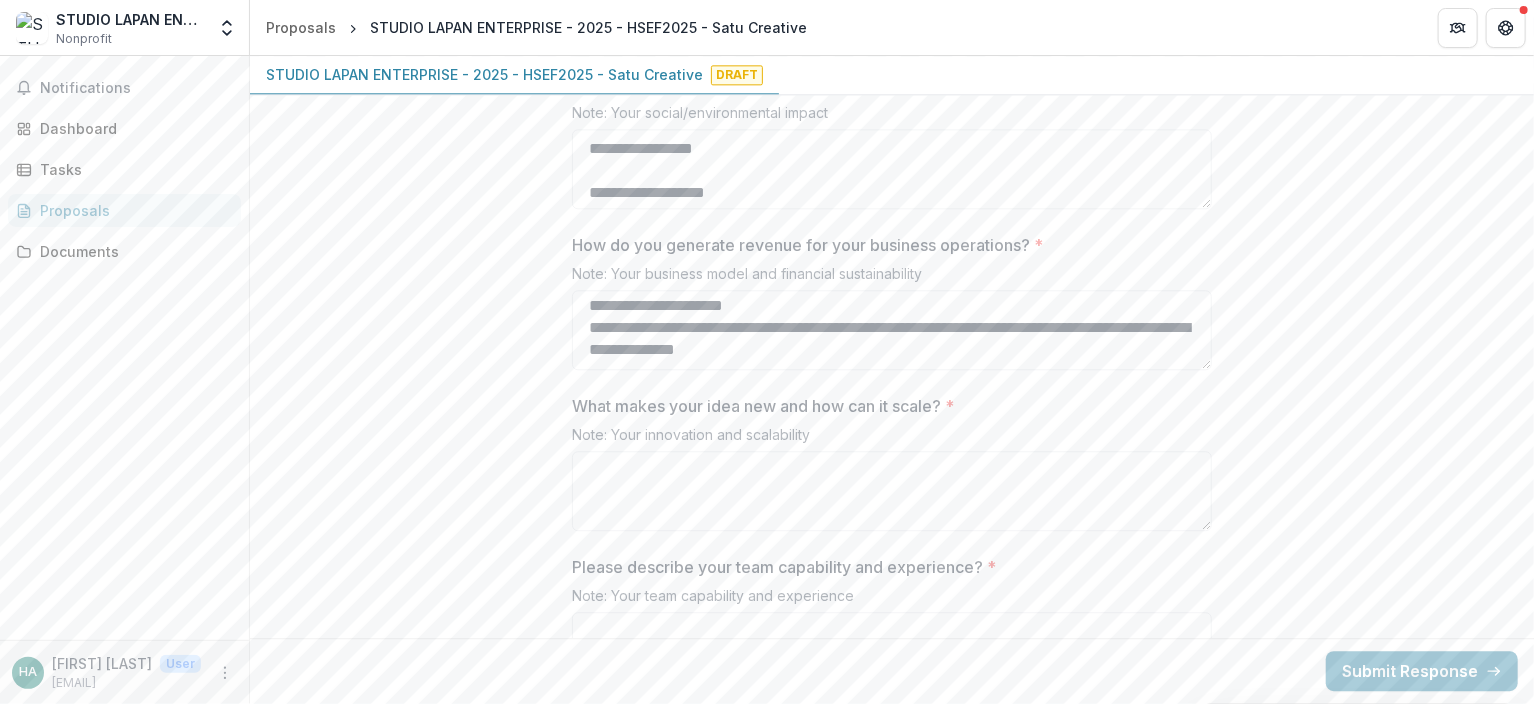 type on "**********" 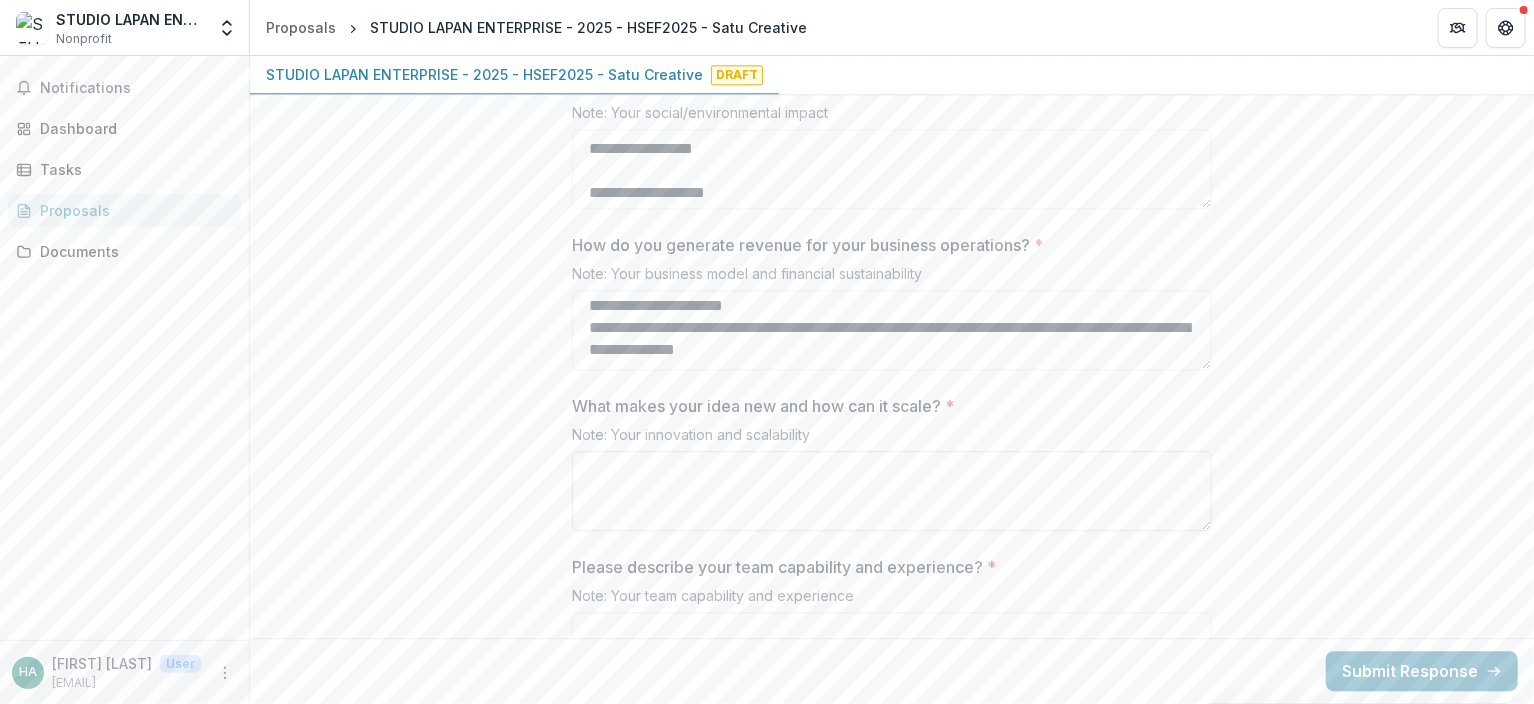 click on "What makes your idea new and how can it scale? *" at bounding box center [892, 491] 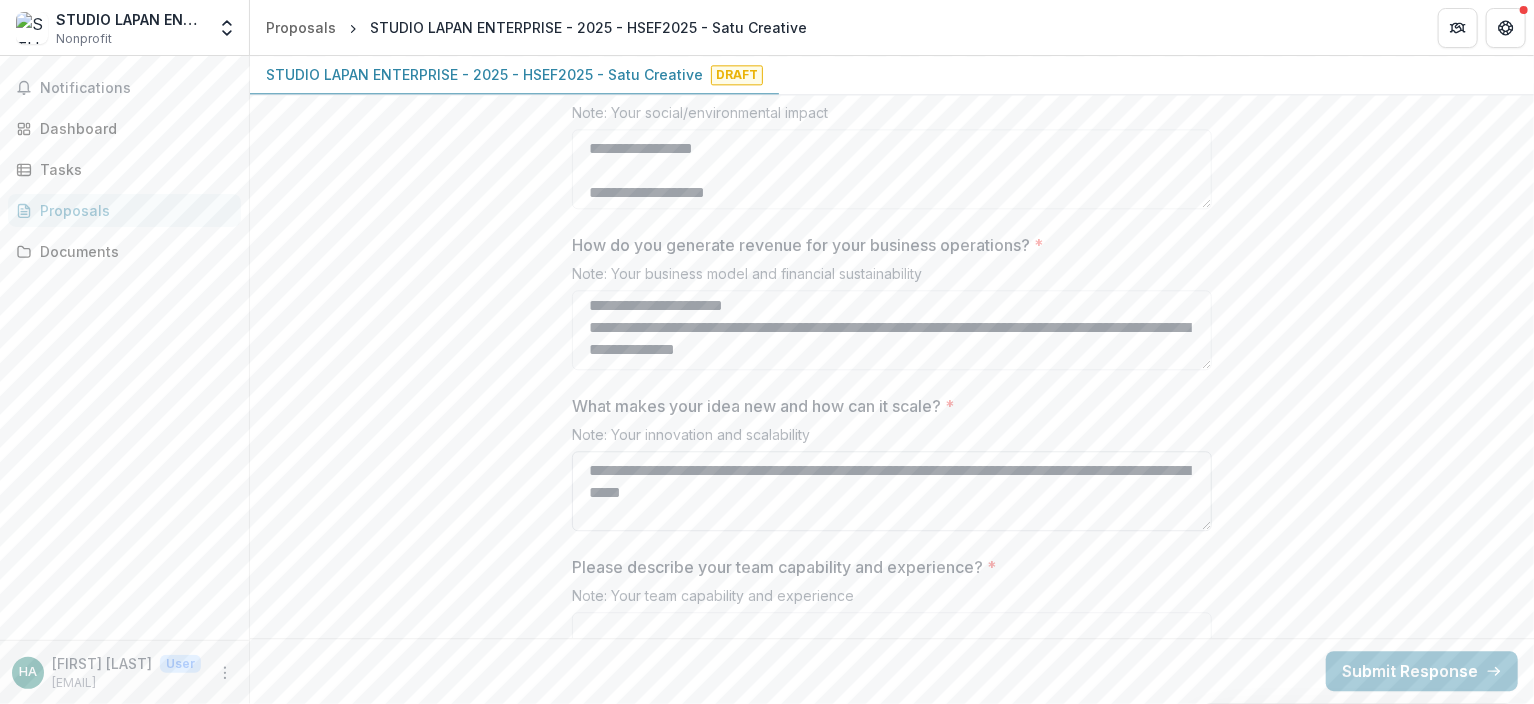 scroll, scrollTop: 456, scrollLeft: 0, axis: vertical 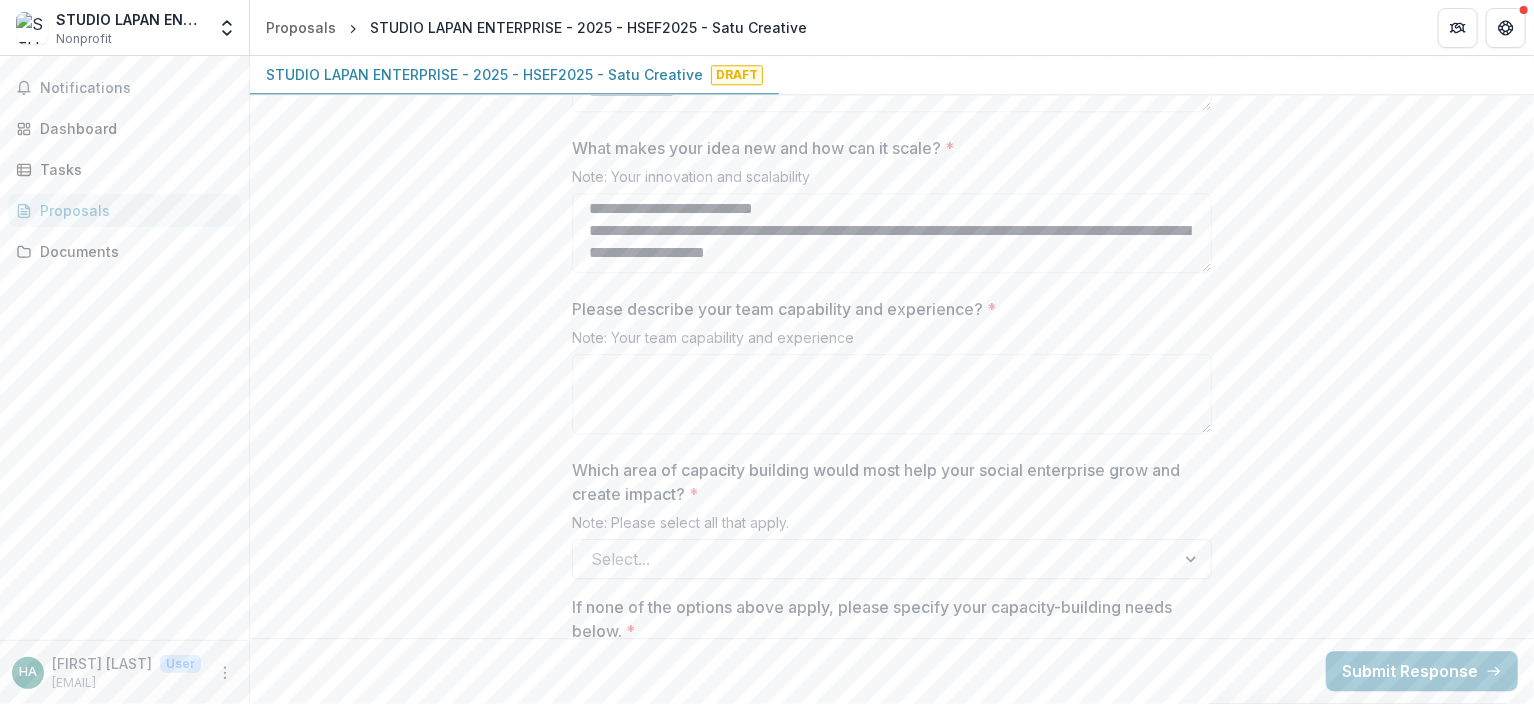 type on "**********" 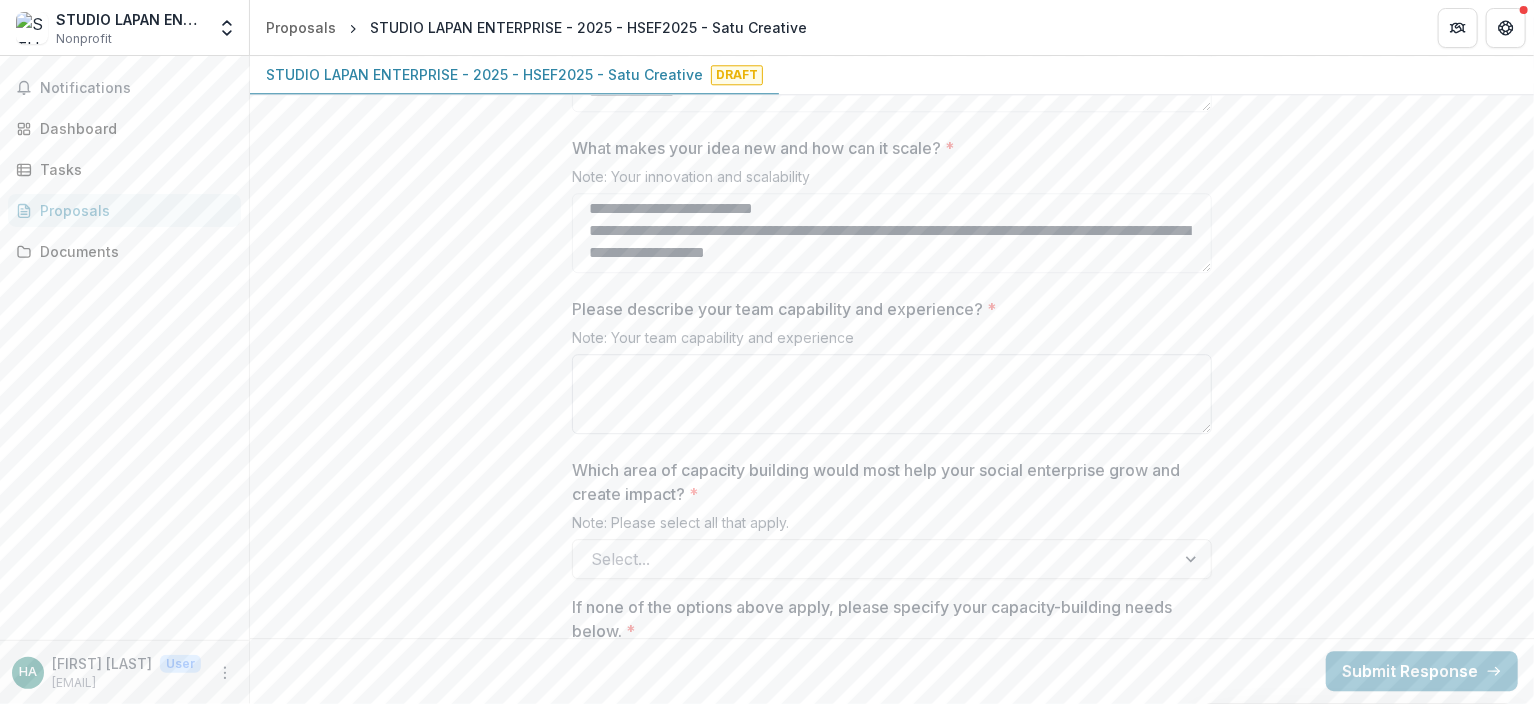 click on "Please describe your team capability and experience? *" at bounding box center [892, 394] 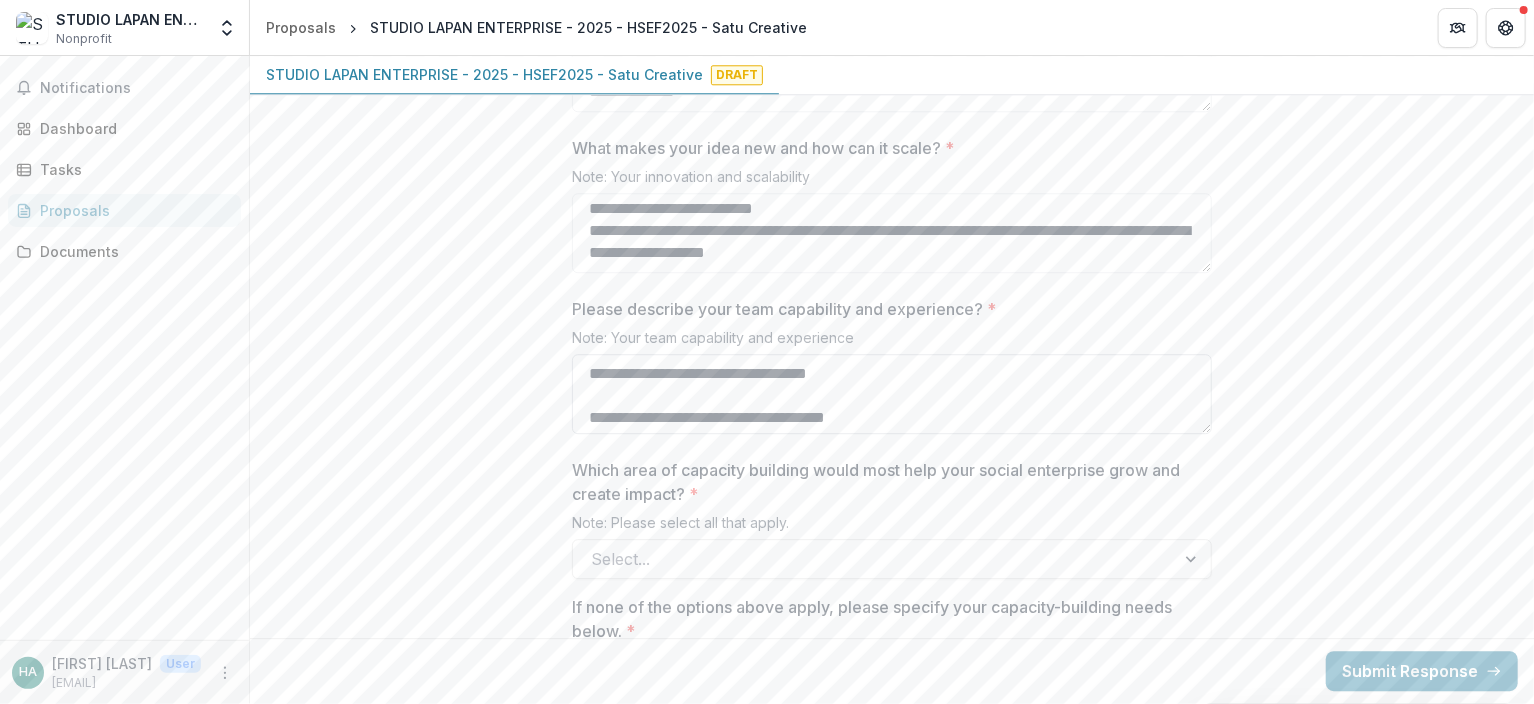 scroll, scrollTop: 1952, scrollLeft: 0, axis: vertical 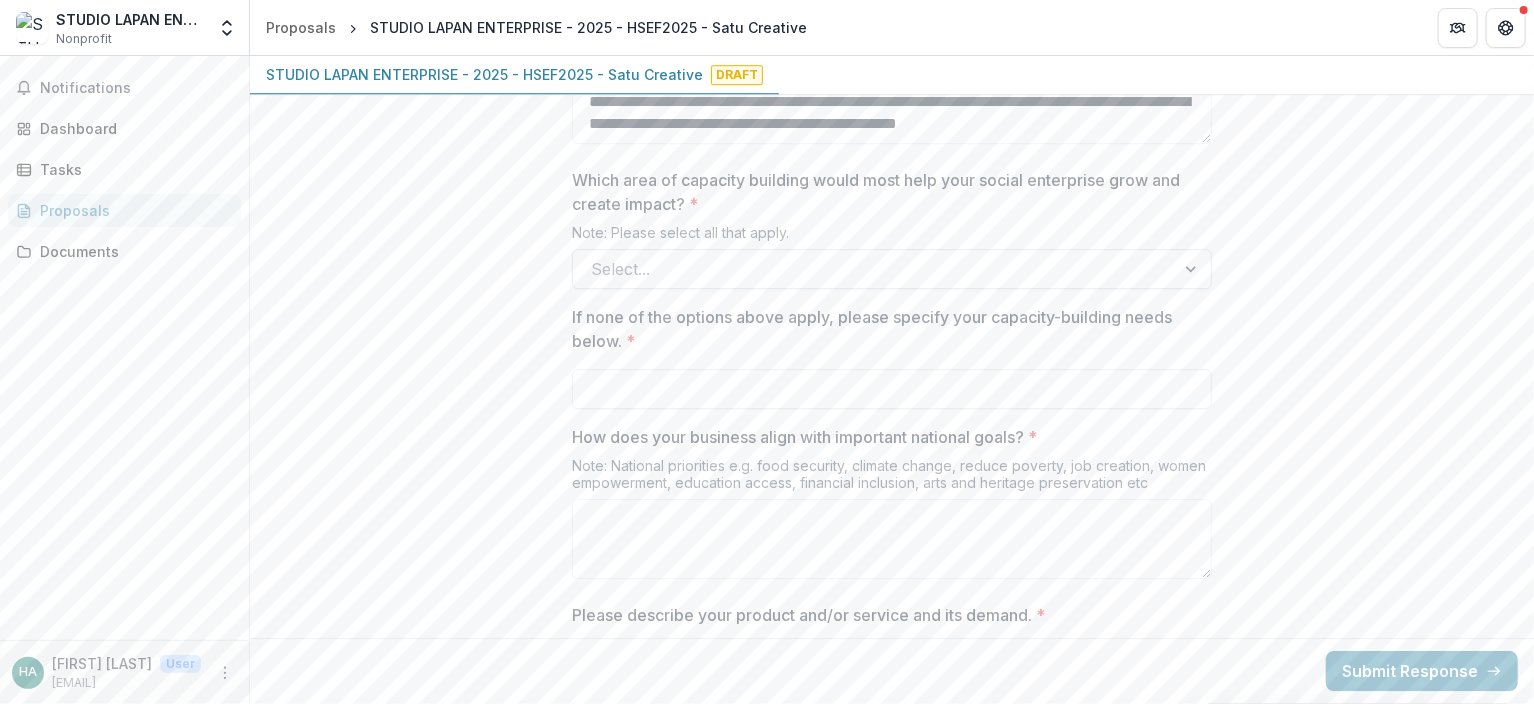type on "**********" 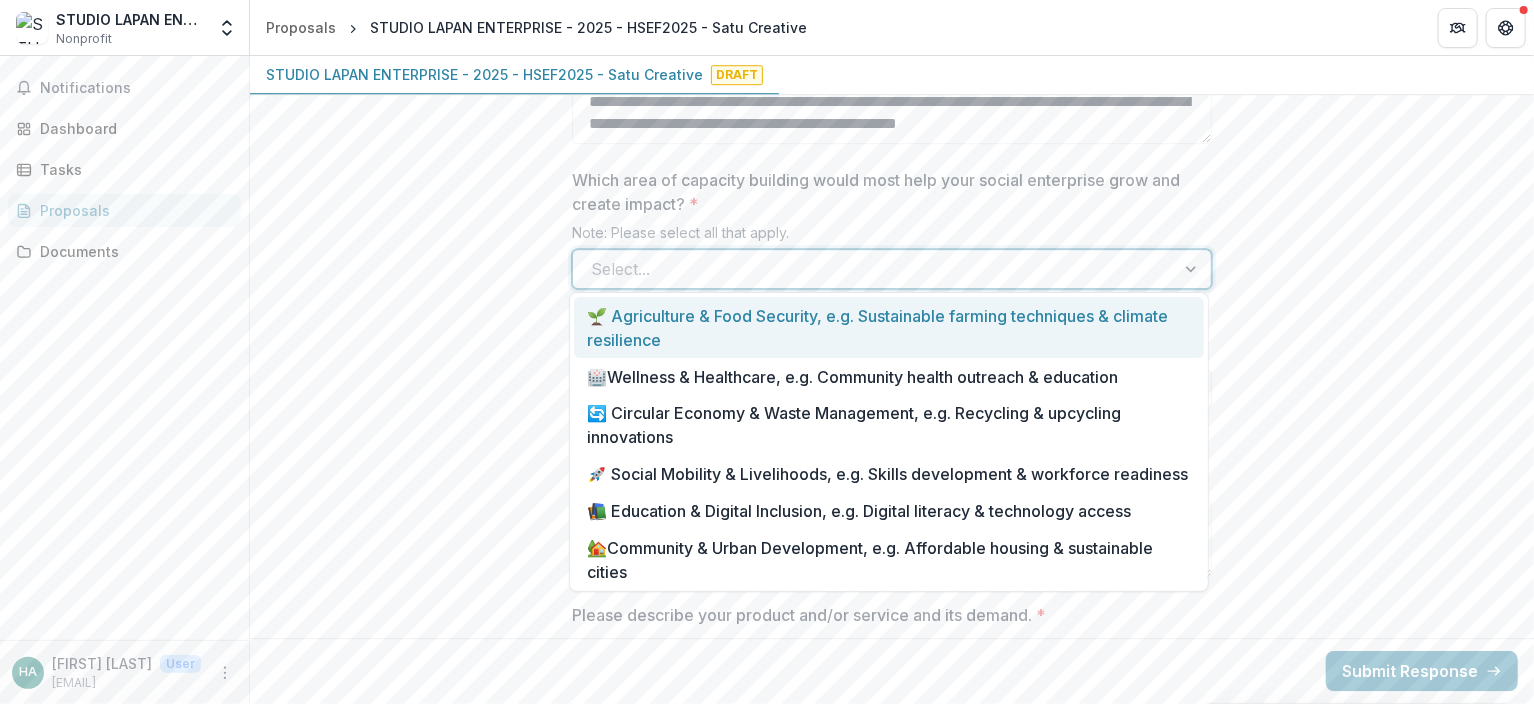 click at bounding box center [1193, 269] 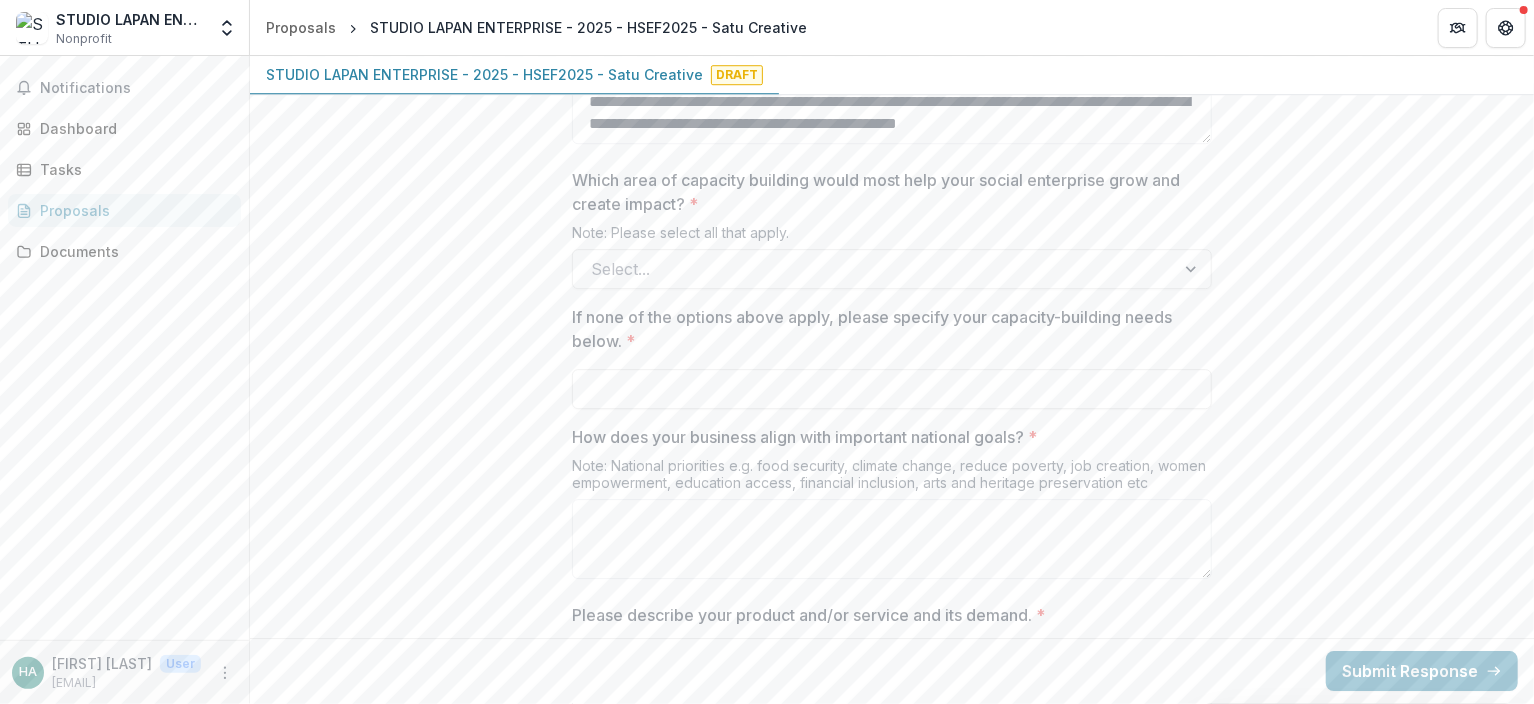 click on "**********" at bounding box center (892, -332) 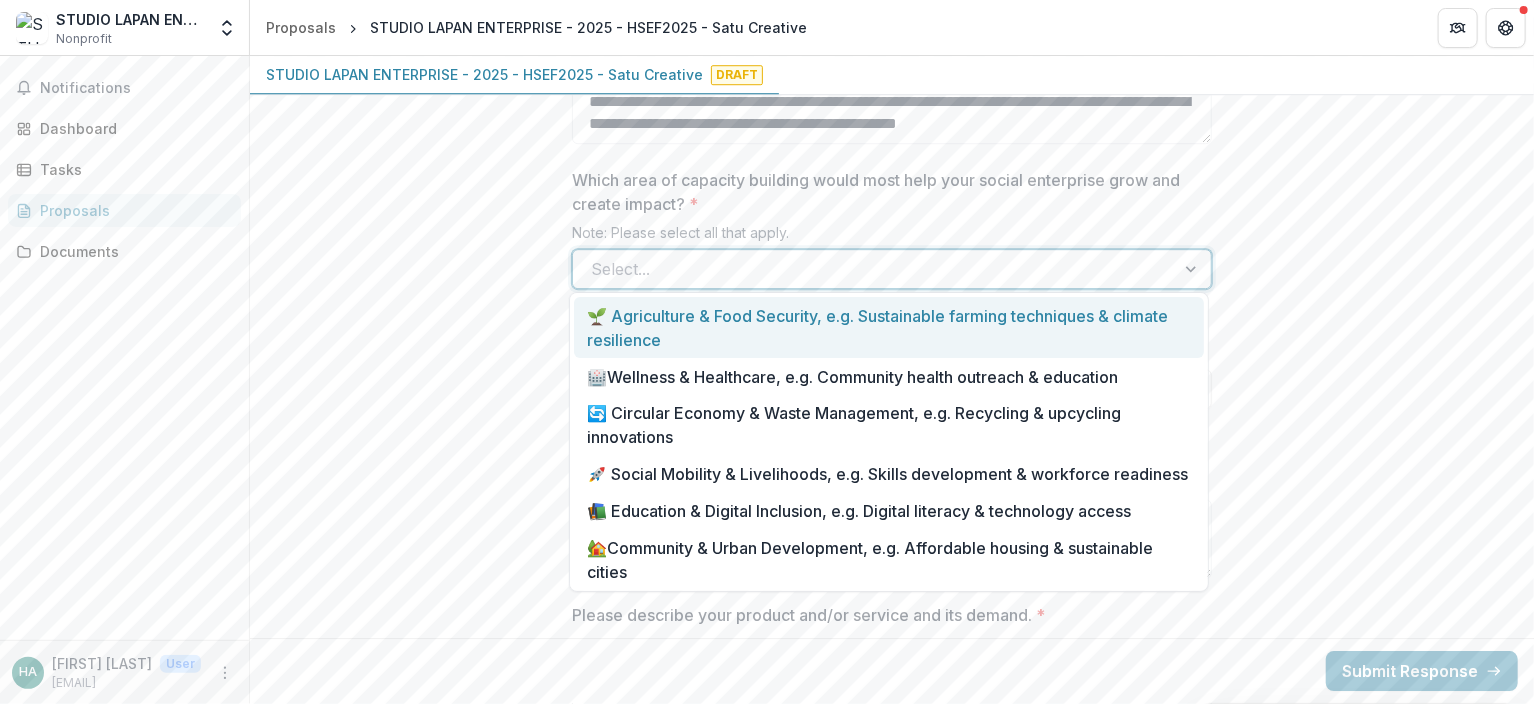 click at bounding box center [1193, 269] 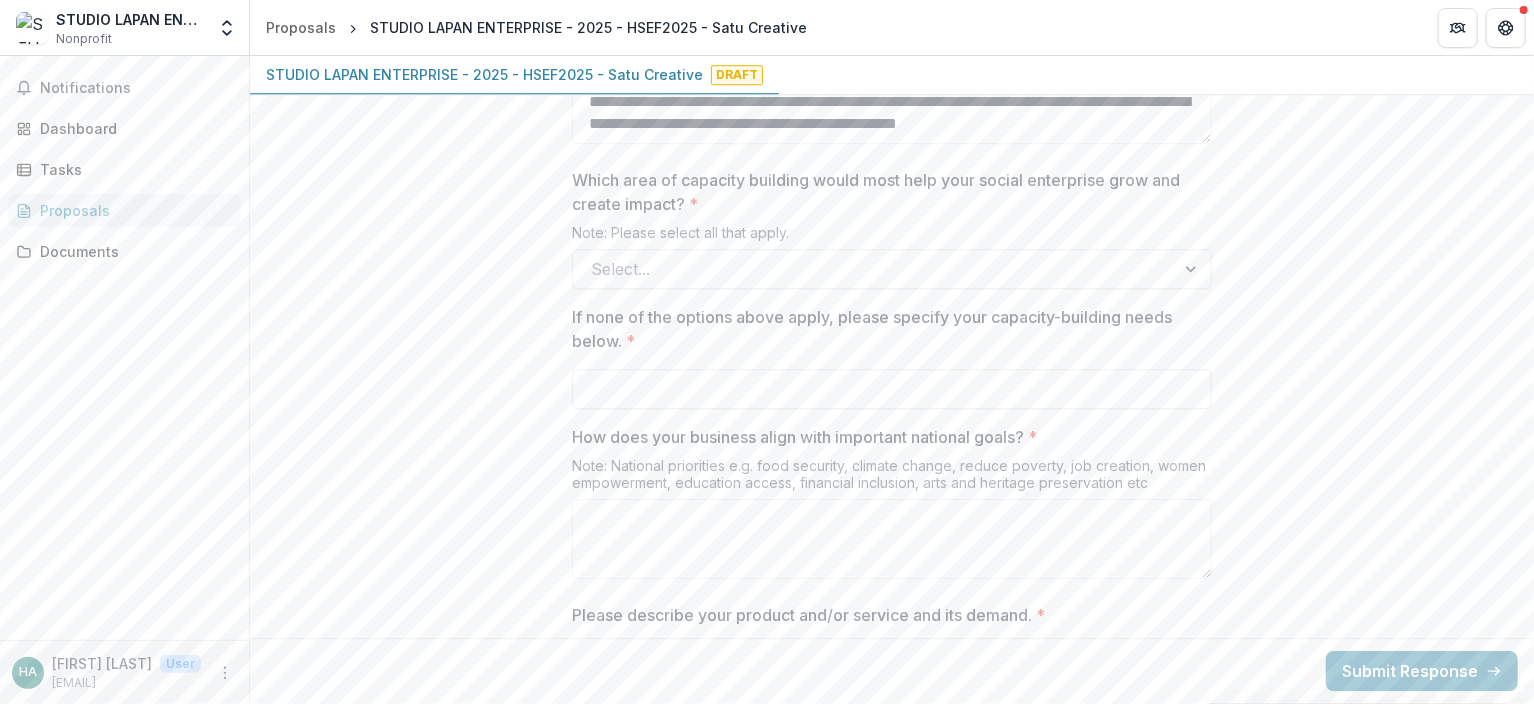 click on "**********" at bounding box center [892, -332] 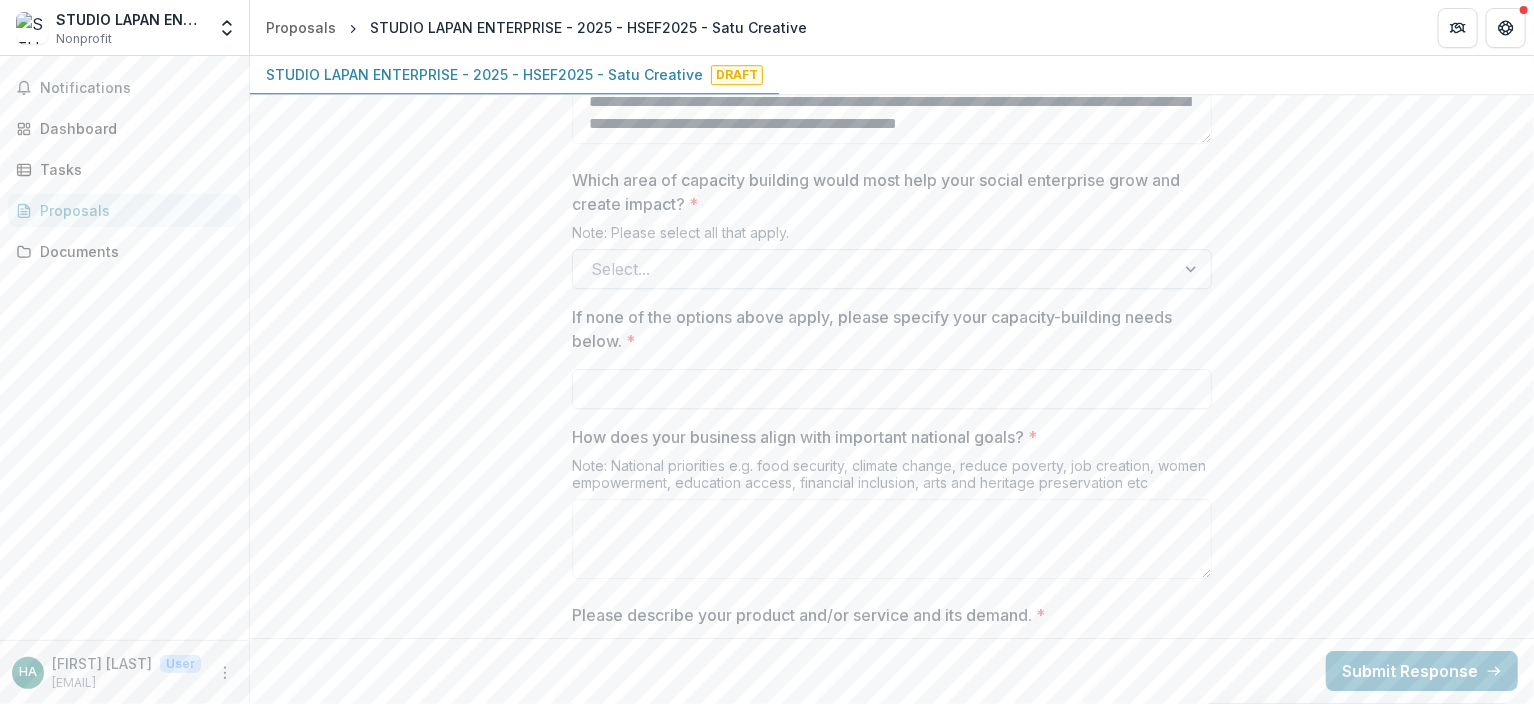 click at bounding box center [1193, 269] 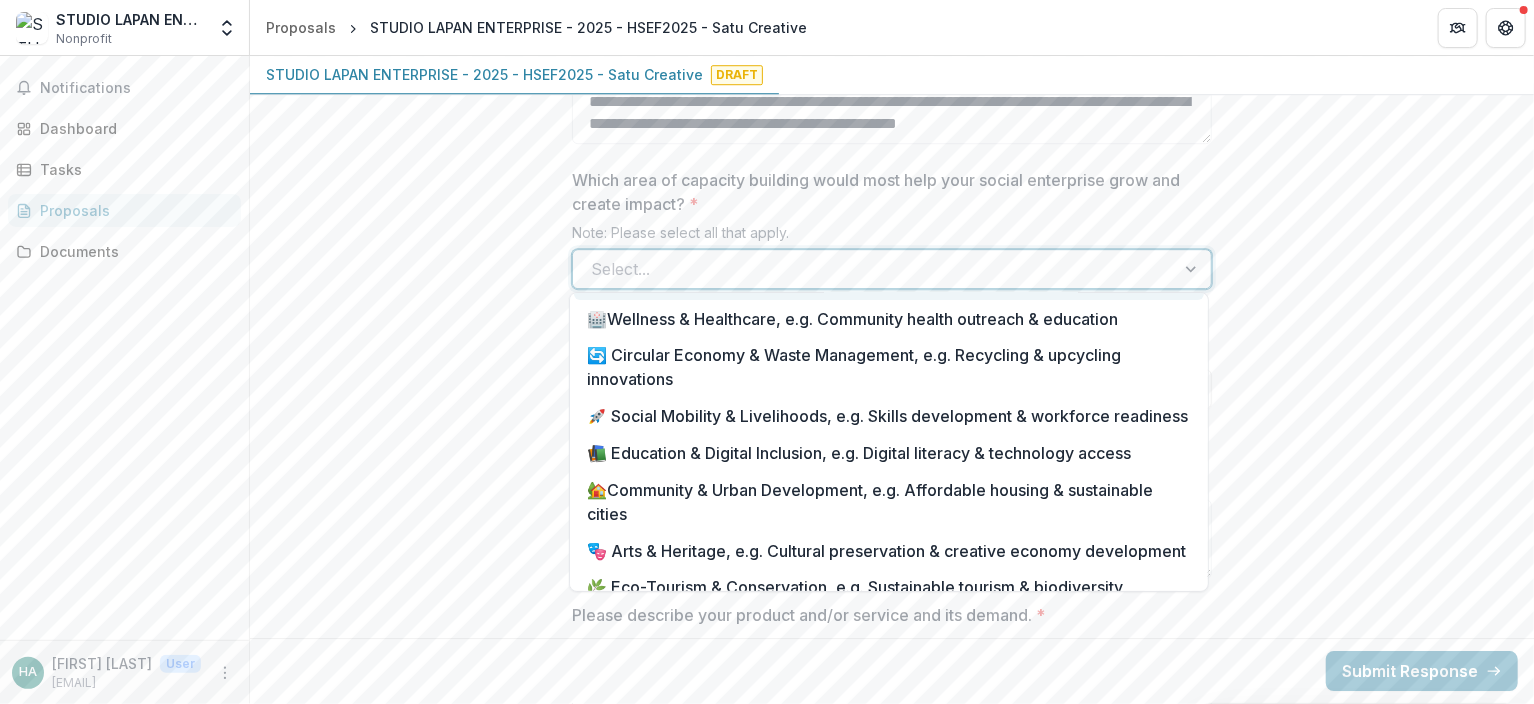 scroll, scrollTop: 56, scrollLeft: 0, axis: vertical 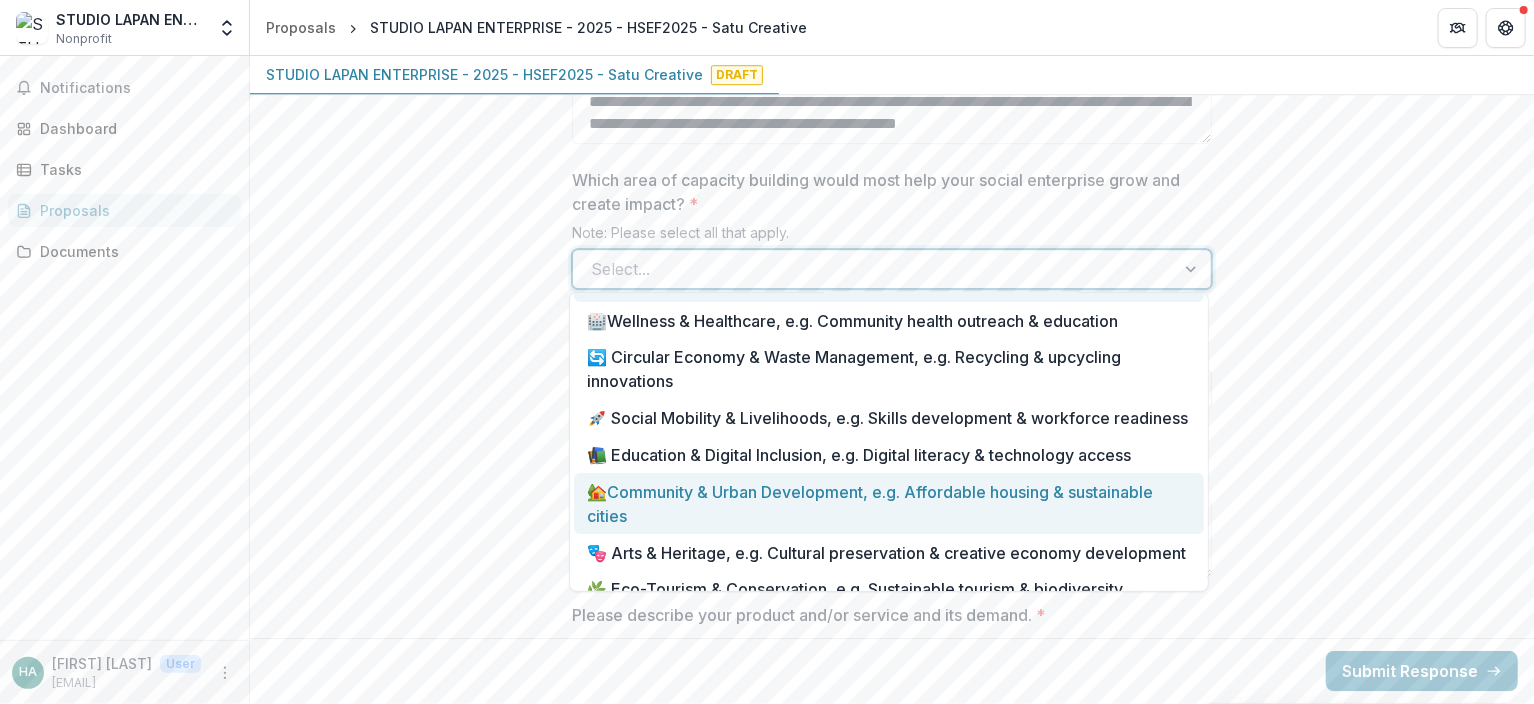 click on "🏡Community & Urban Development, e.g. Affordable housing & sustainable cities" at bounding box center (889, 503) 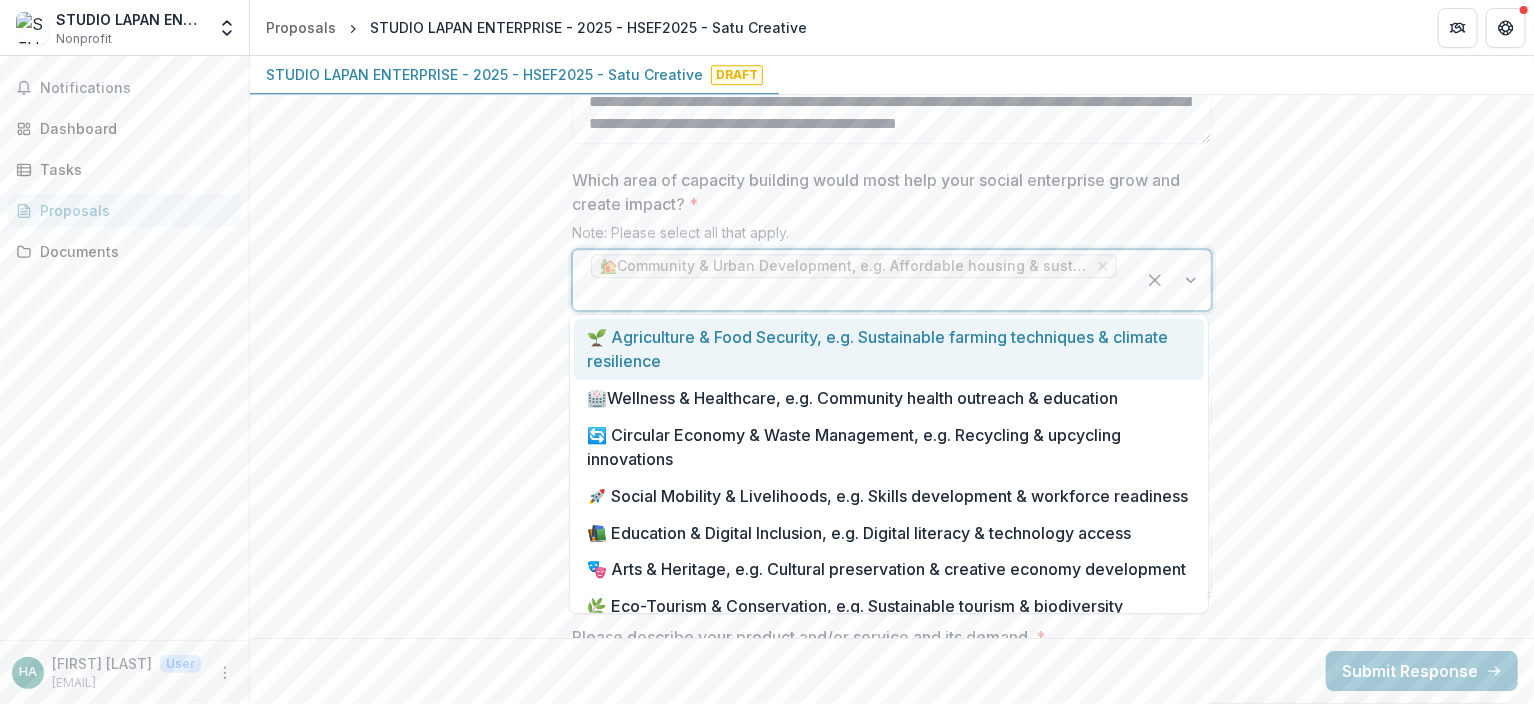click at bounding box center [1173, 280] 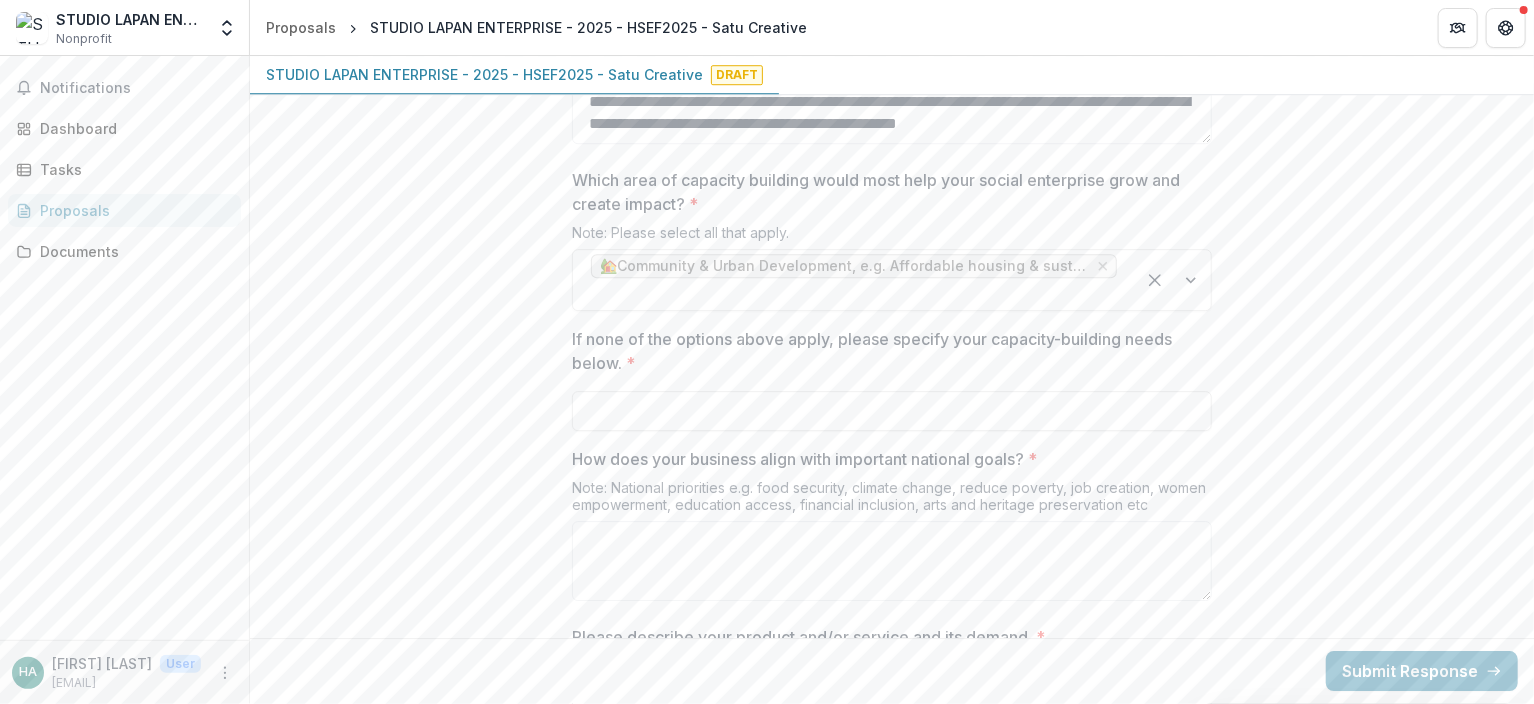 click on "**********" at bounding box center [892, -321] 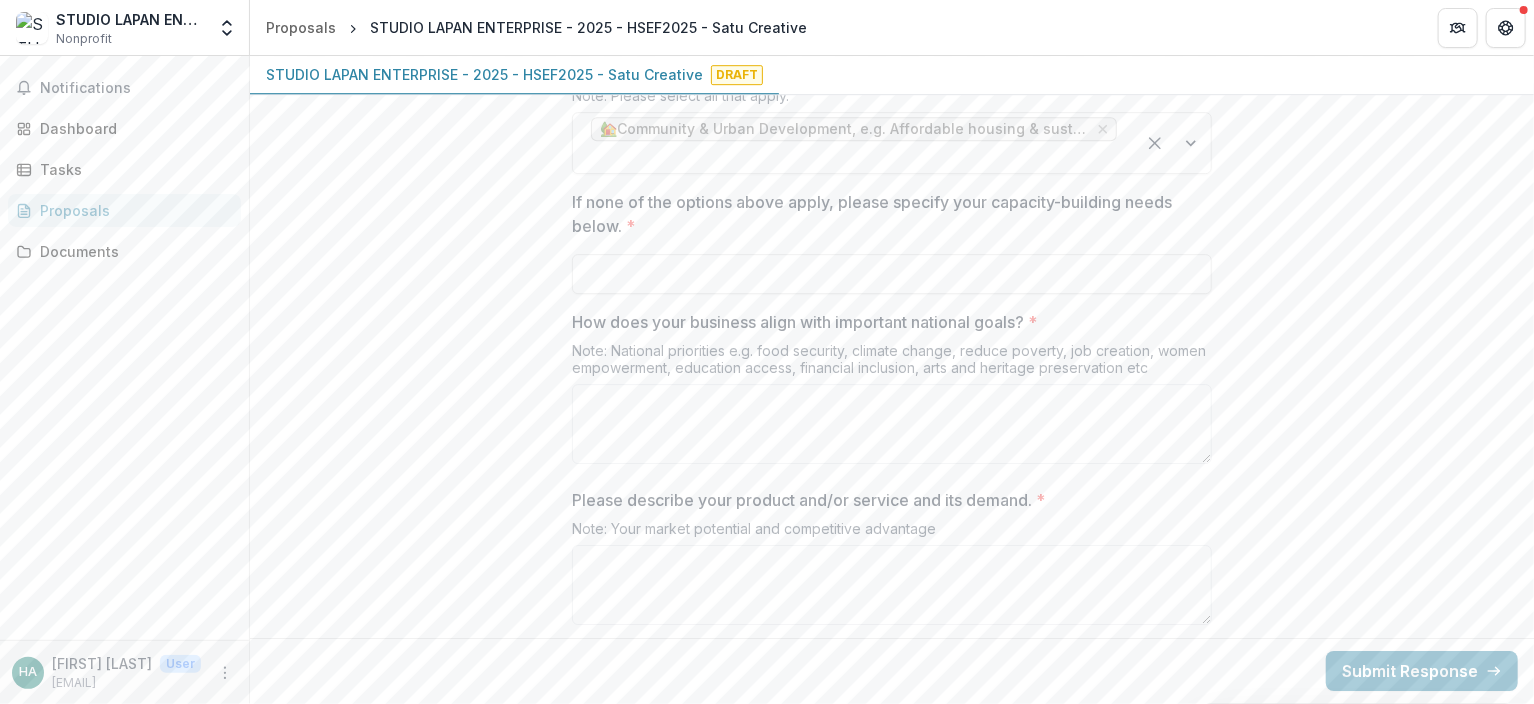 scroll, scrollTop: 3155, scrollLeft: 0, axis: vertical 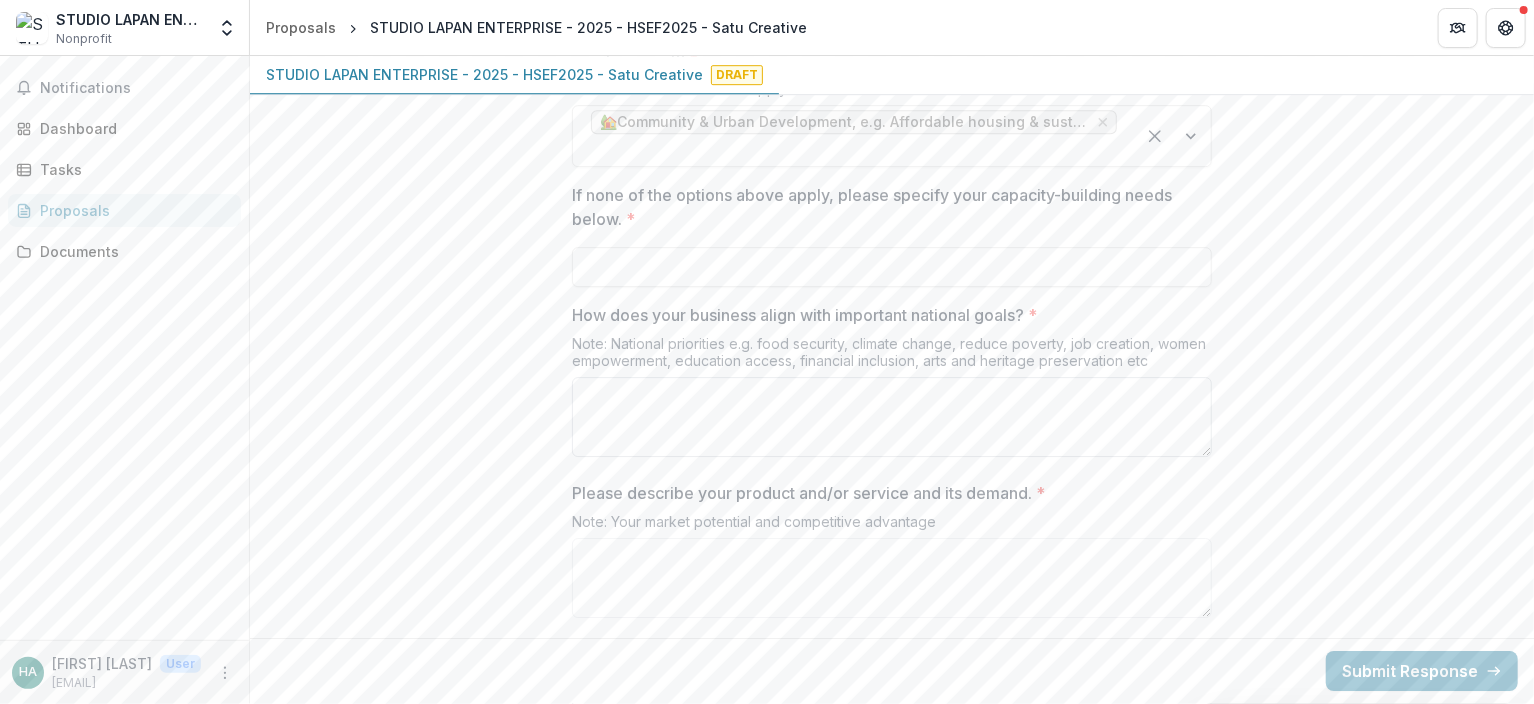 click on "How does your business align with important national goals?  *" at bounding box center [892, 417] 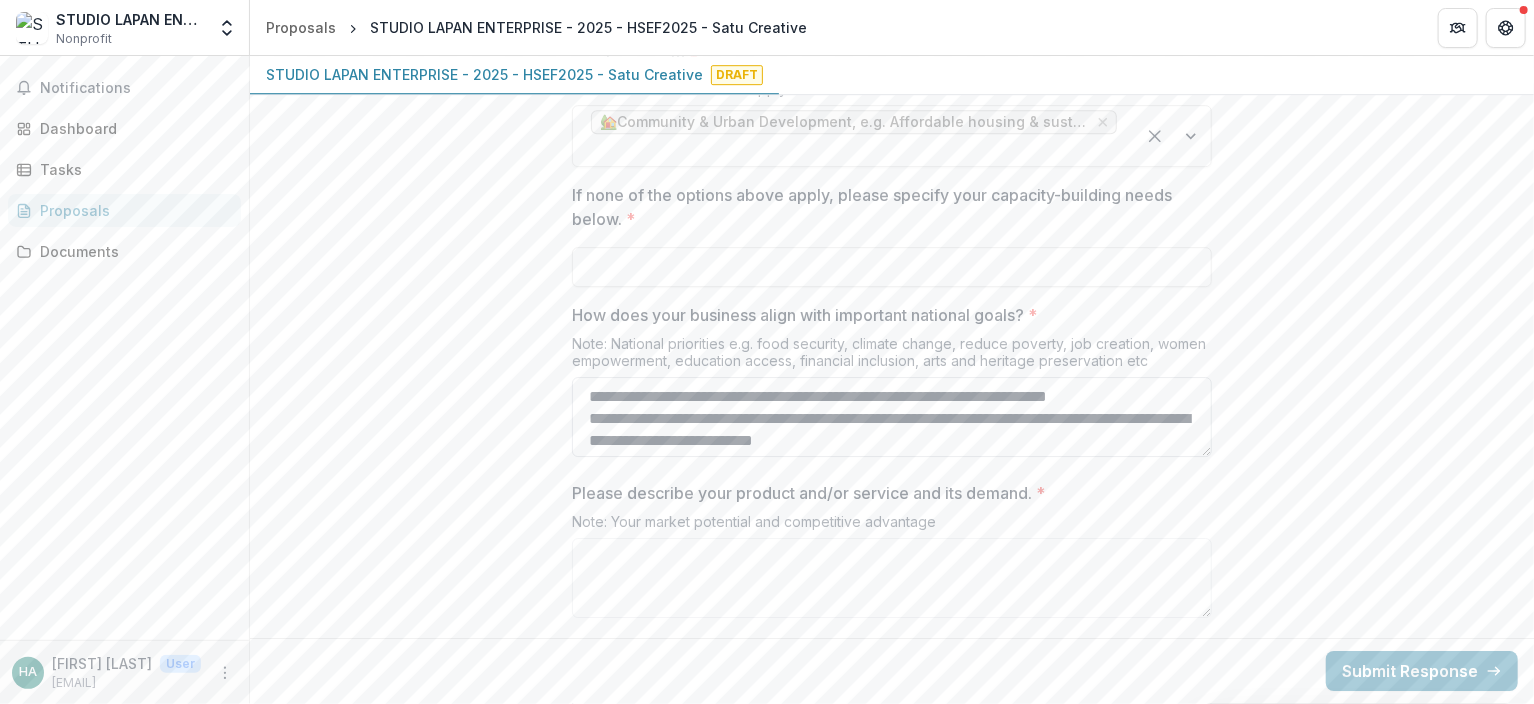 scroll, scrollTop: 544, scrollLeft: 0, axis: vertical 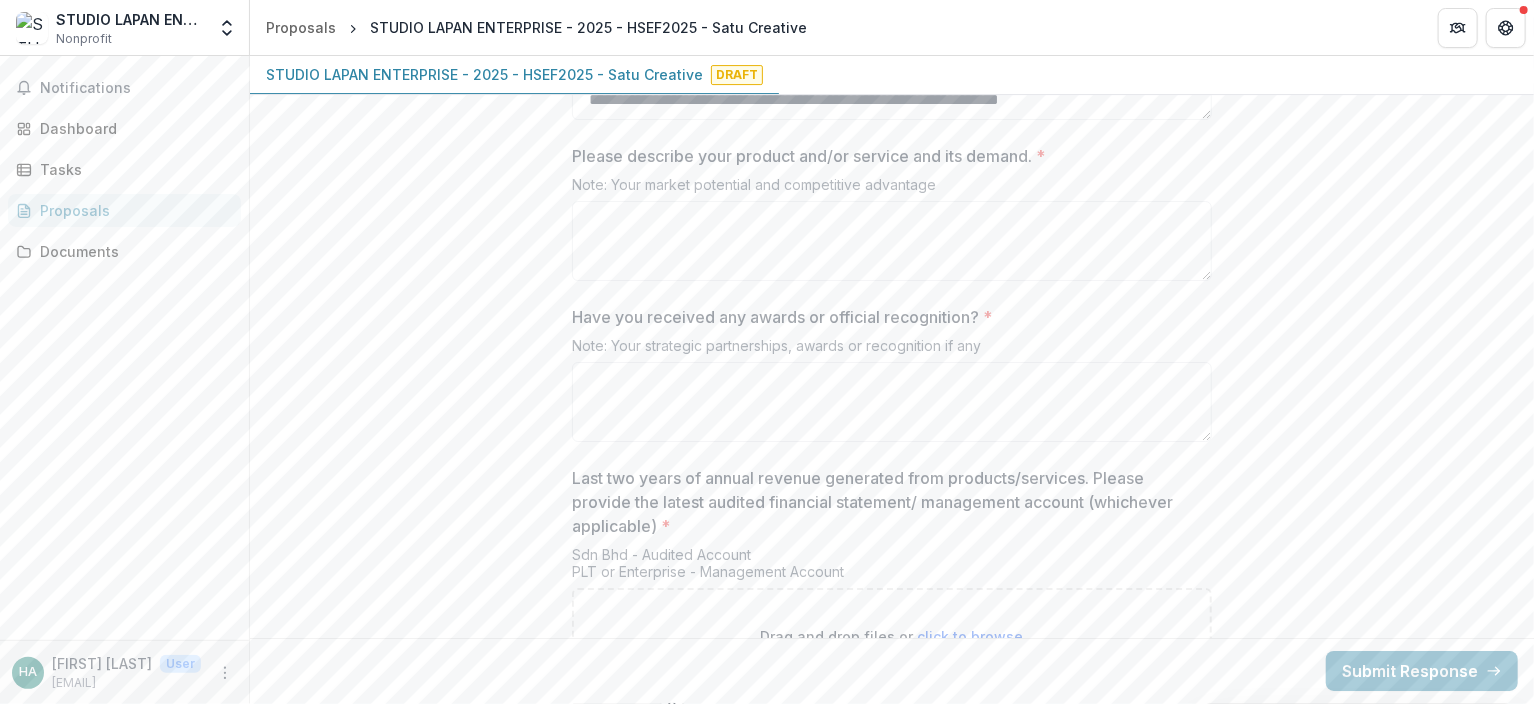 type on "**********" 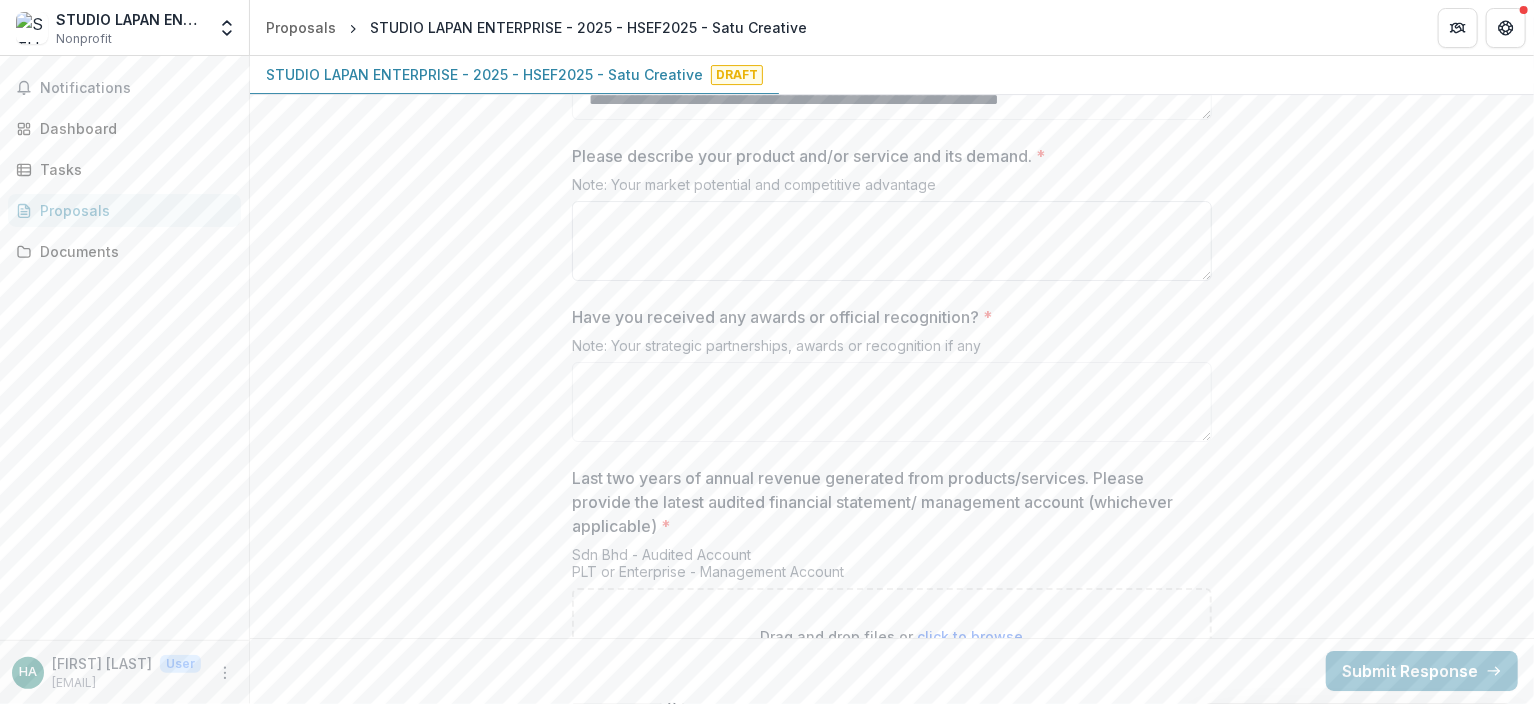 click on "Please describe your product and/or service and its demand. *" at bounding box center (892, 241) 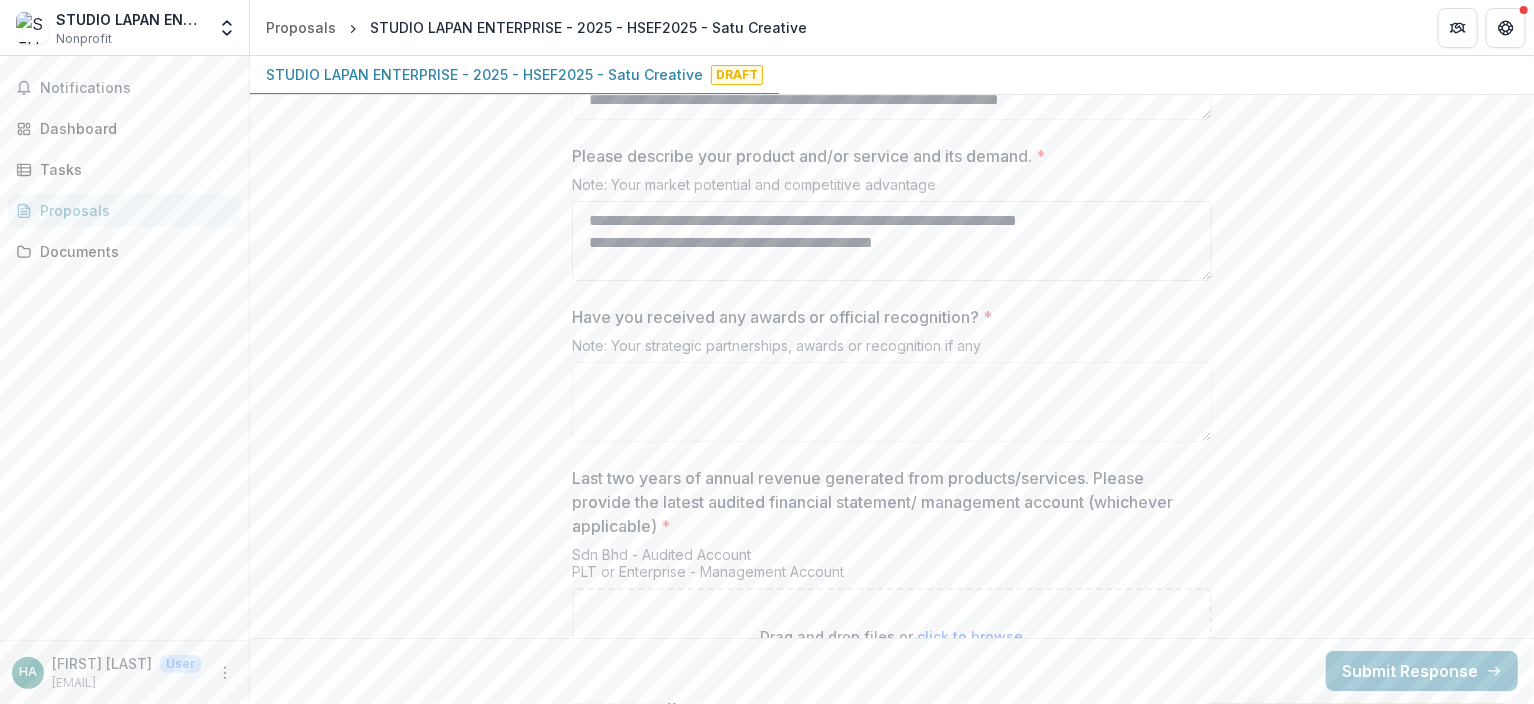 scroll, scrollTop: 852, scrollLeft: 0, axis: vertical 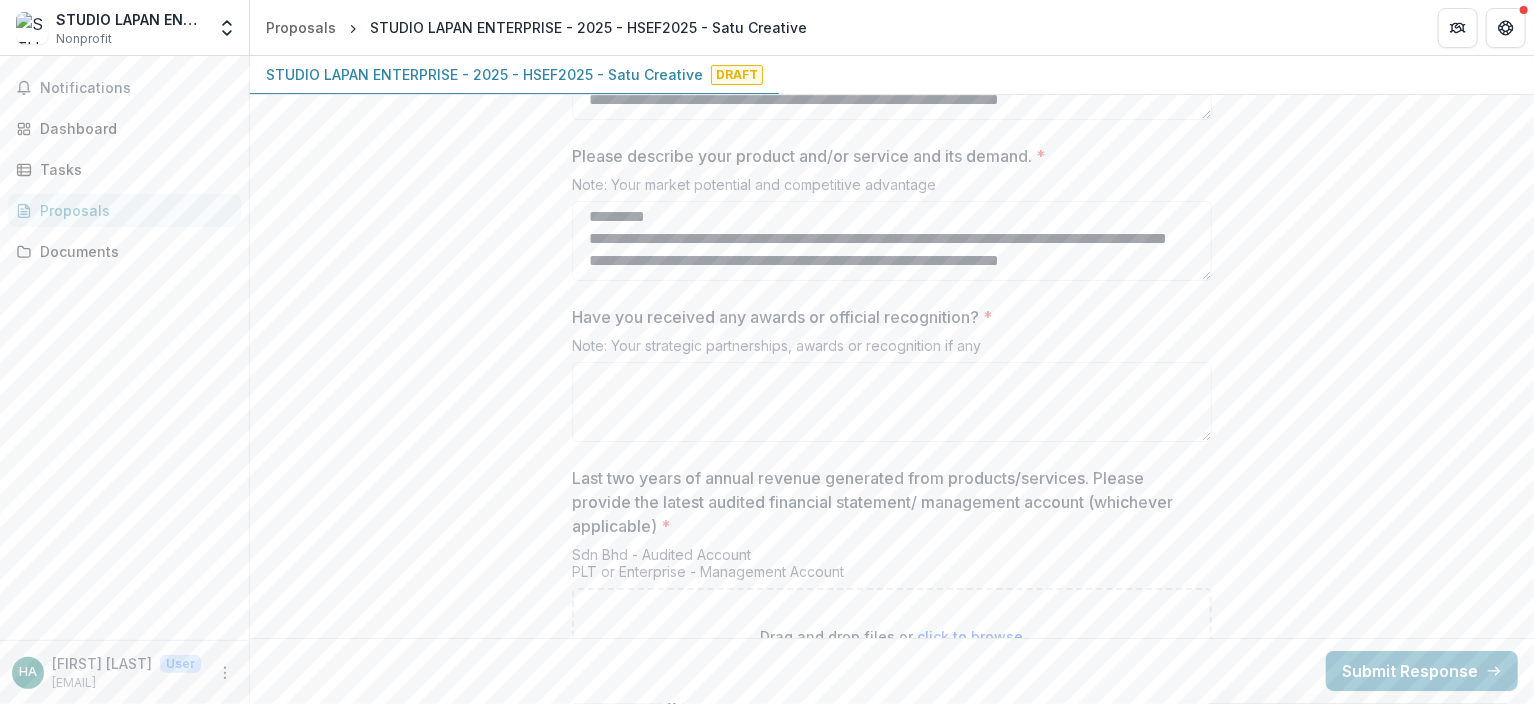 type on "**********" 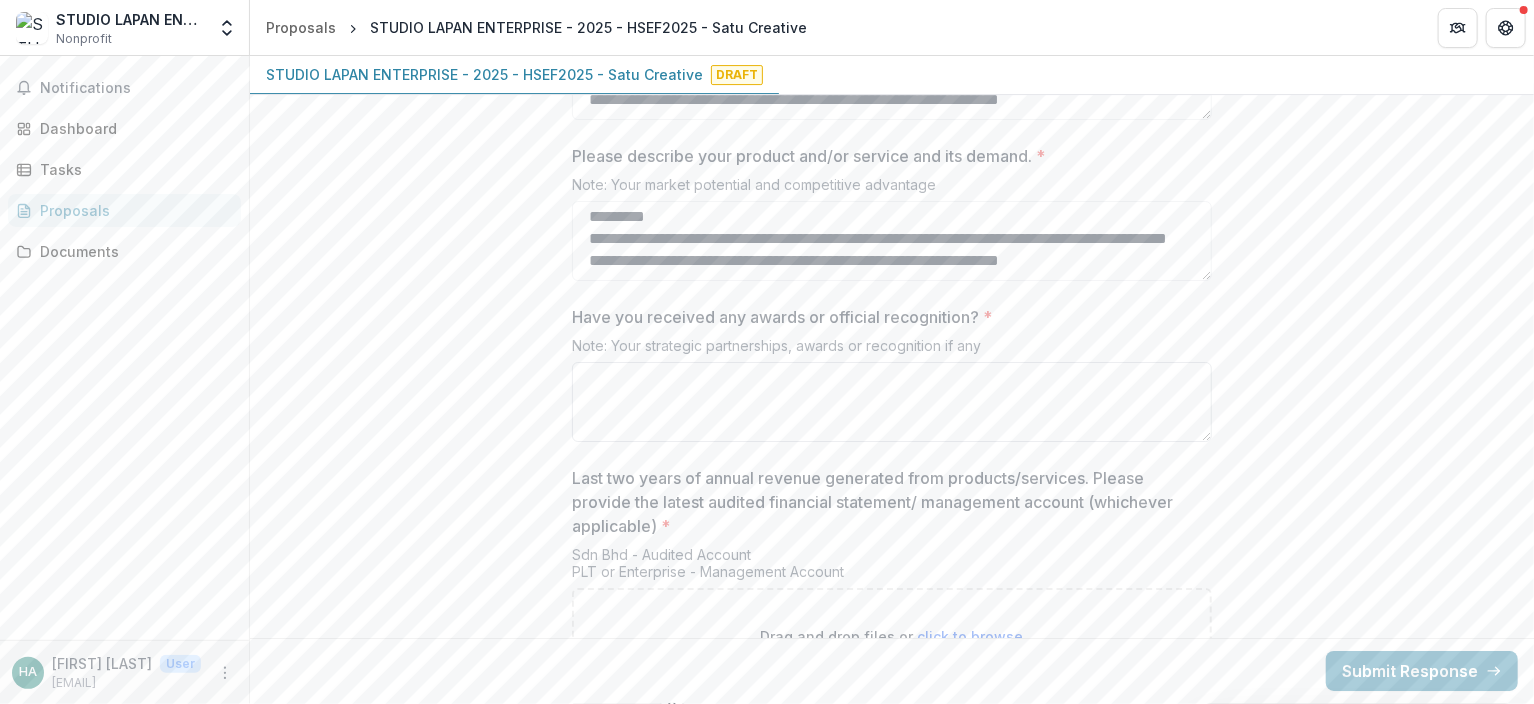 click on "Have you received any awards or official recognition? *" at bounding box center (892, 402) 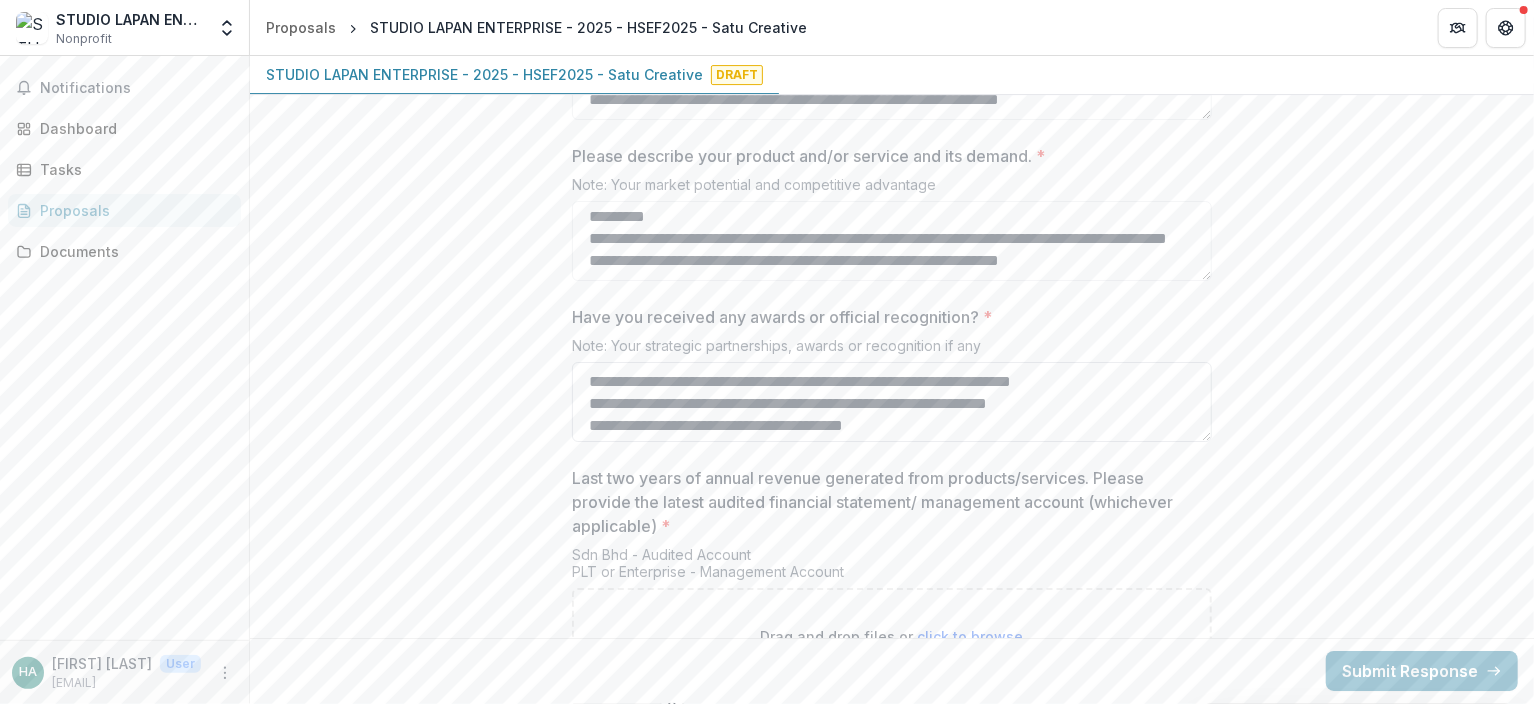 scroll, scrollTop: 588, scrollLeft: 0, axis: vertical 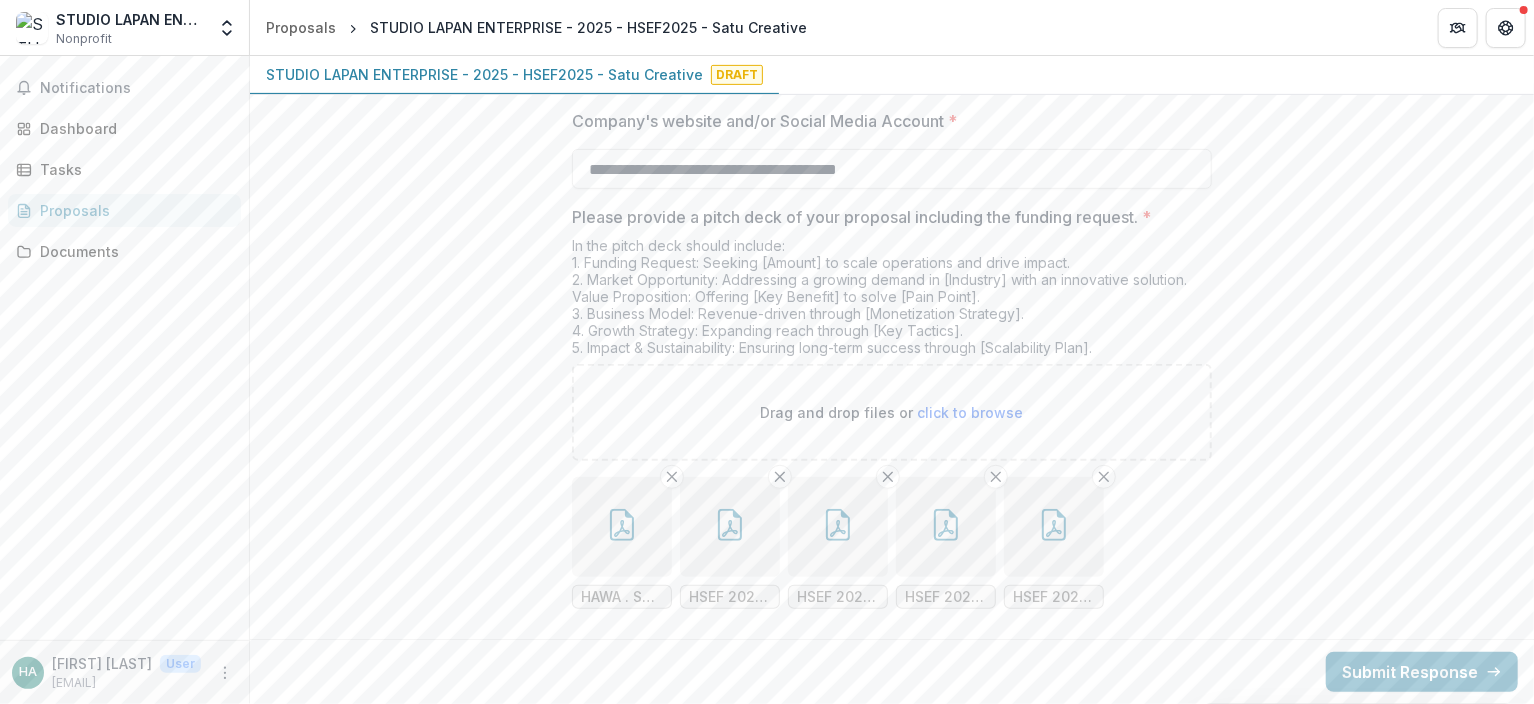 type on "**********" 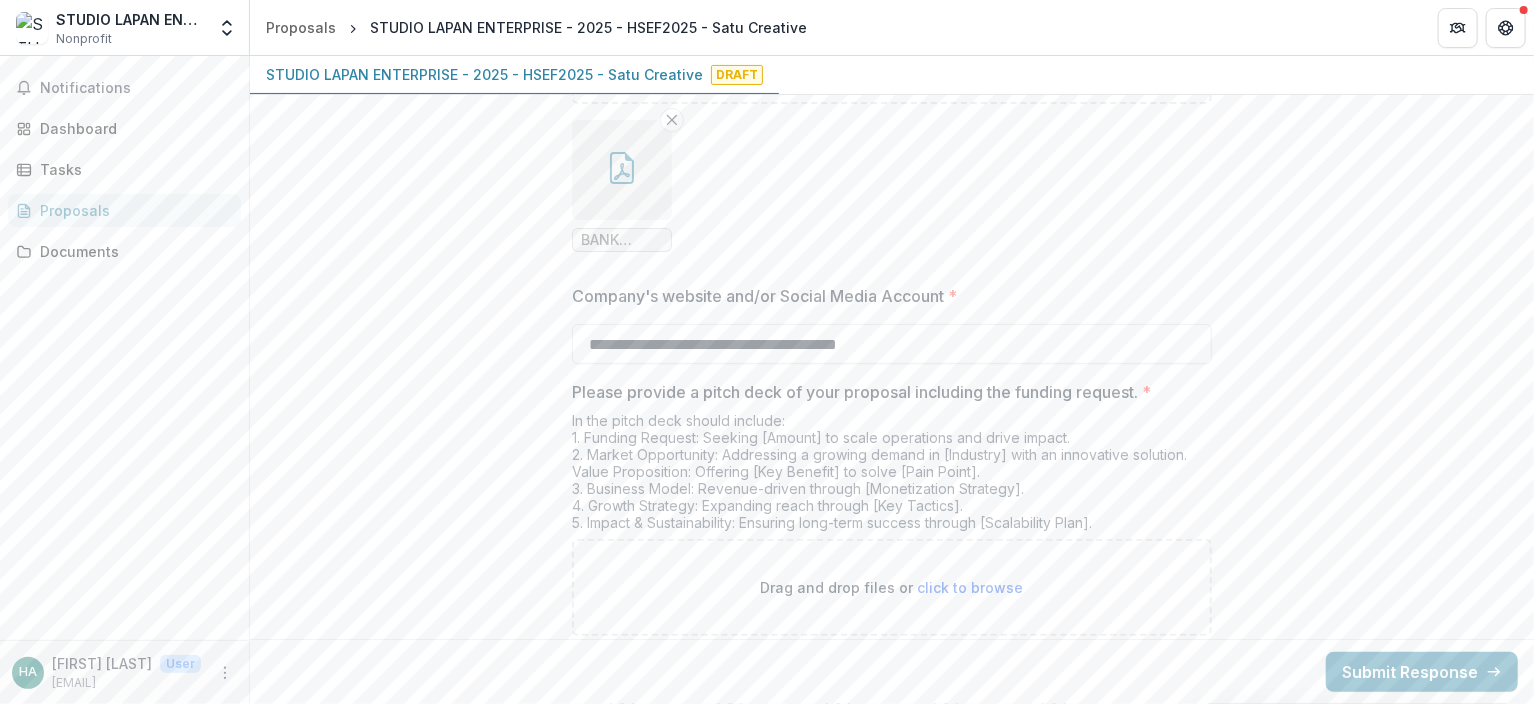 scroll, scrollTop: 4072, scrollLeft: 0, axis: vertical 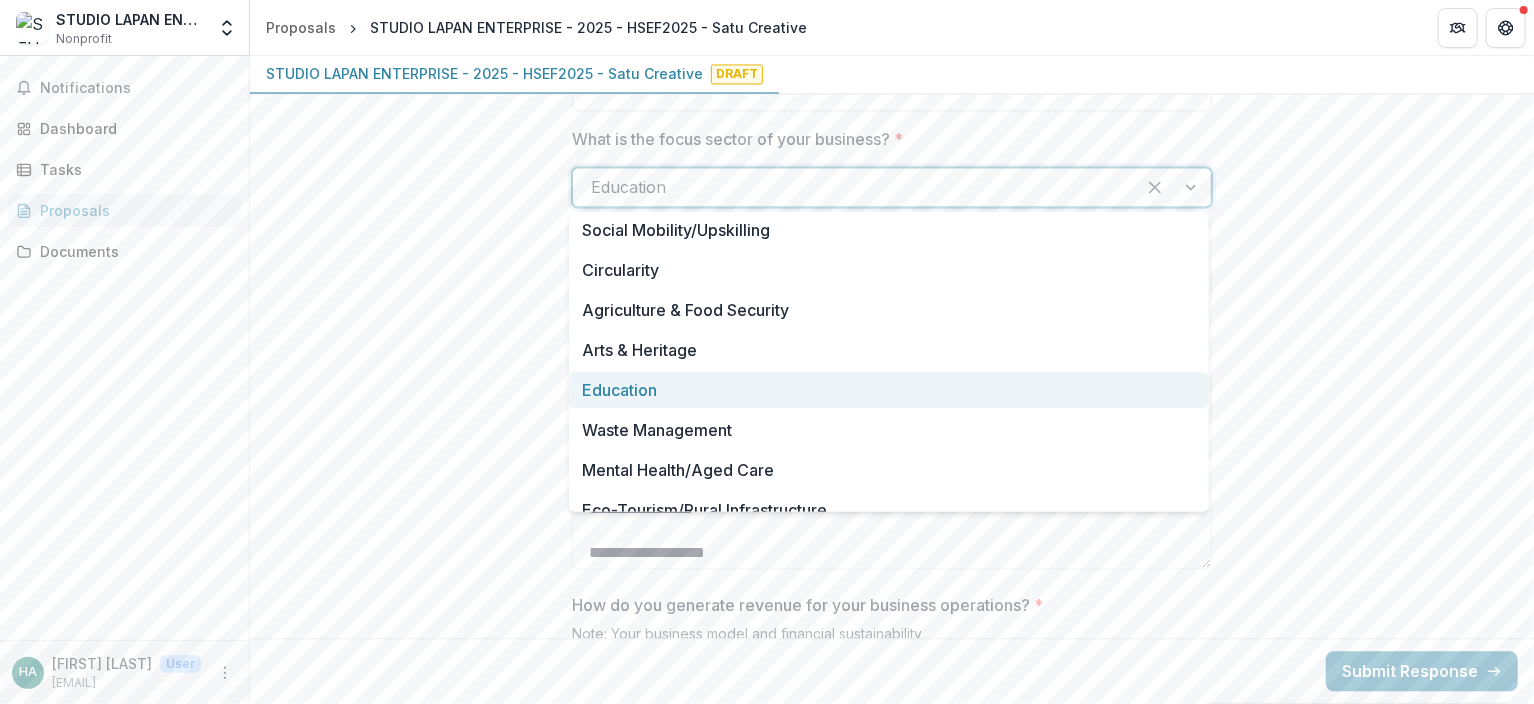 click at bounding box center [1173, 187] 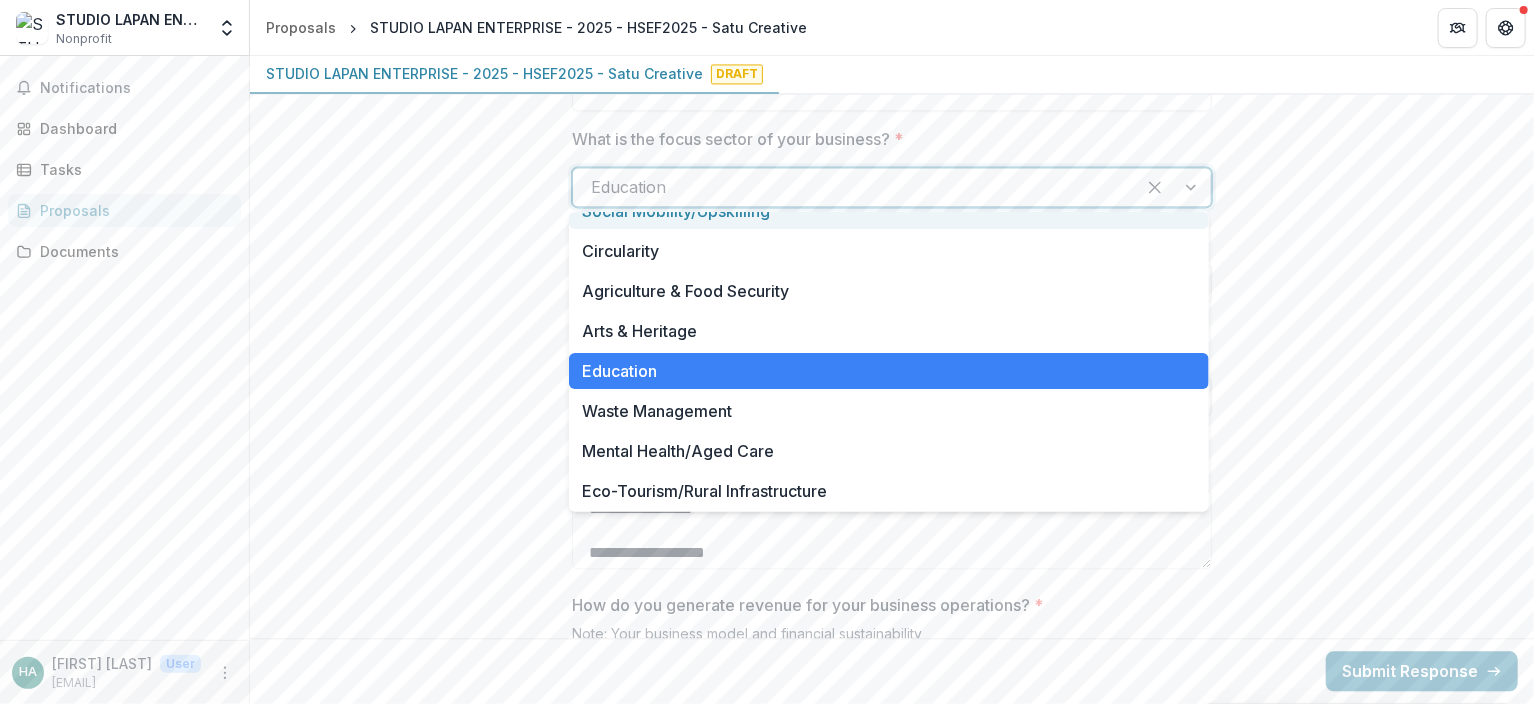 scroll, scrollTop: 20, scrollLeft: 0, axis: vertical 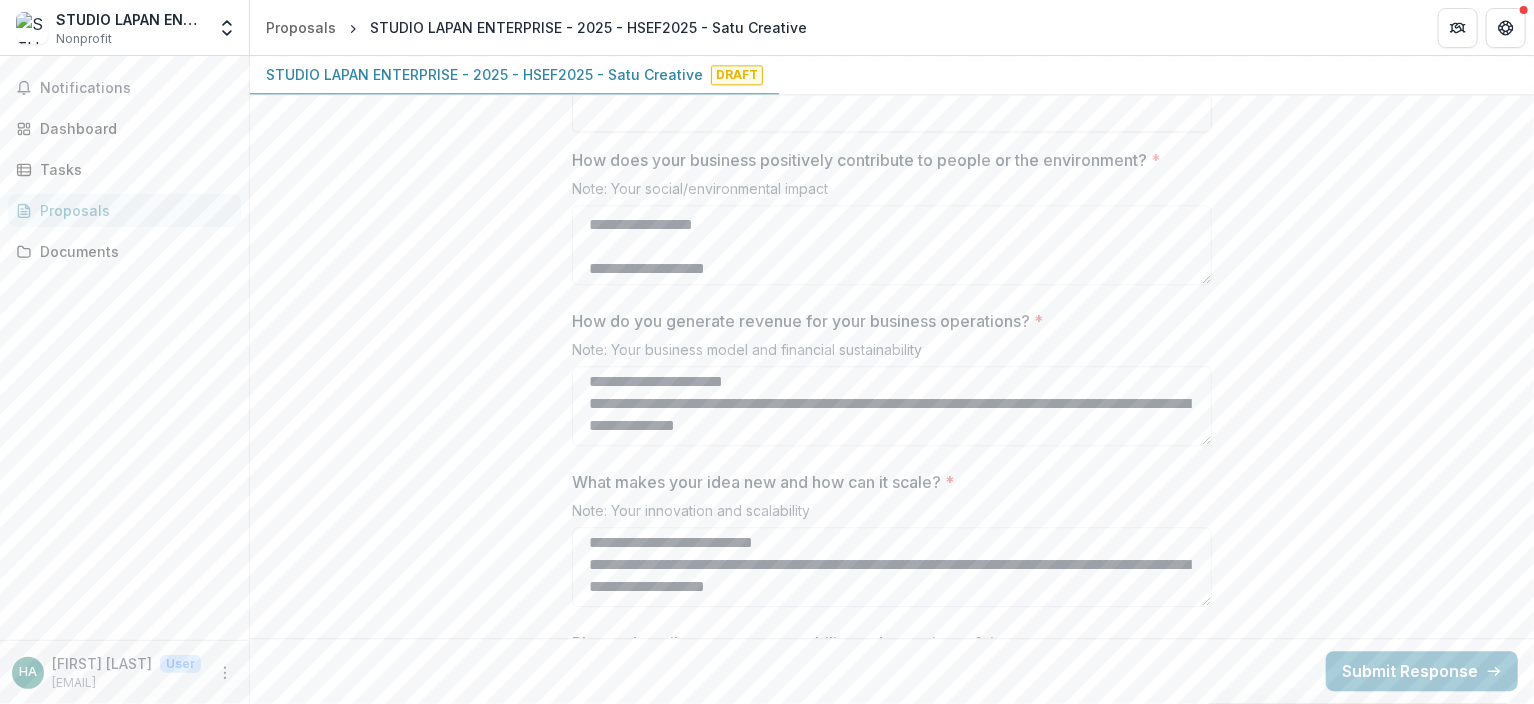 click on "**********" at bounding box center (892, 303) 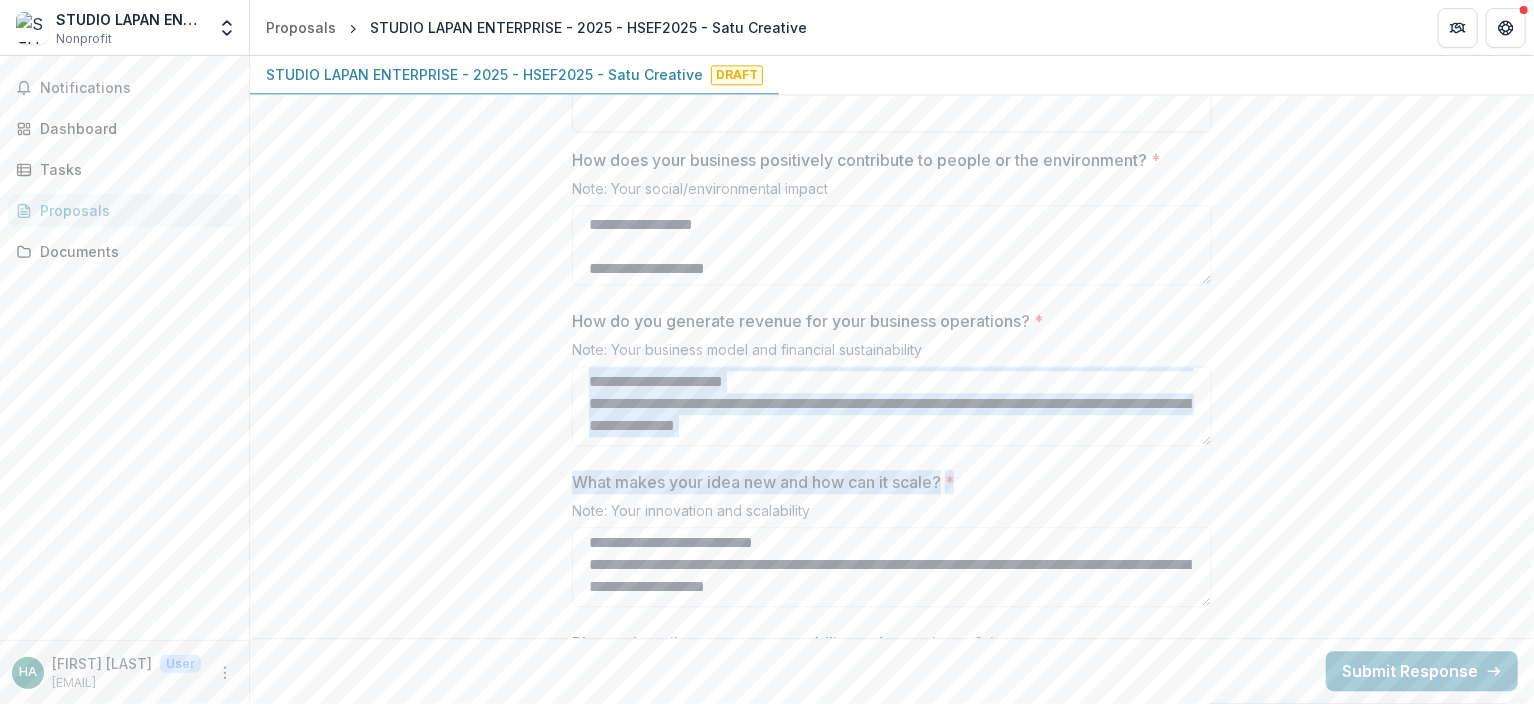 drag, startPoint x: 1527, startPoint y: 416, endPoint x: 1534, endPoint y: 458, distance: 42.579338 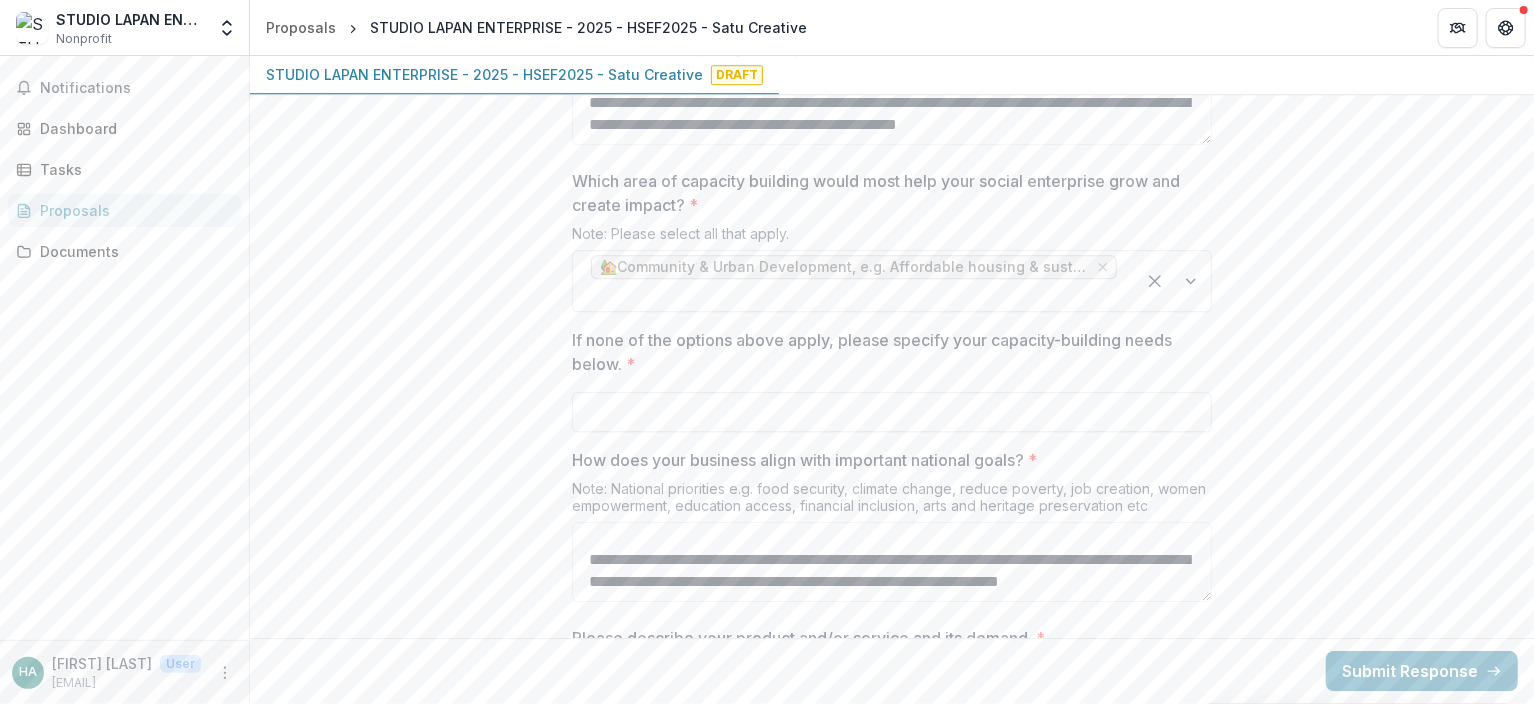 scroll, scrollTop: 2997, scrollLeft: 0, axis: vertical 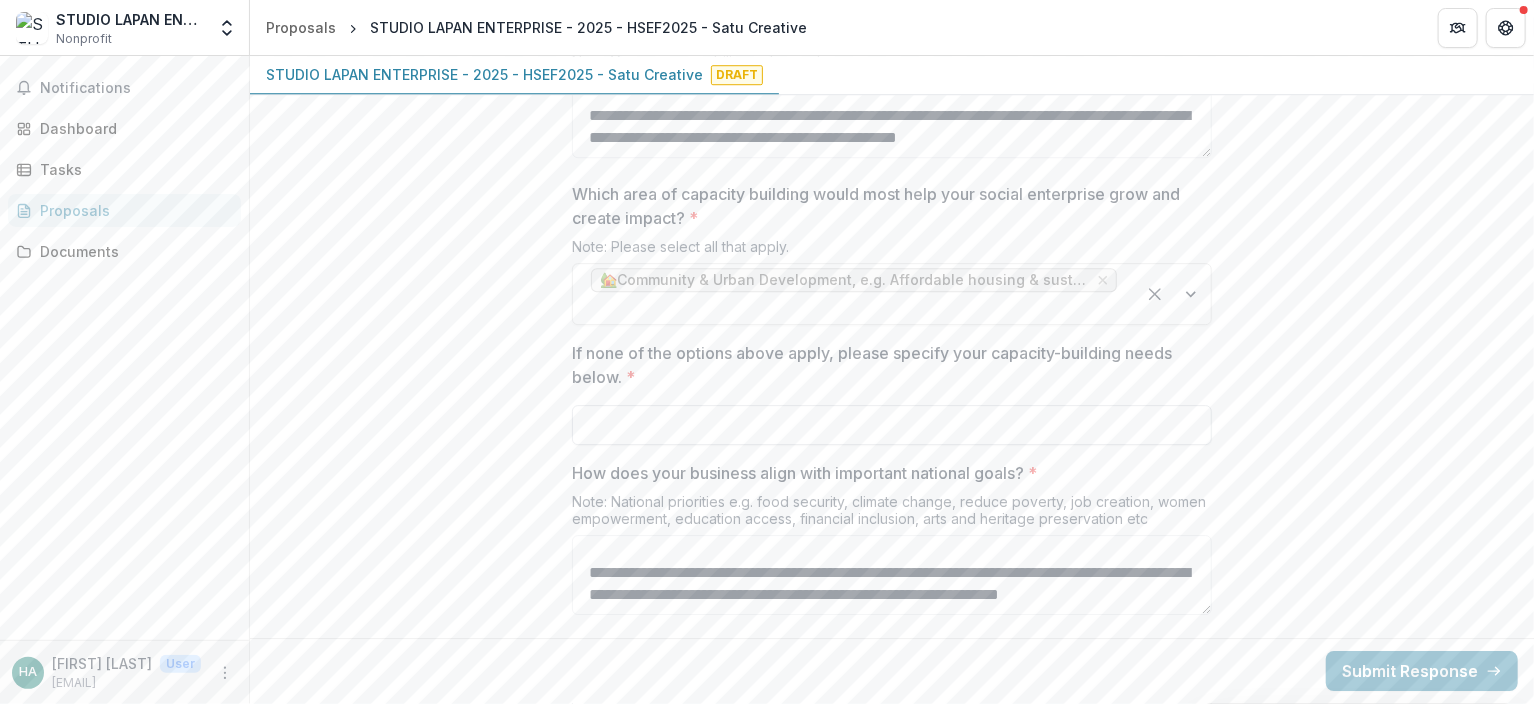 click on "If none of the options above apply, please specify your capacity-building needs below. *" at bounding box center (892, 425) 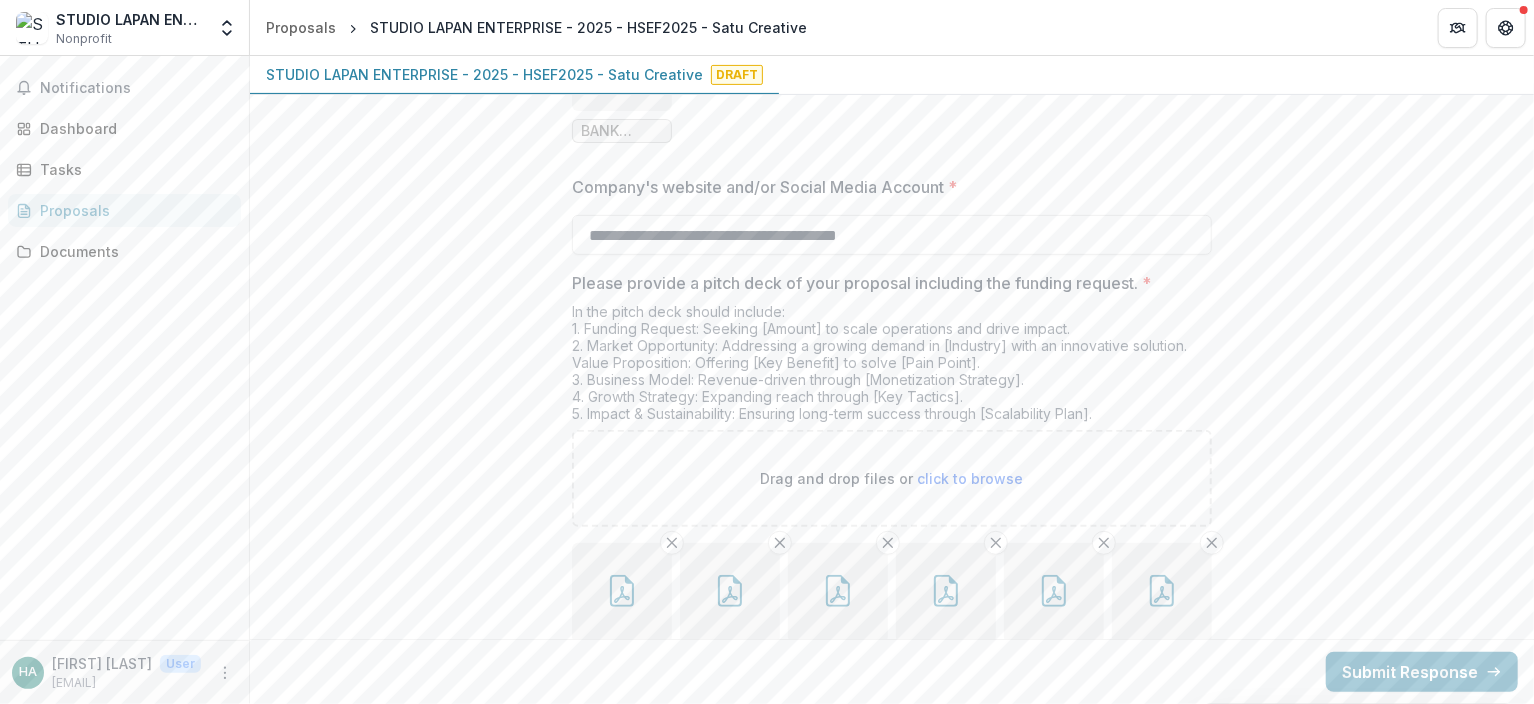 scroll, scrollTop: 4248, scrollLeft: 0, axis: vertical 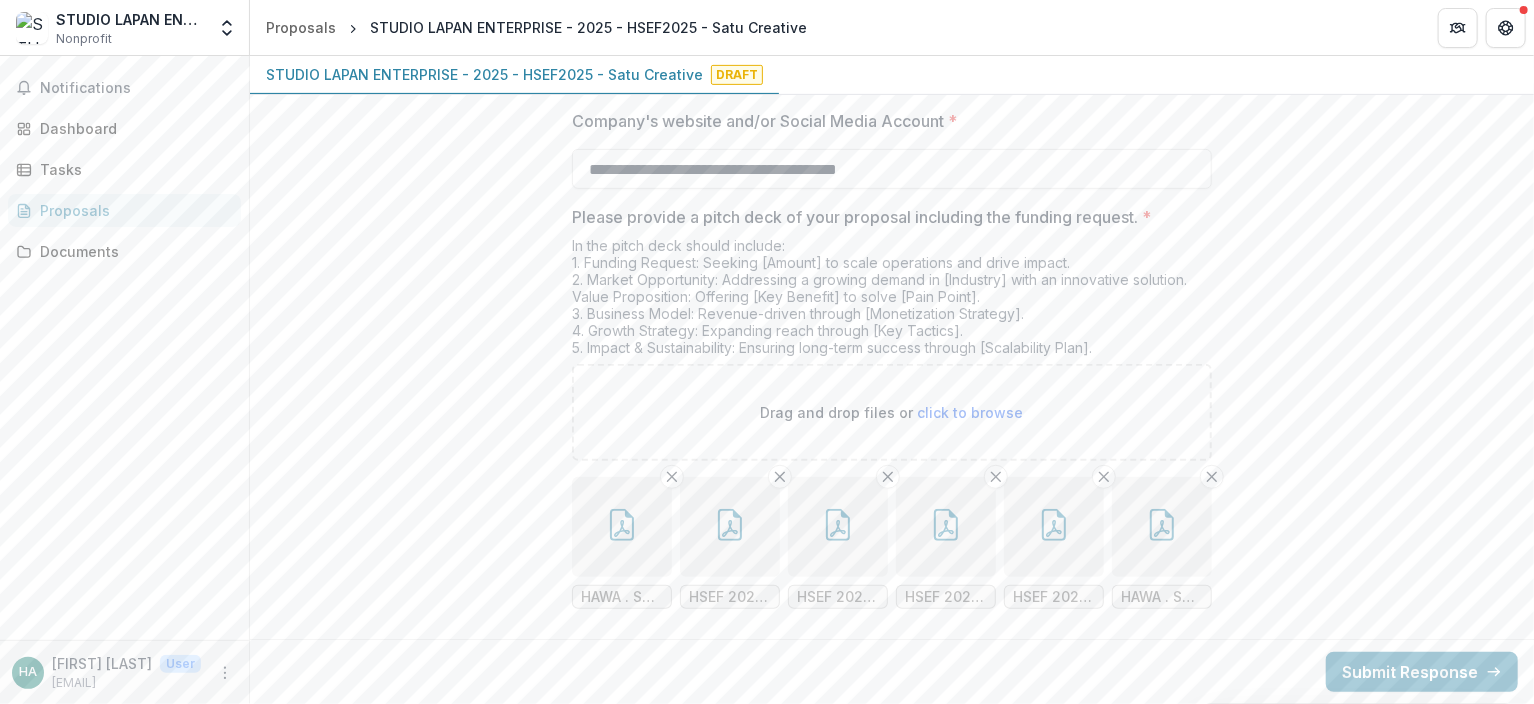 type on "**********" 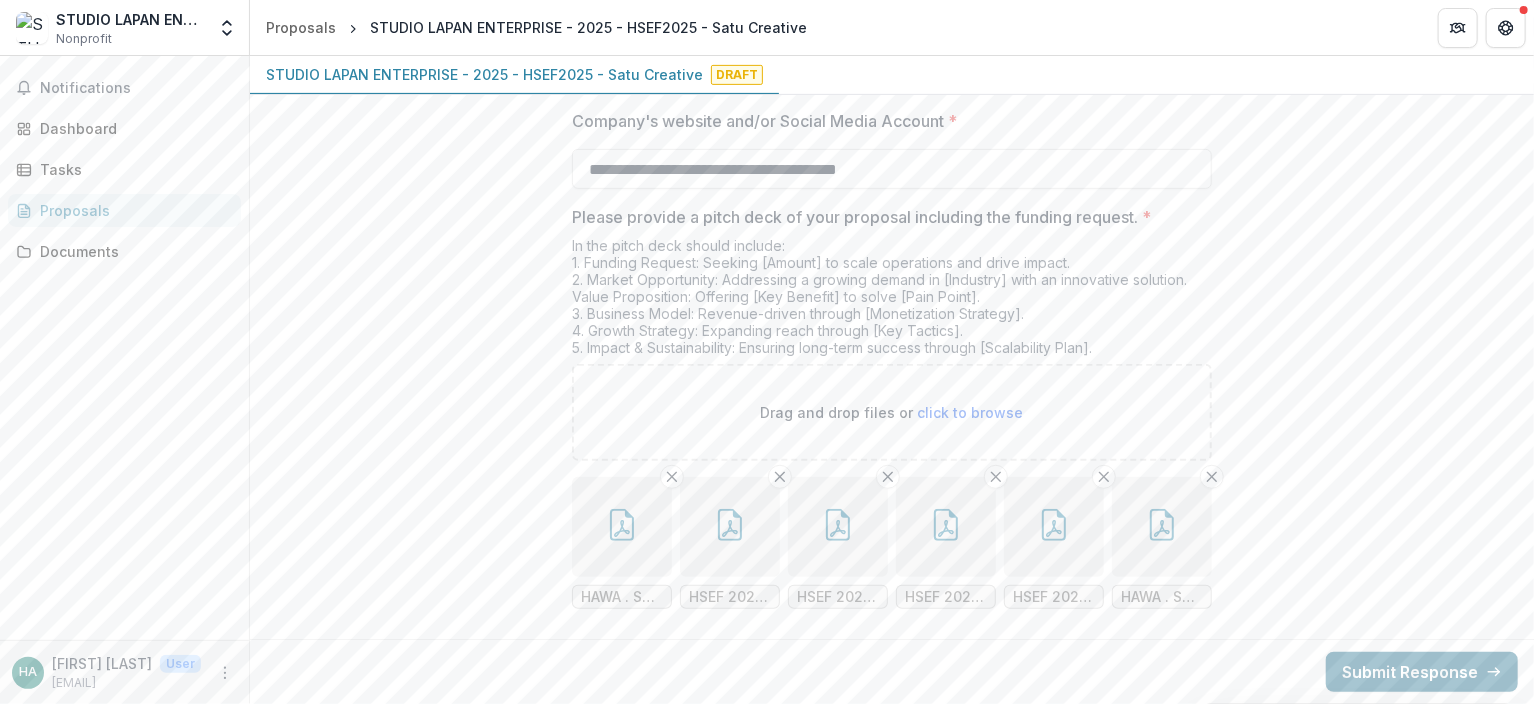 click on "Submit Response" at bounding box center [1422, 672] 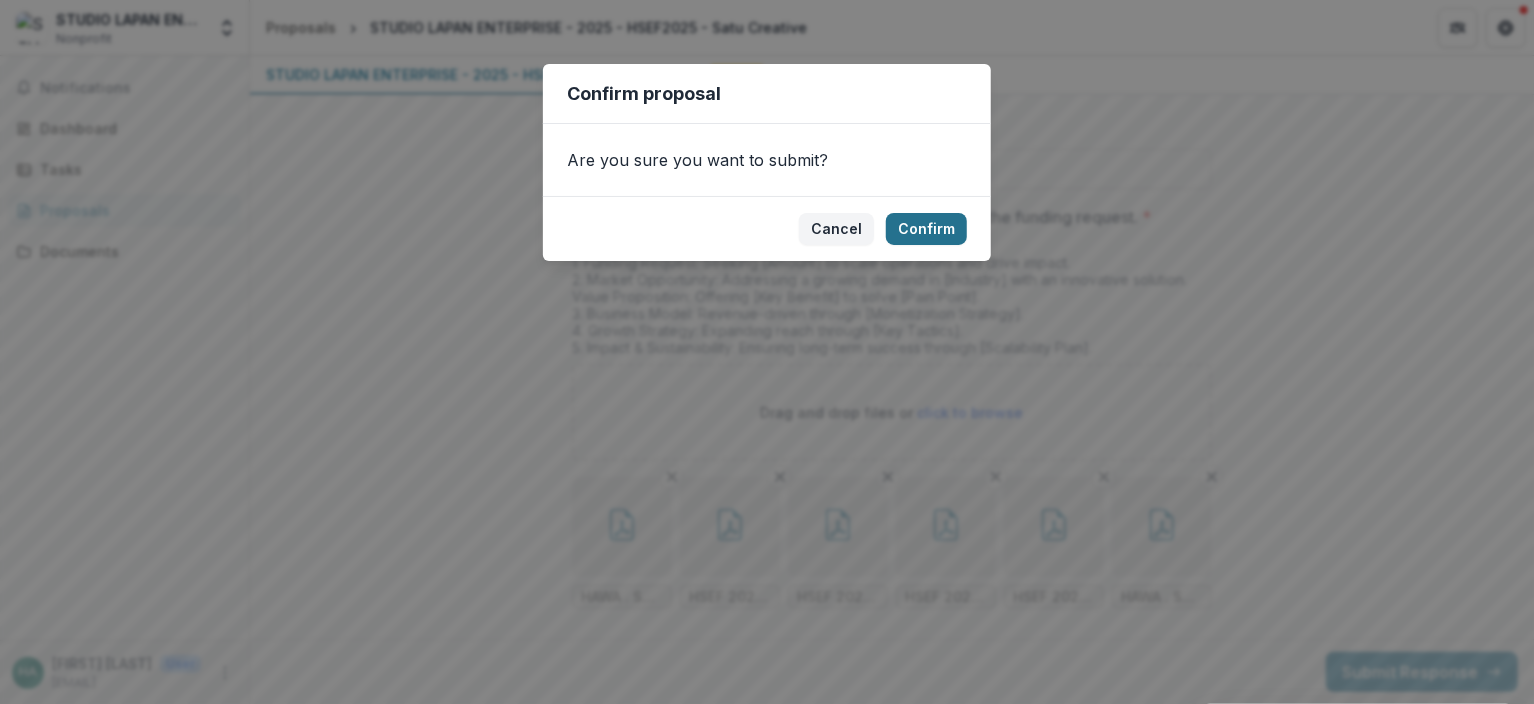 click on "Confirm" at bounding box center [926, 229] 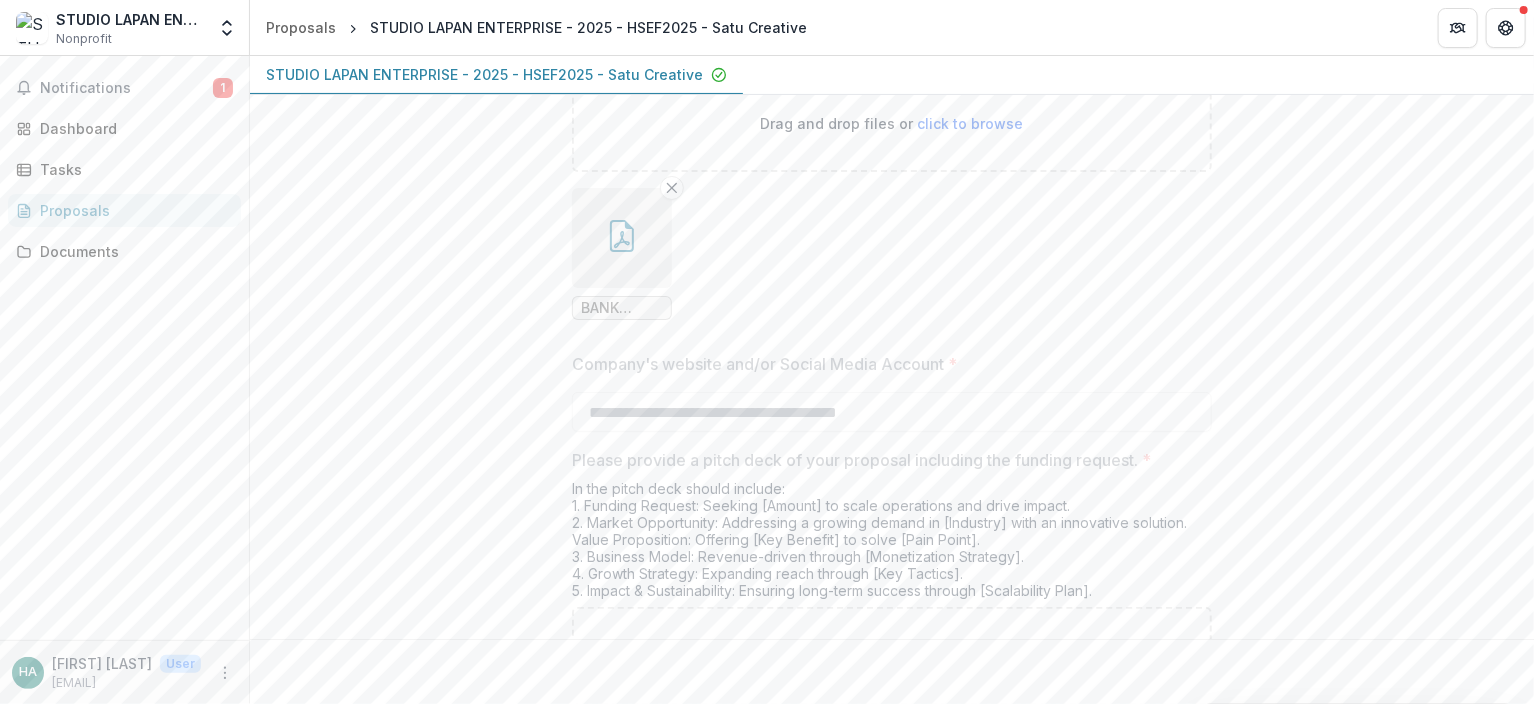 scroll, scrollTop: 4068, scrollLeft: 0, axis: vertical 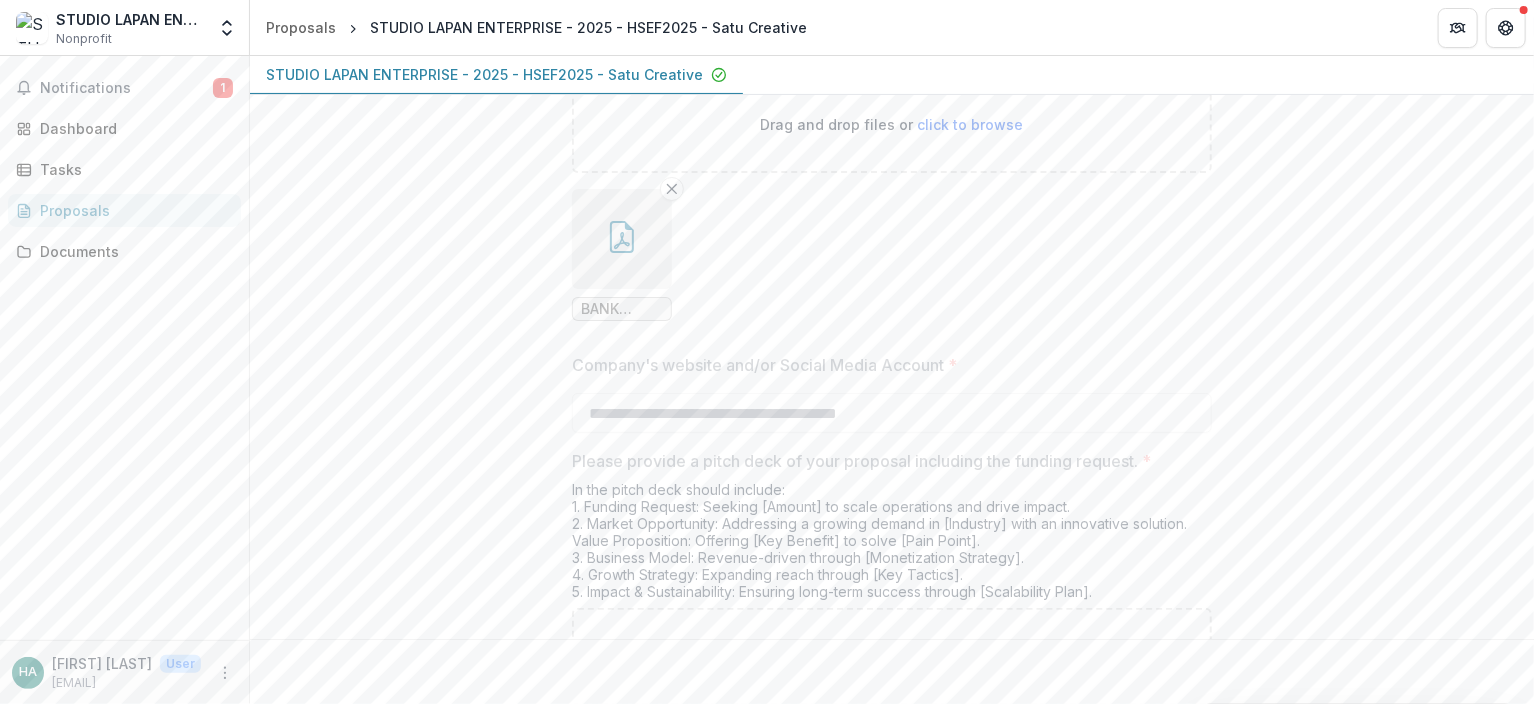 click at bounding box center (622, 239) 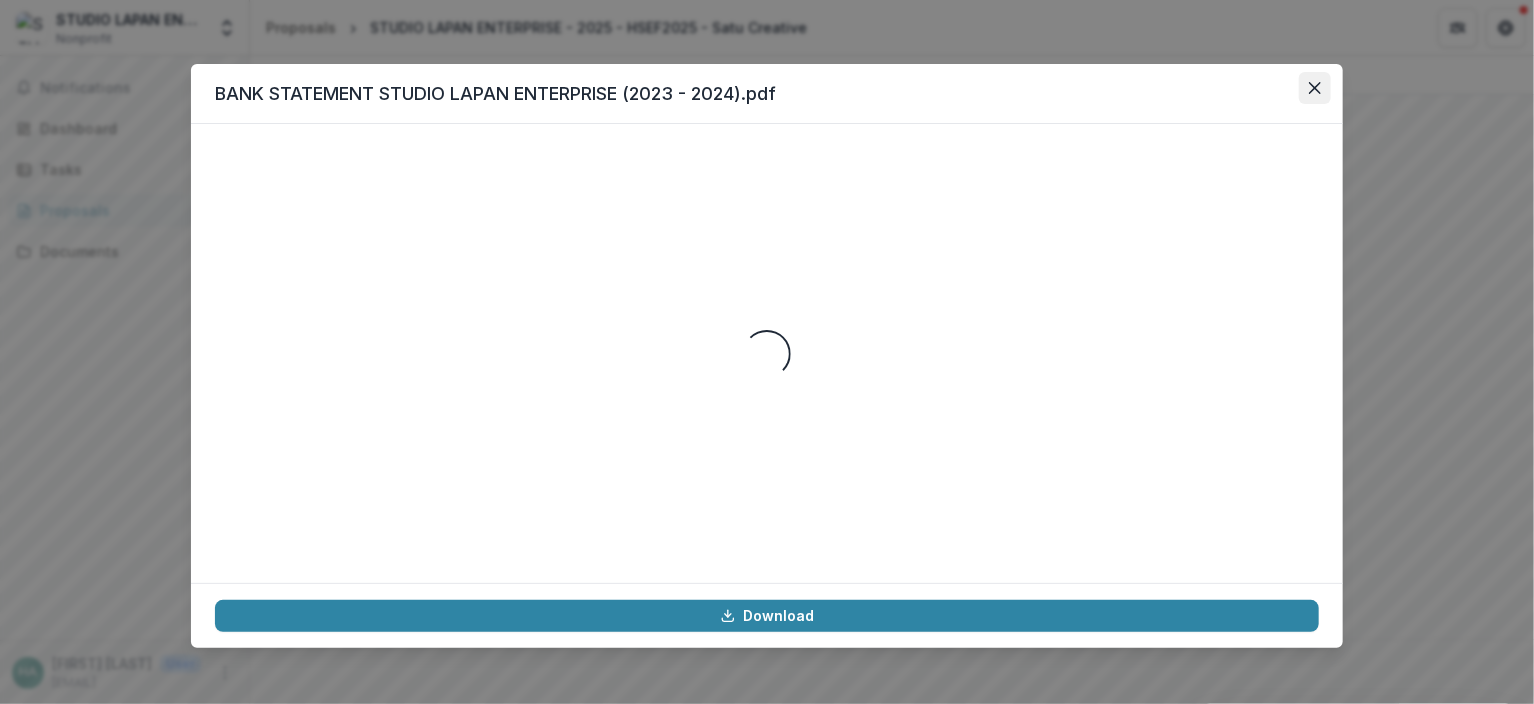 click 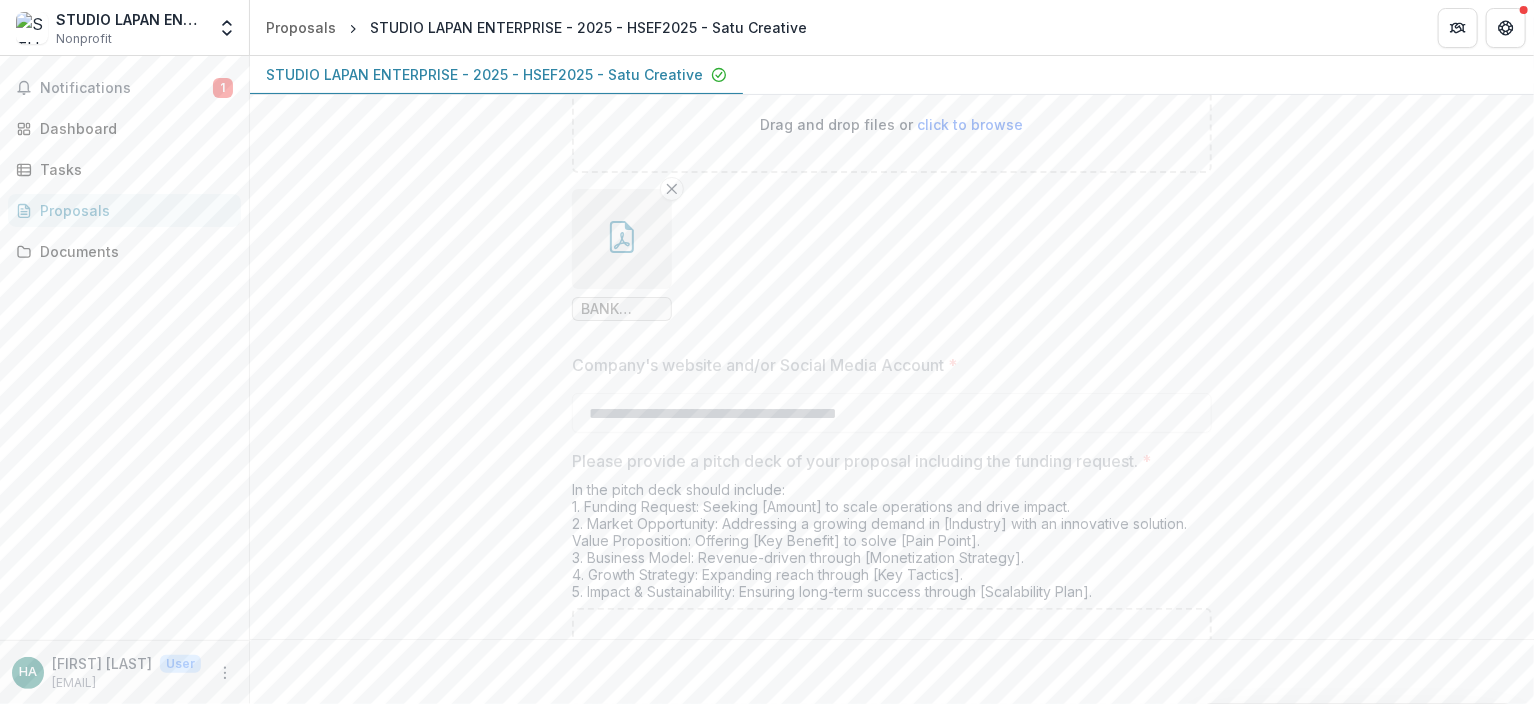 type 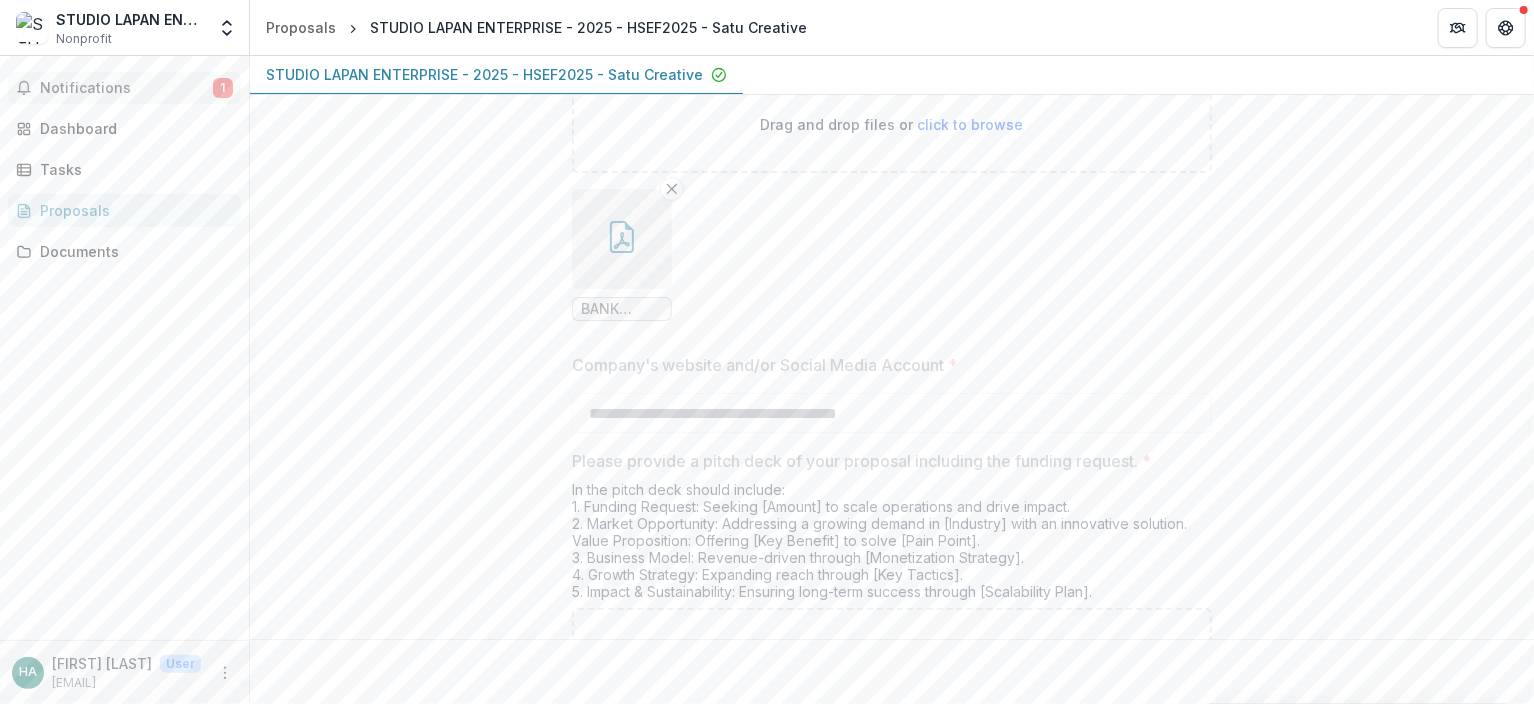 click on "Notifications" at bounding box center (126, 88) 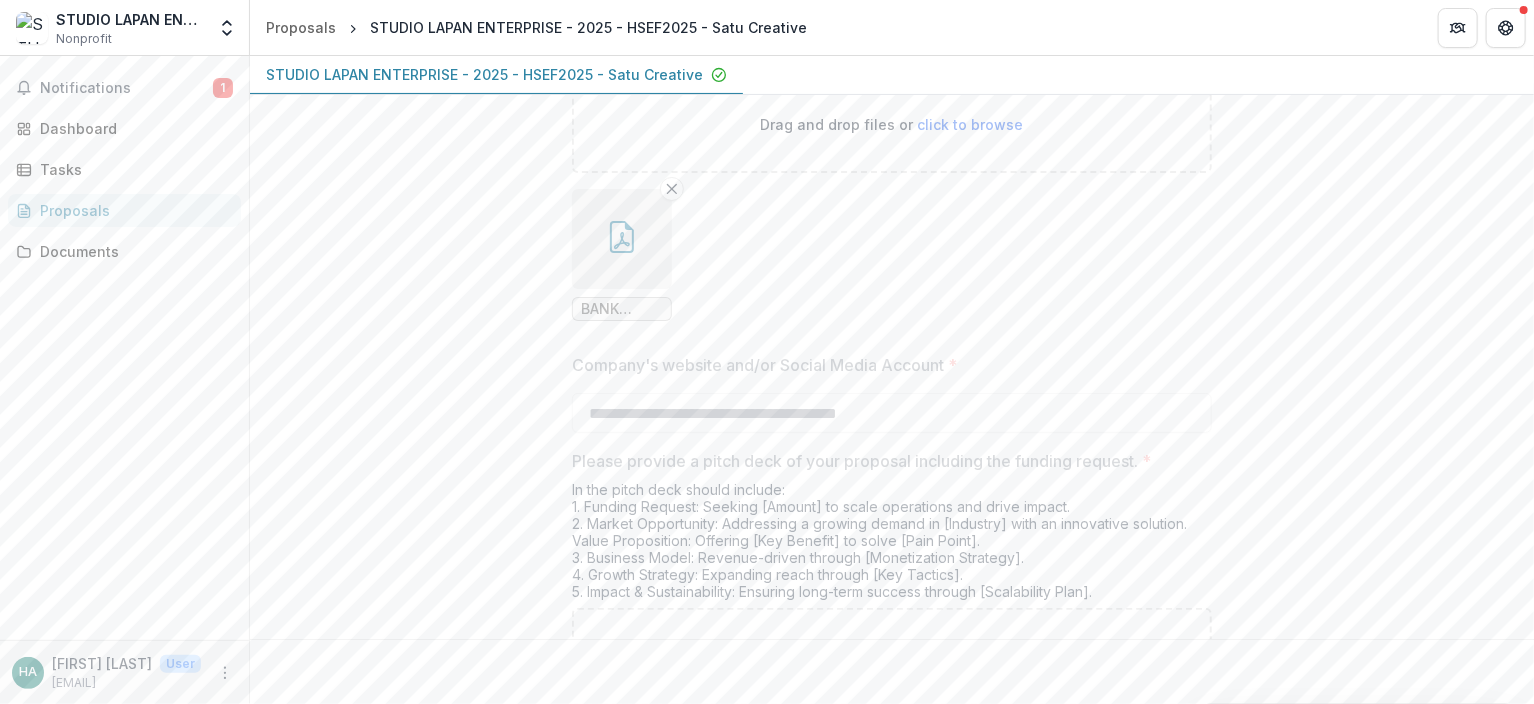 click on "Notifications 1 Dashboard Tasks Proposals Documents" at bounding box center [124, 348] 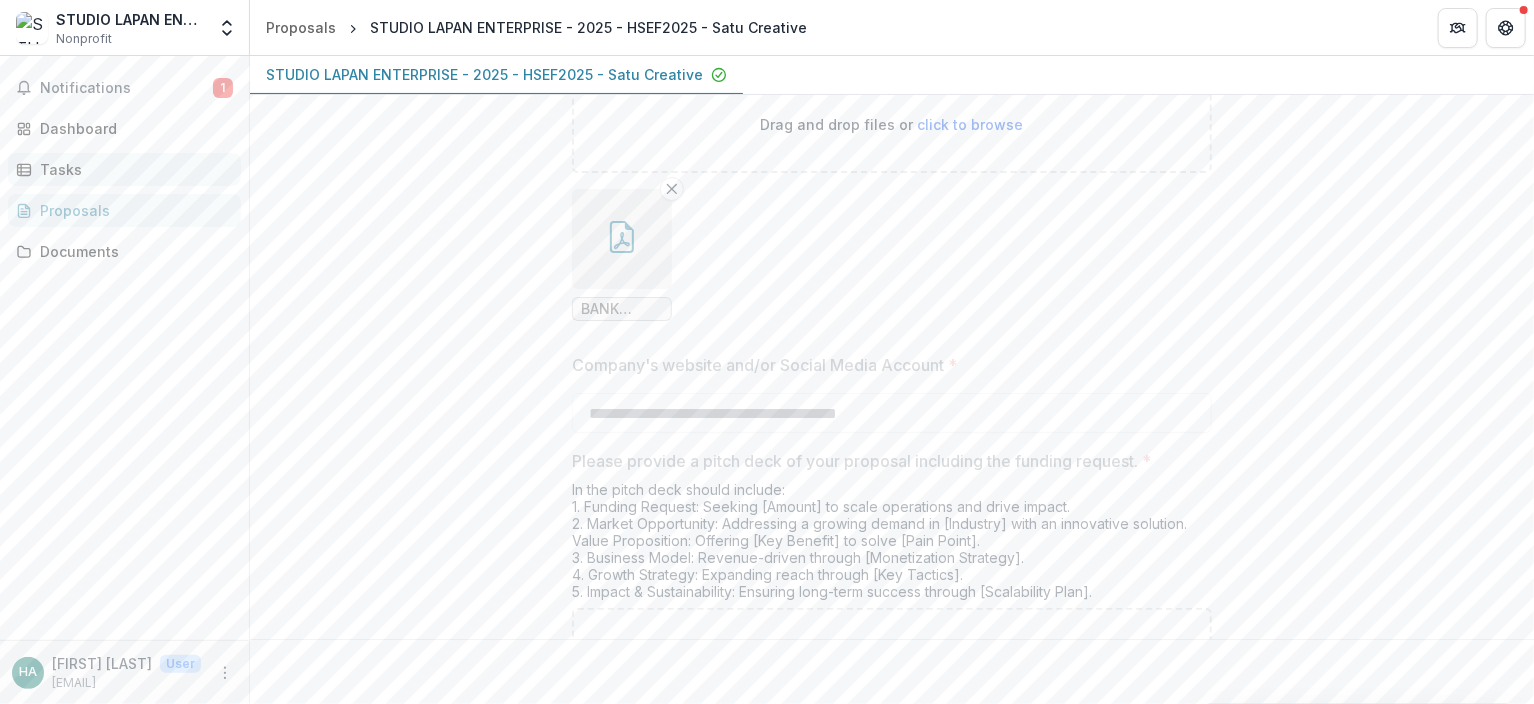 click on "Tasks" at bounding box center [132, 169] 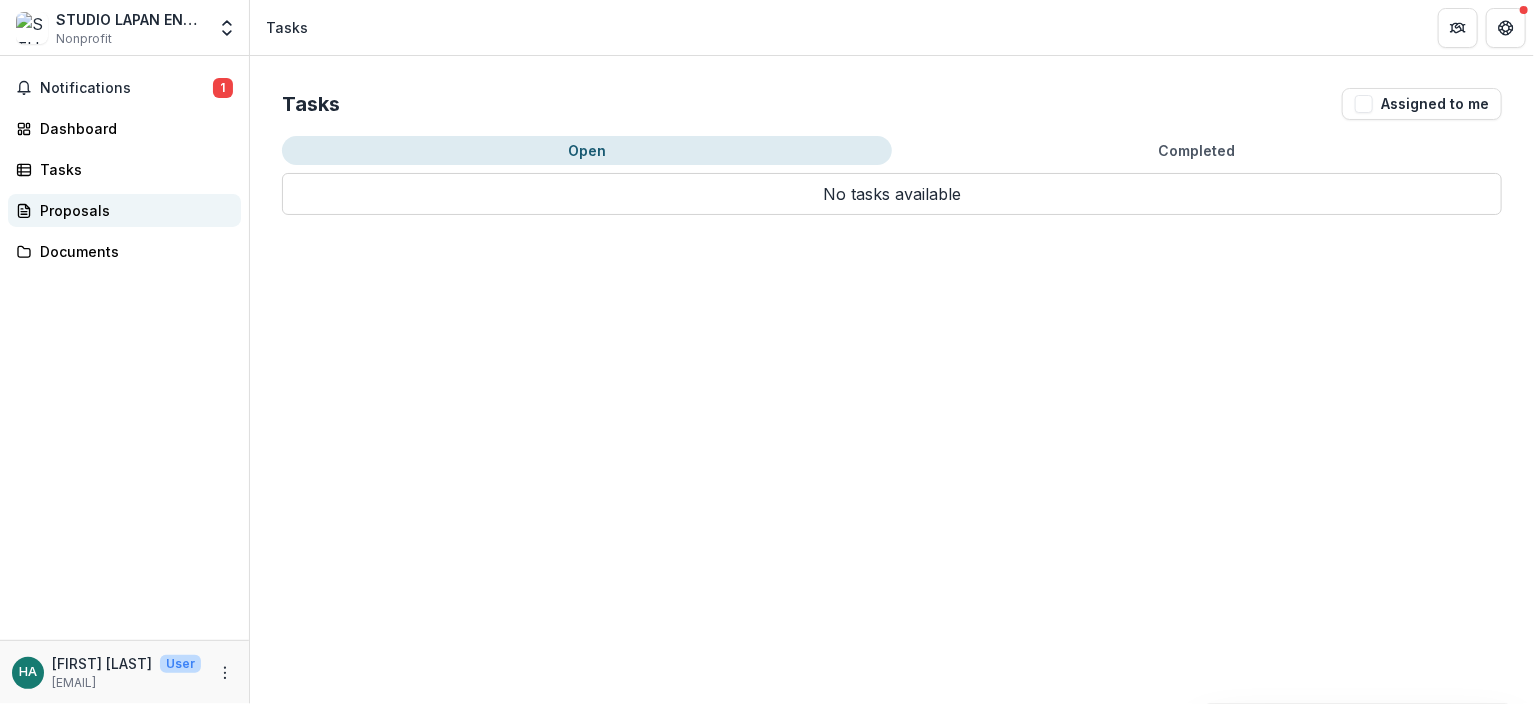 click on "Proposals" at bounding box center (132, 210) 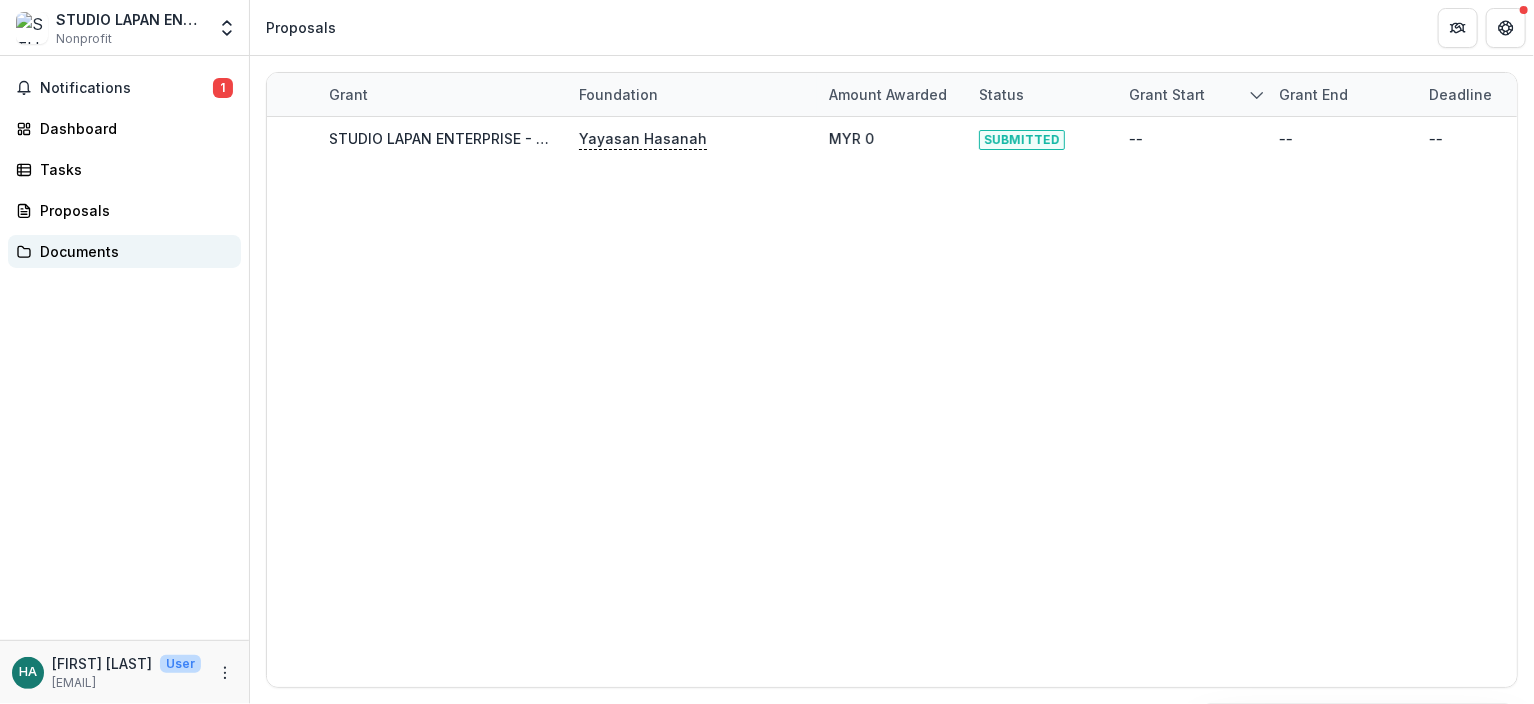 click on "Documents" at bounding box center (132, 251) 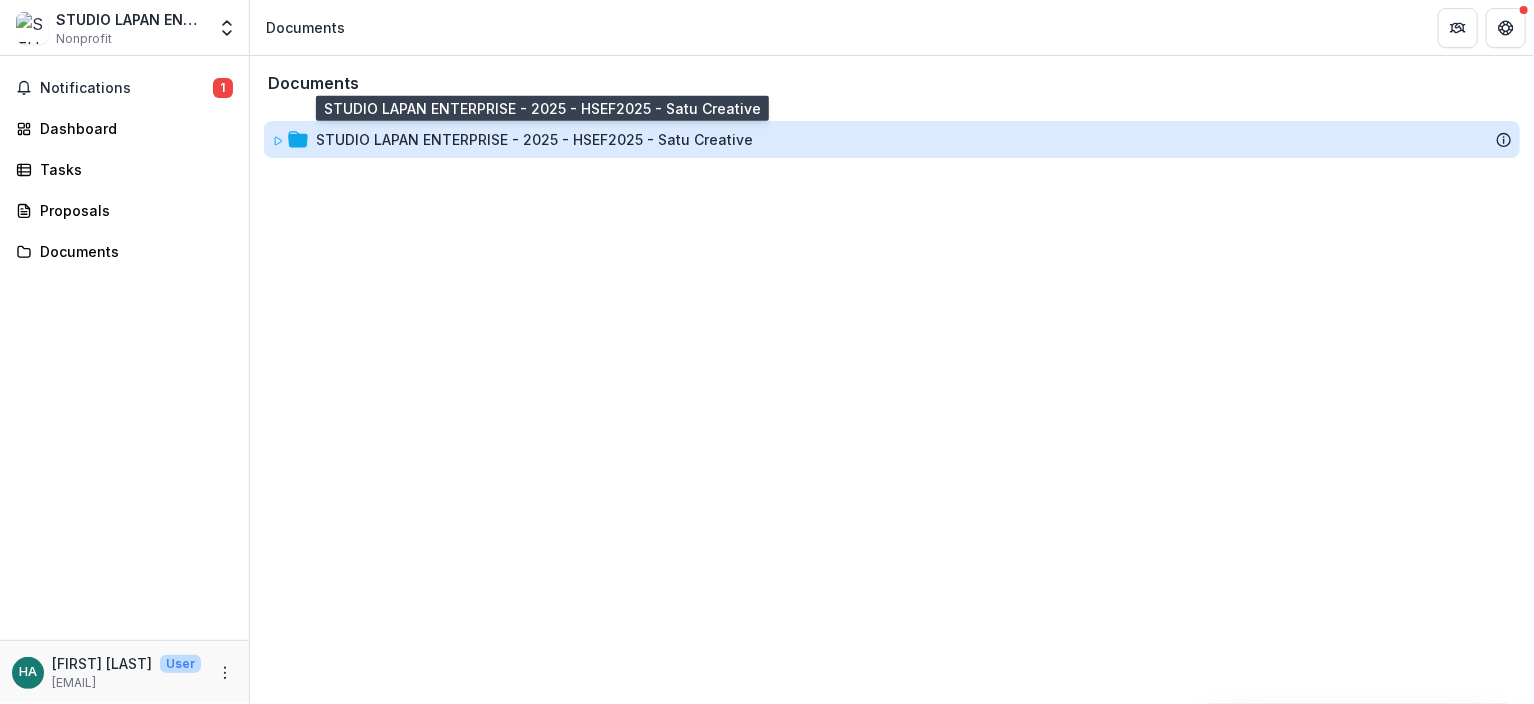 click on "STUDIO LAPAN ENTERPRISE  - 2025 - HSEF2025 - Satu Creative" at bounding box center [534, 139] 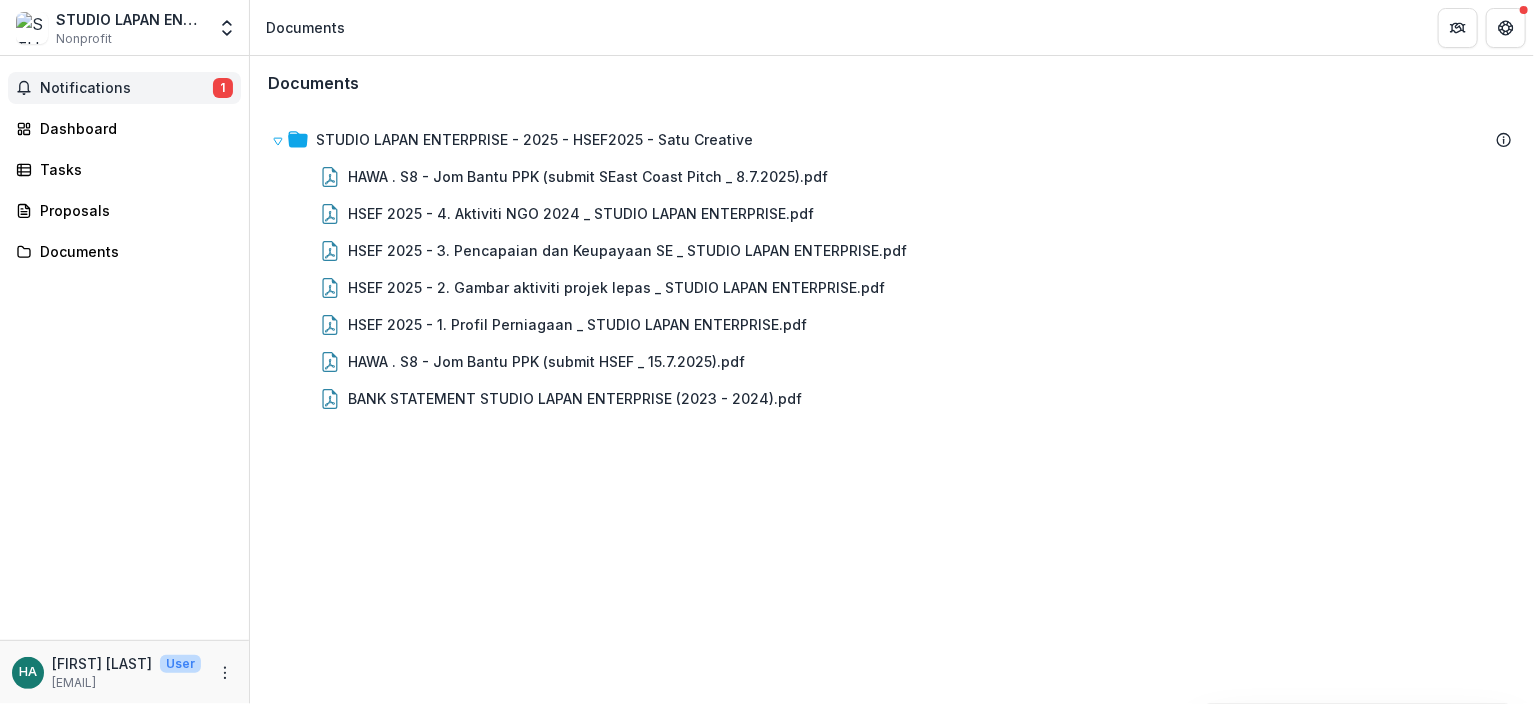 click on "Notifications" at bounding box center (126, 88) 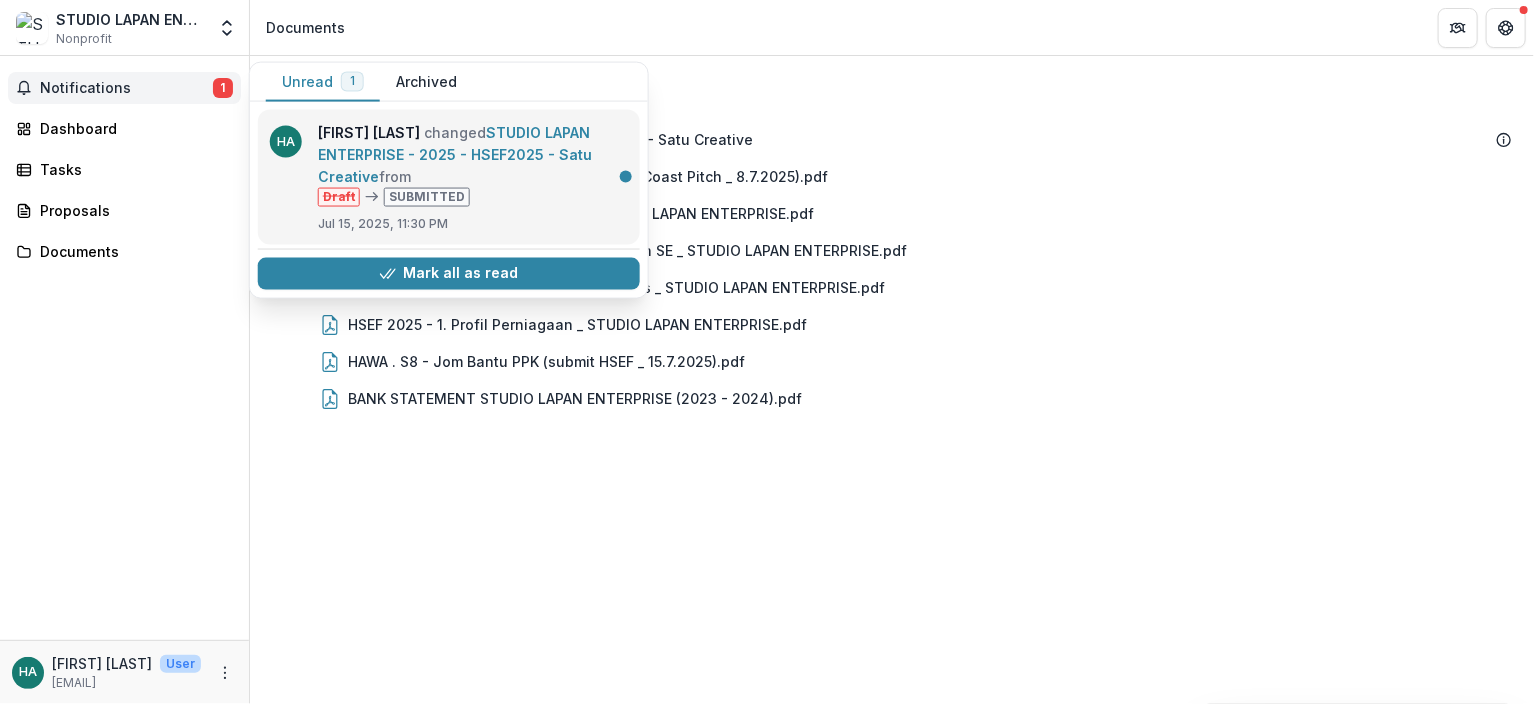 click on "STUDIO LAPAN ENTERPRISE  - 2025 - HSEF2025 - Satu Creative" at bounding box center (455, 154) 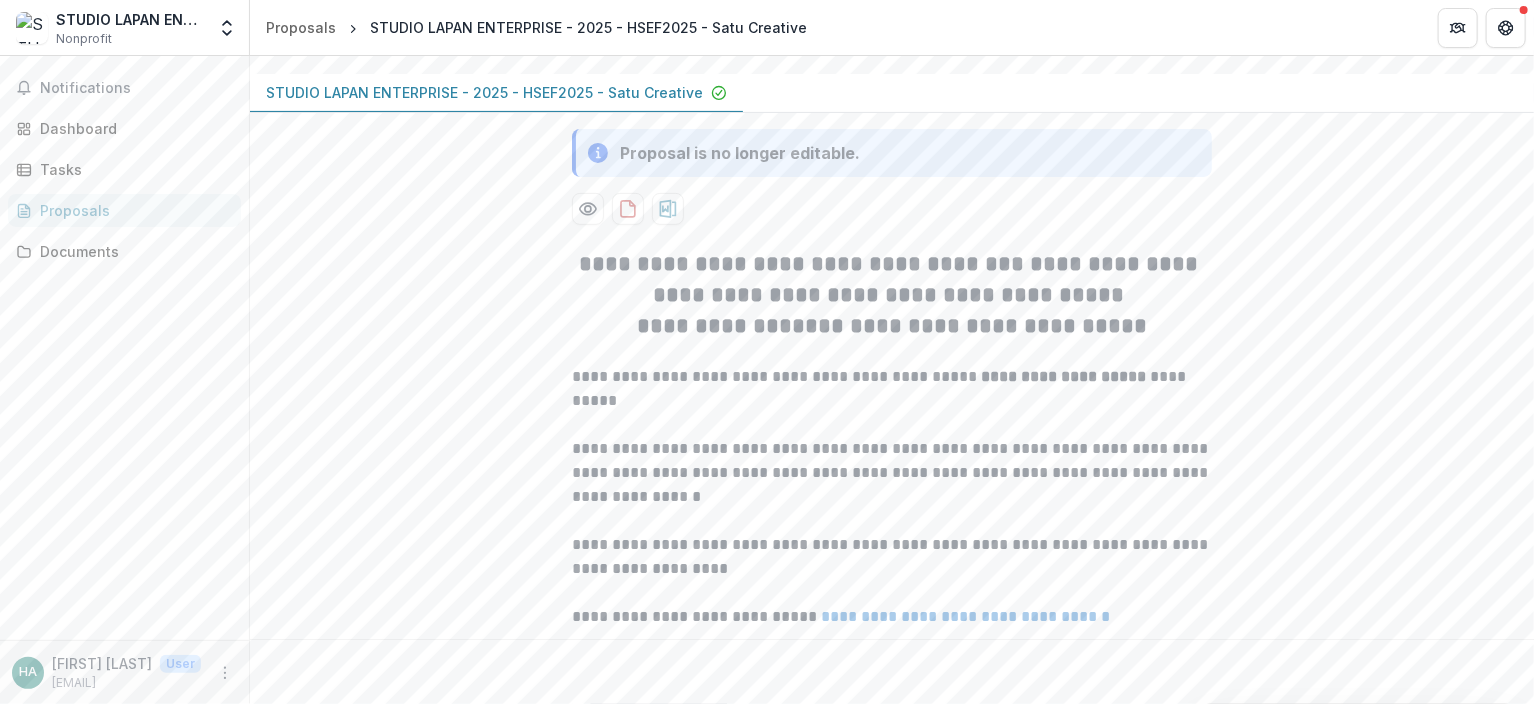 scroll, scrollTop: 320, scrollLeft: 0, axis: vertical 